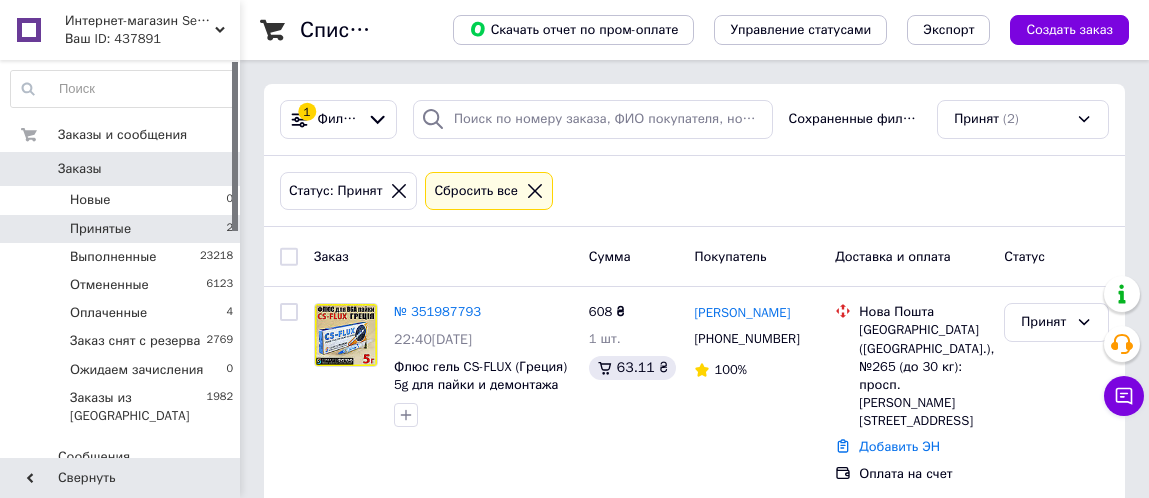 scroll, scrollTop: 0, scrollLeft: 0, axis: both 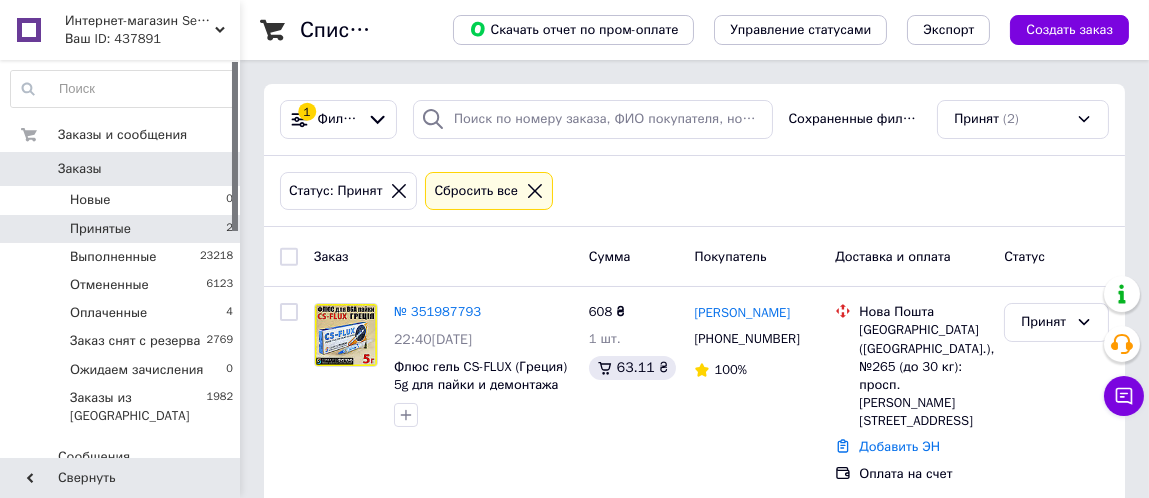 click on "Новые 0" at bounding box center [122, 200] 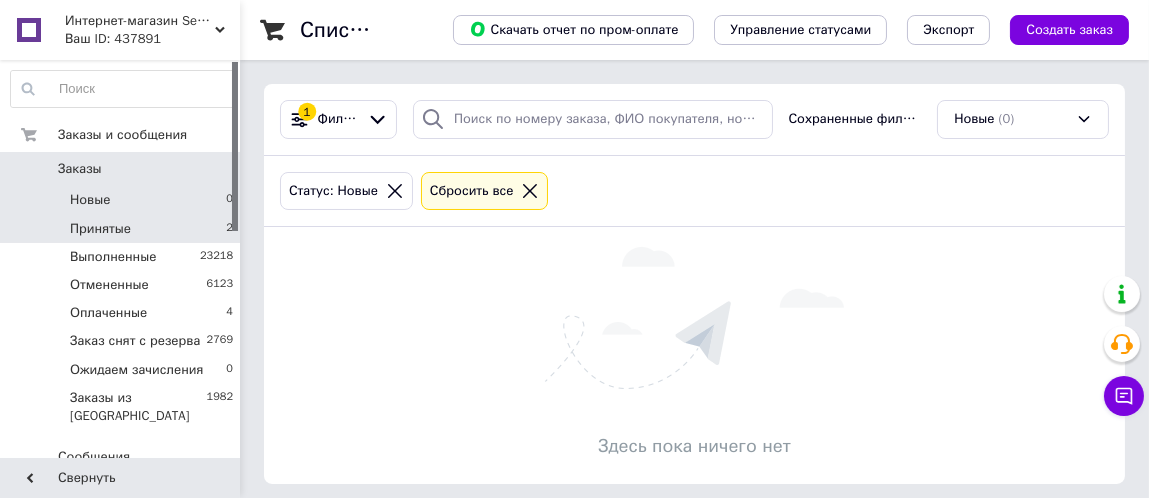 click on "Принятые 2" at bounding box center [122, 229] 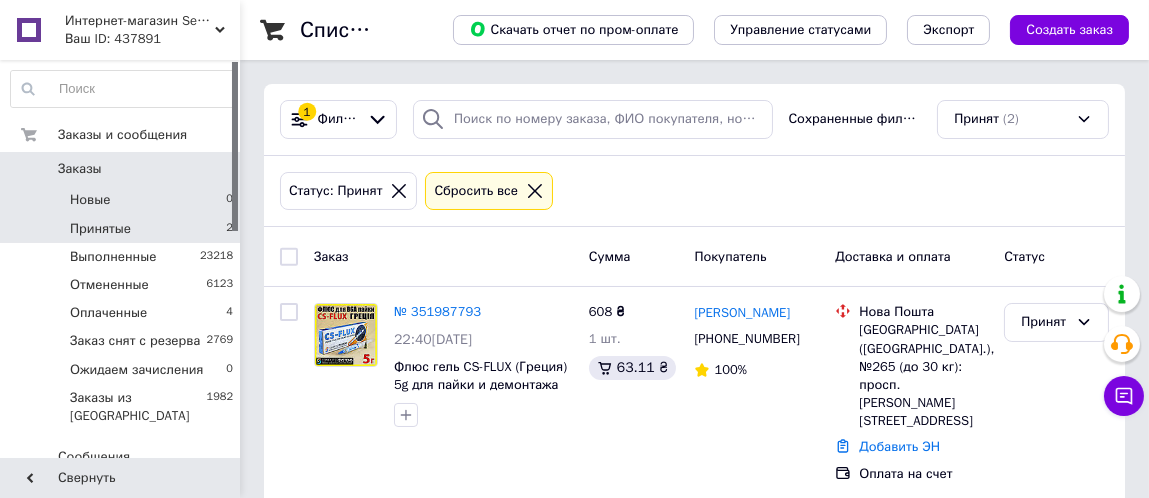 click on "Новые 0" at bounding box center (122, 200) 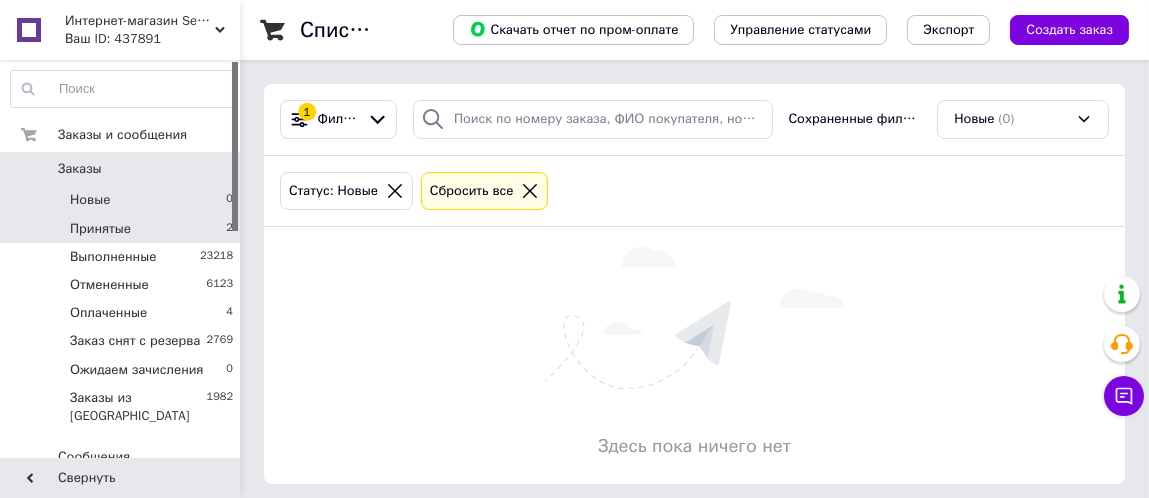 click on "Принятые 2" at bounding box center [122, 229] 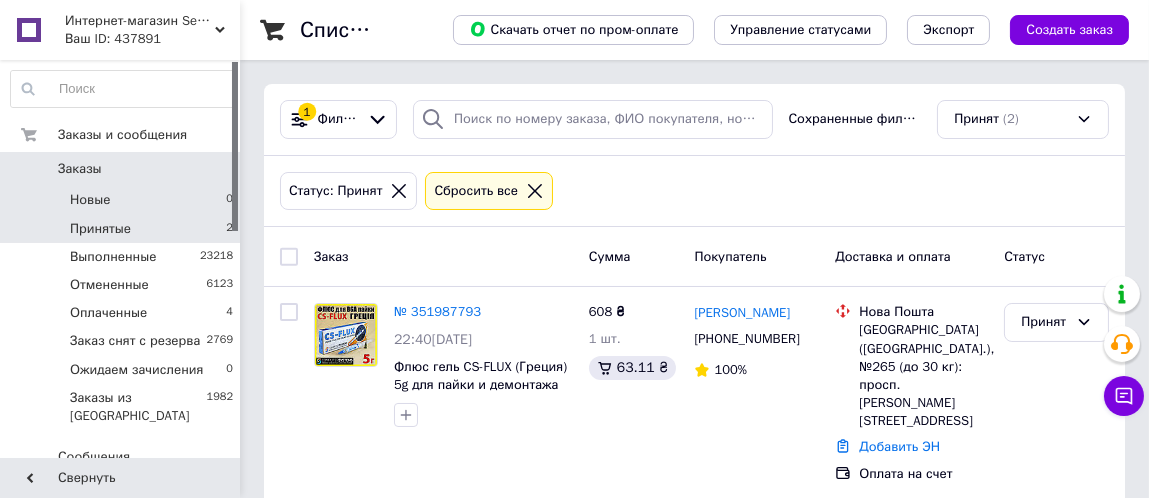 click on "Новые 0" at bounding box center [122, 200] 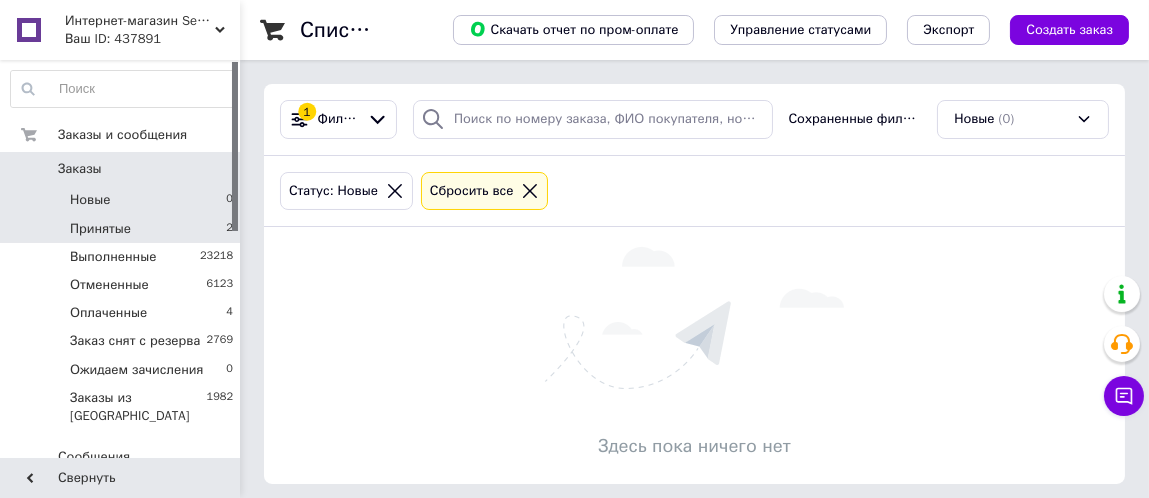 click on "Принятые 2" at bounding box center [122, 229] 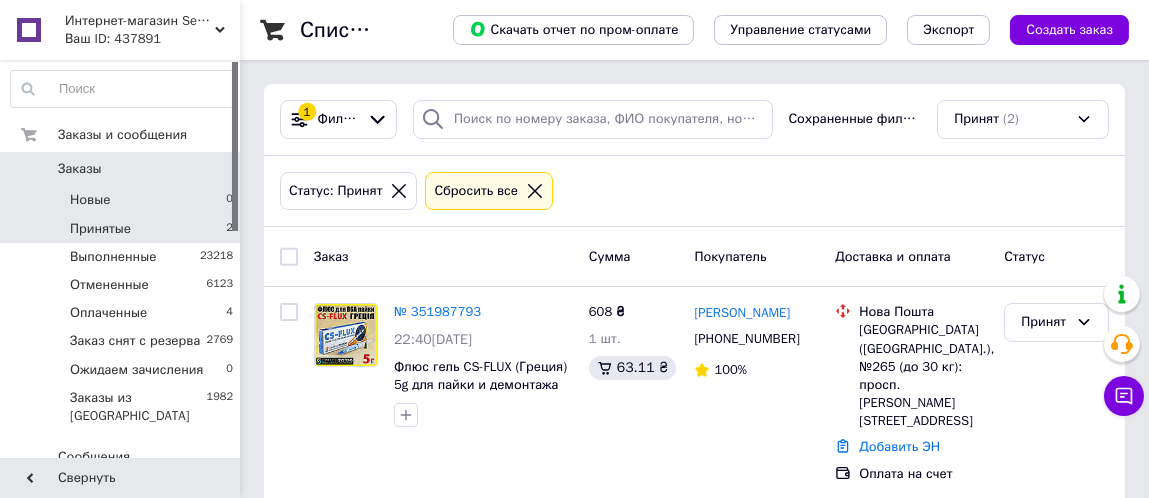 click on "Новые 0" at bounding box center [122, 200] 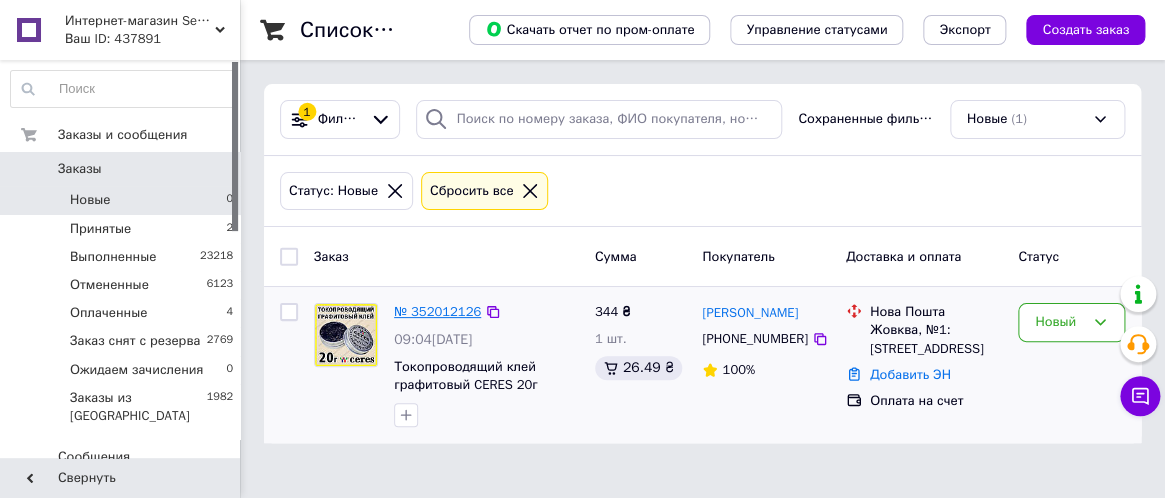 click on "№ 352012126" at bounding box center [437, 311] 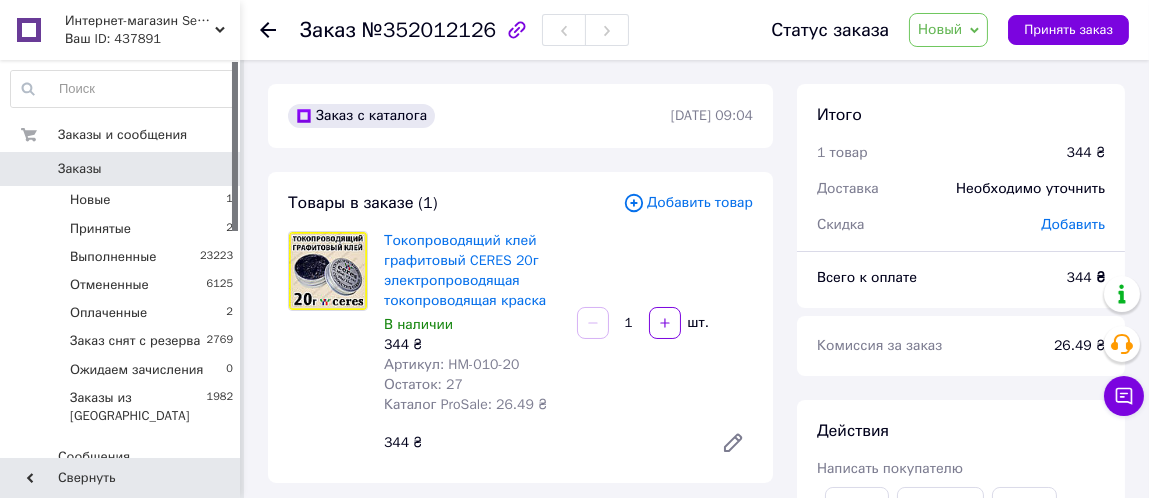 click 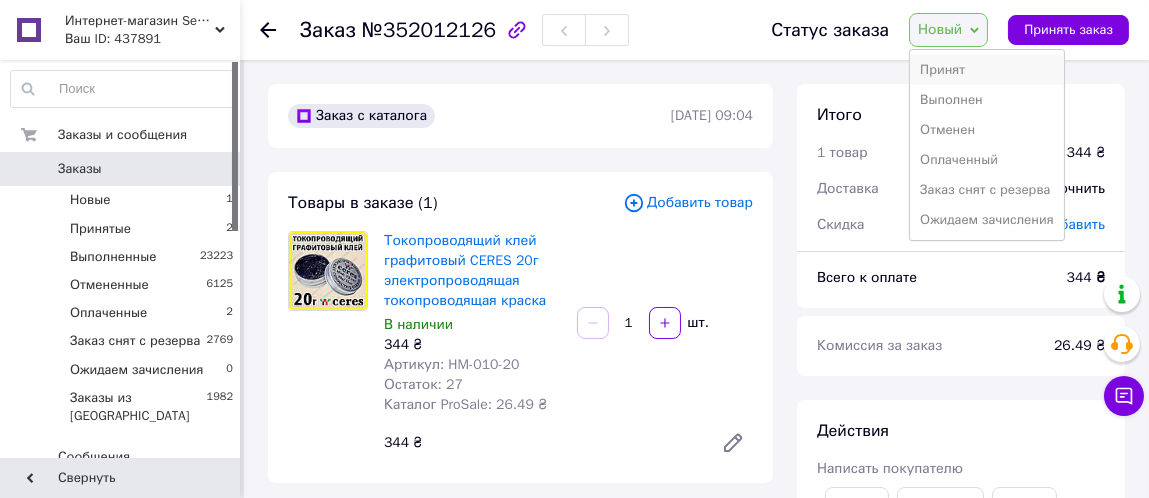 click on "Принят" at bounding box center (986, 70) 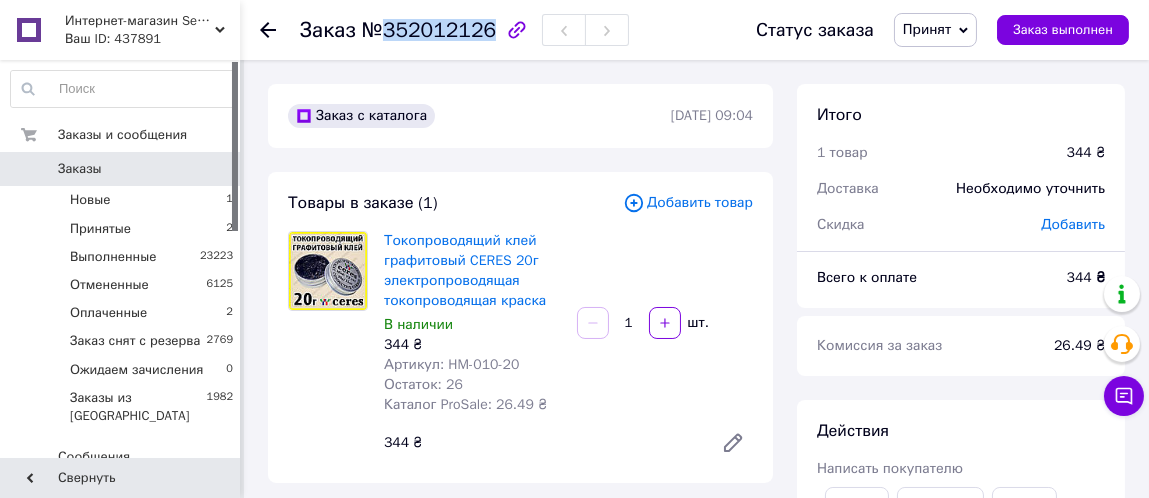 drag, startPoint x: 380, startPoint y: 29, endPoint x: 481, endPoint y: 40, distance: 101.597244 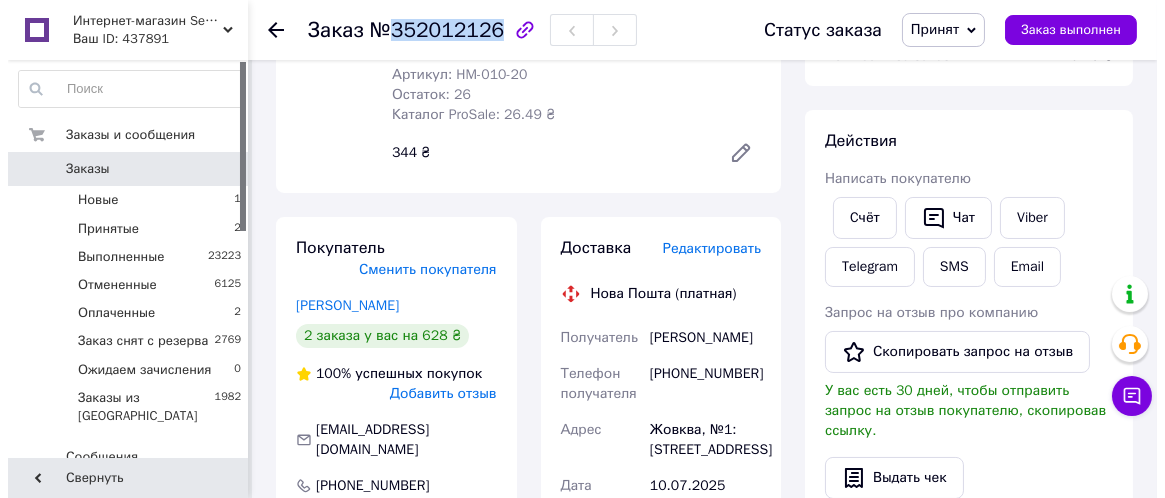 scroll, scrollTop: 300, scrollLeft: 0, axis: vertical 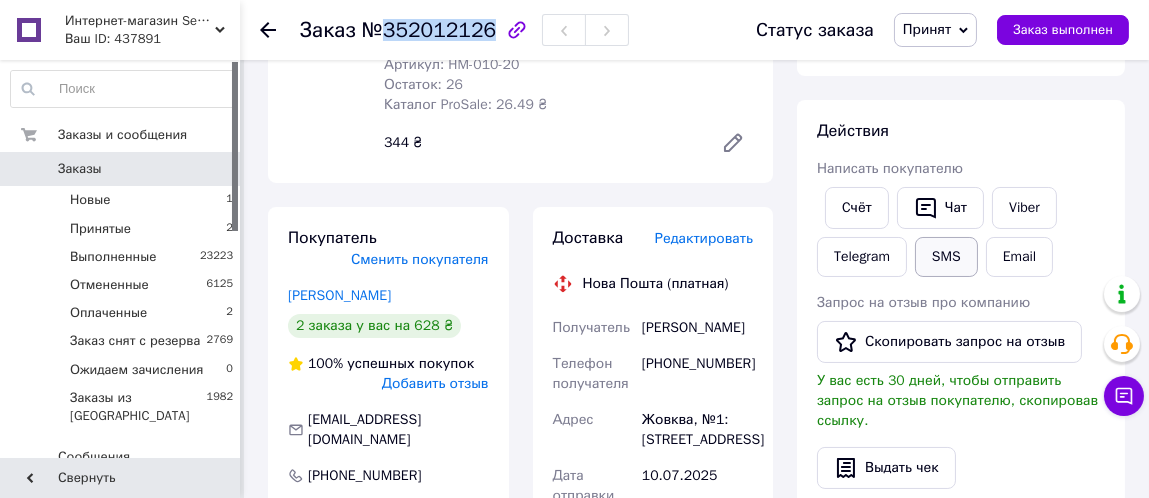 click on "SMS" at bounding box center [946, 257] 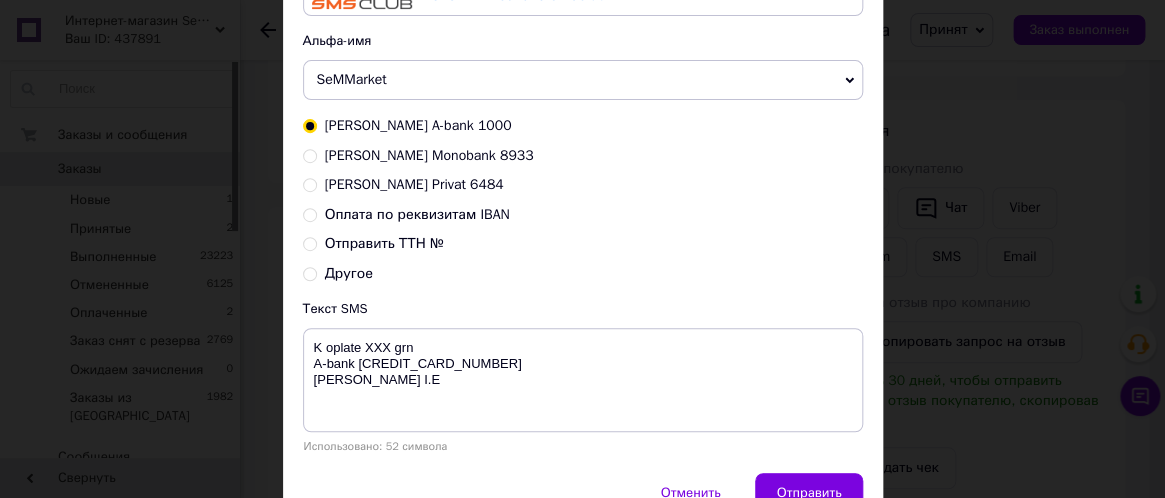 scroll, scrollTop: 200, scrollLeft: 0, axis: vertical 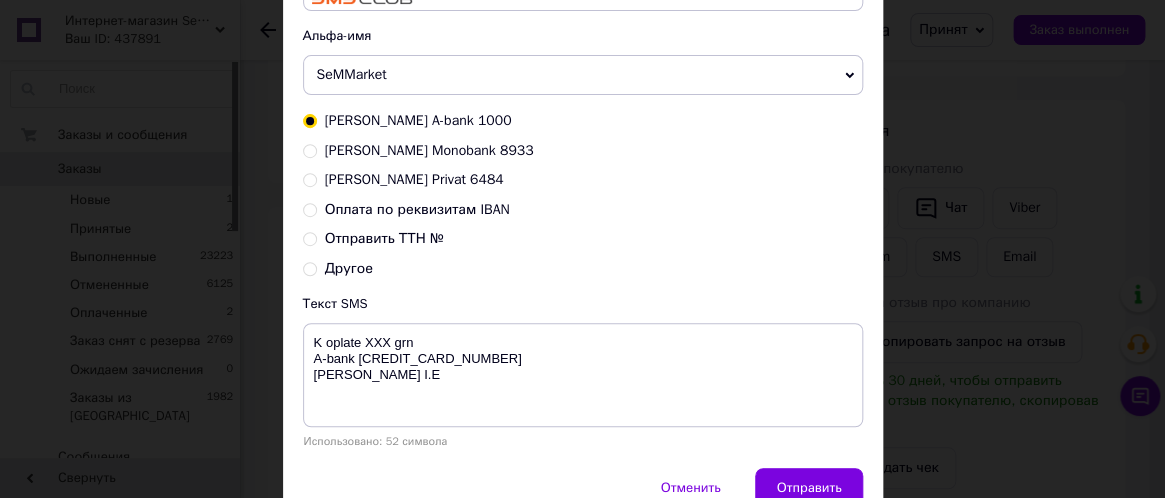 click on "Оплата по реквизитам IBAN" at bounding box center [310, 208] 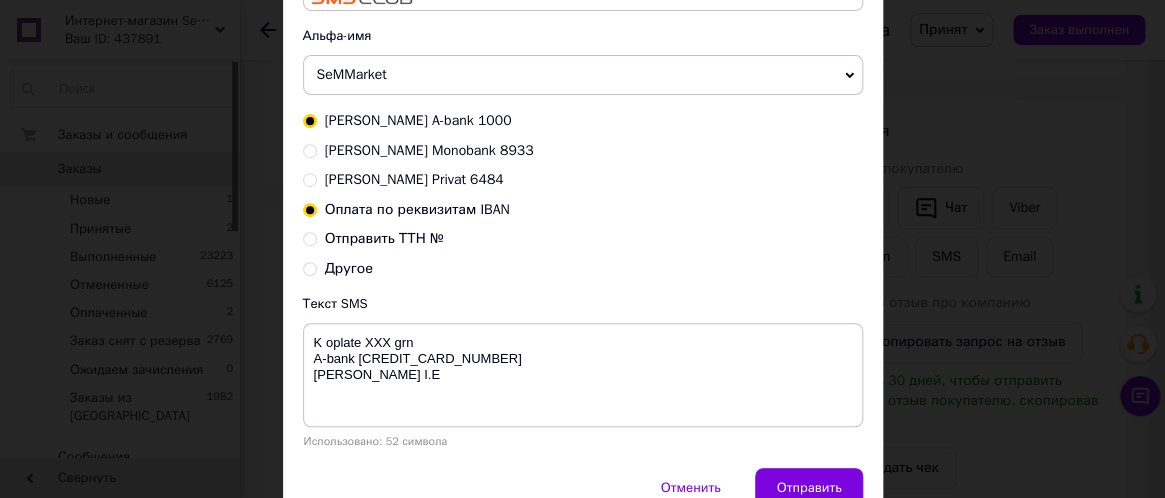 radio on "true" 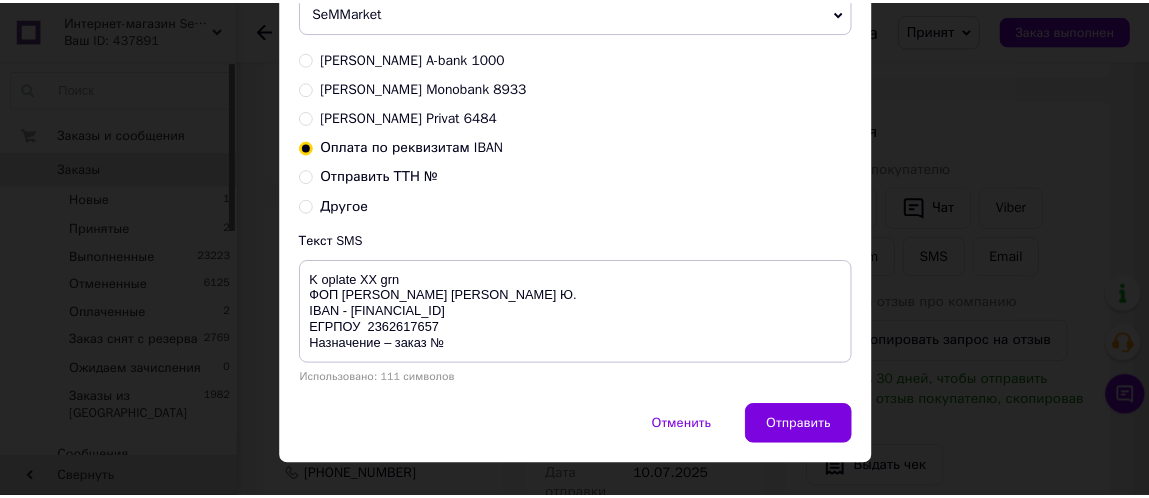scroll, scrollTop: 297, scrollLeft: 0, axis: vertical 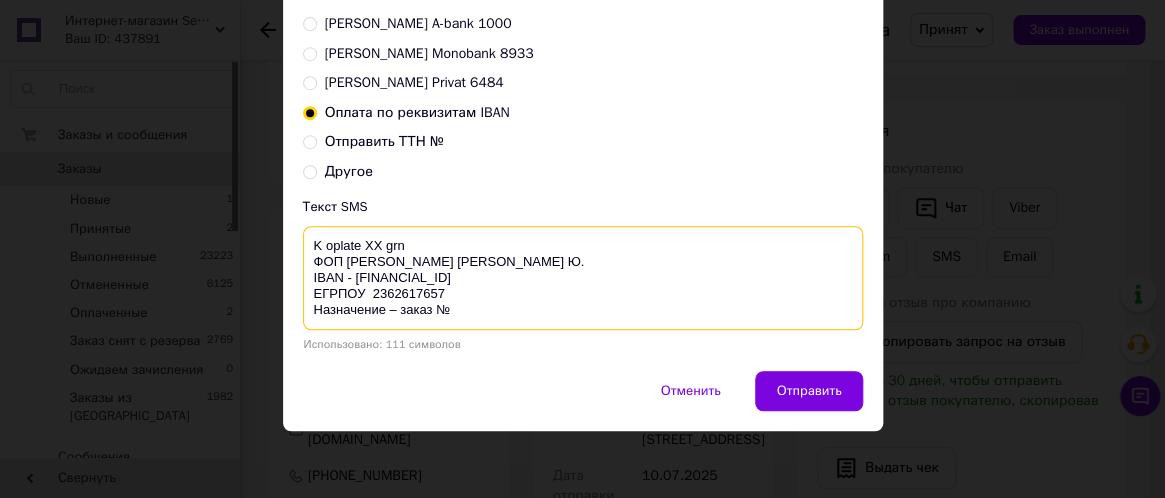 click on "K oplate XX grn
ФОП [PERSON_NAME] [PERSON_NAME] Ю.
IBAN - [FINANCIAL_ID]
ЕГРПОУ  2362617657
Назначение – заказ №" at bounding box center [583, 278] 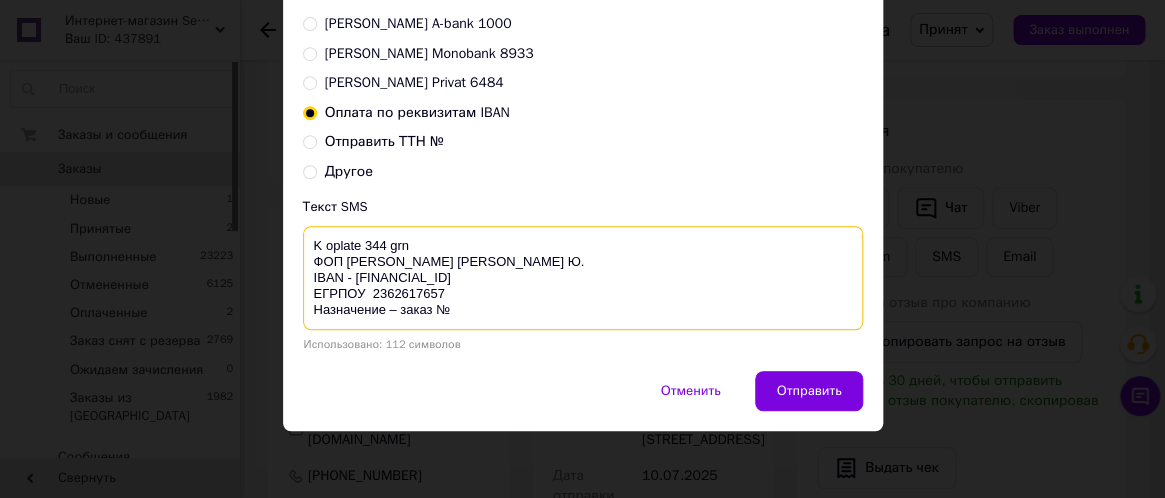 click on "K oplate 344 grn
ФОП Семенюк І. Ю.
IBAN - UA233220010000026007310080989
ЕГРПОУ  2362617657
Назначение – заказ №" at bounding box center (583, 278) 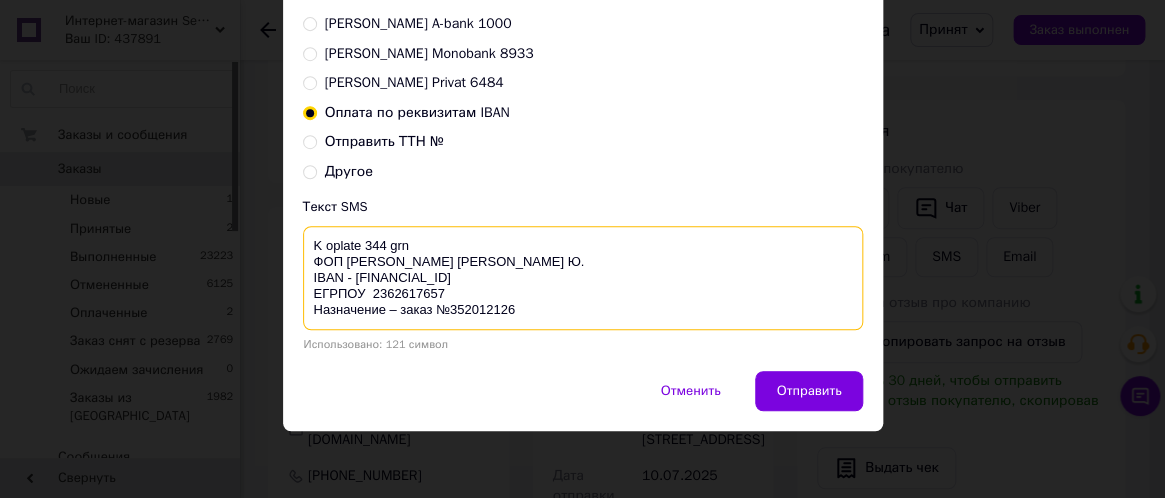 drag, startPoint x: 306, startPoint y: 242, endPoint x: 572, endPoint y: 320, distance: 277.2003 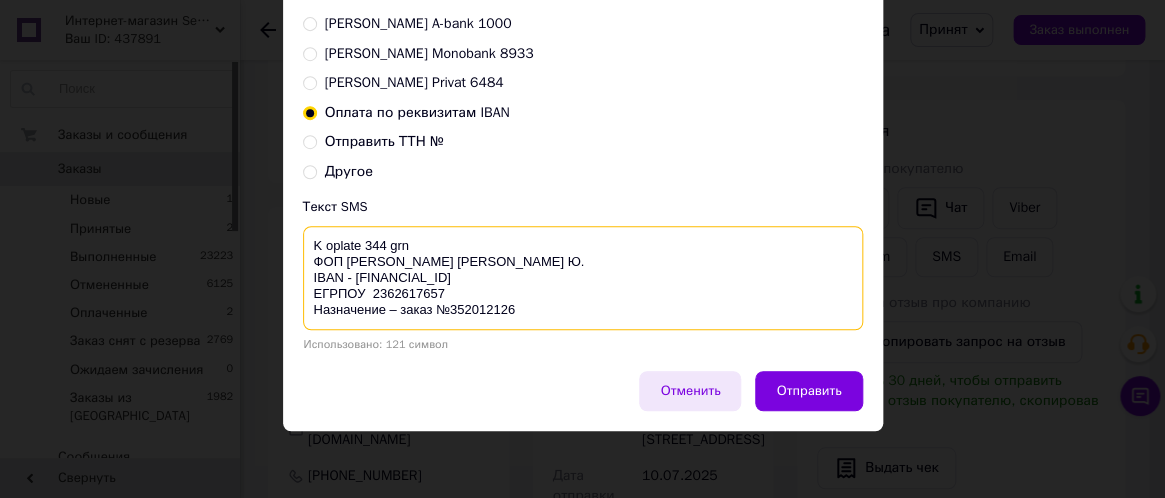 type on "K oplate 344 grn
ФОП [PERSON_NAME] [PERSON_NAME] Ю.
IBAN - [FINANCIAL_ID]
ЕГРПОУ  2362617657
Назначение – заказ №352012126" 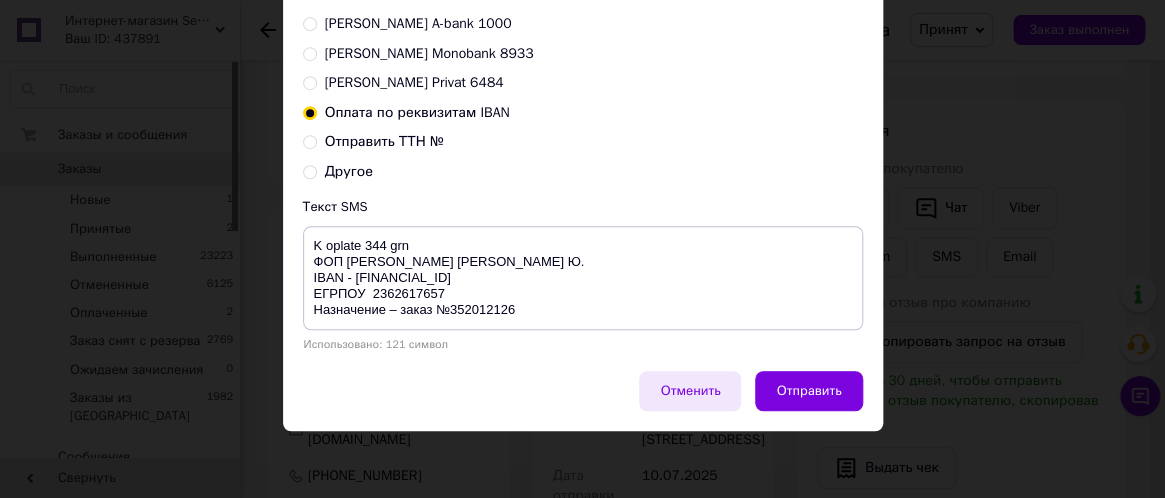 click on "Отменить" at bounding box center (690, 391) 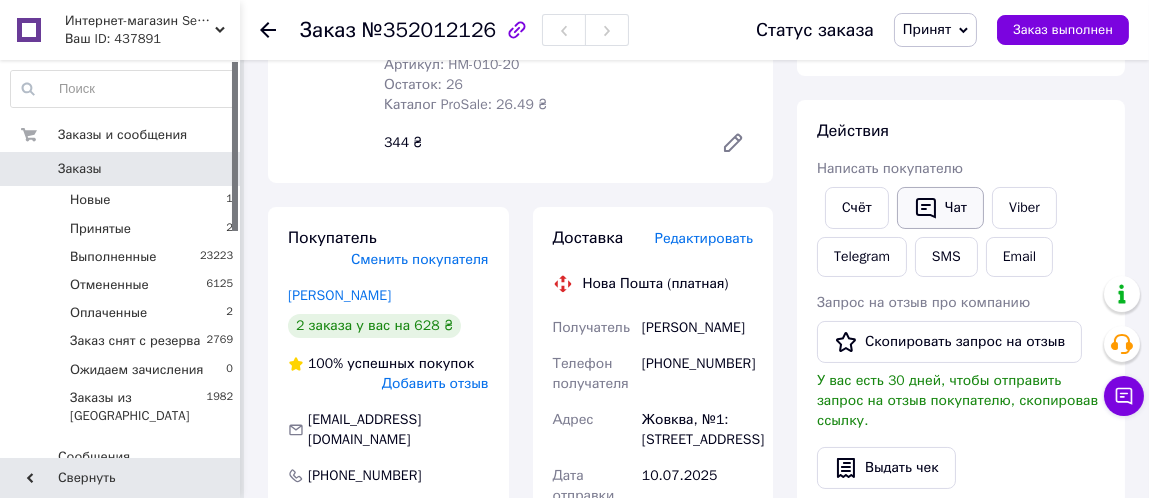 click on "Чат" at bounding box center [940, 208] 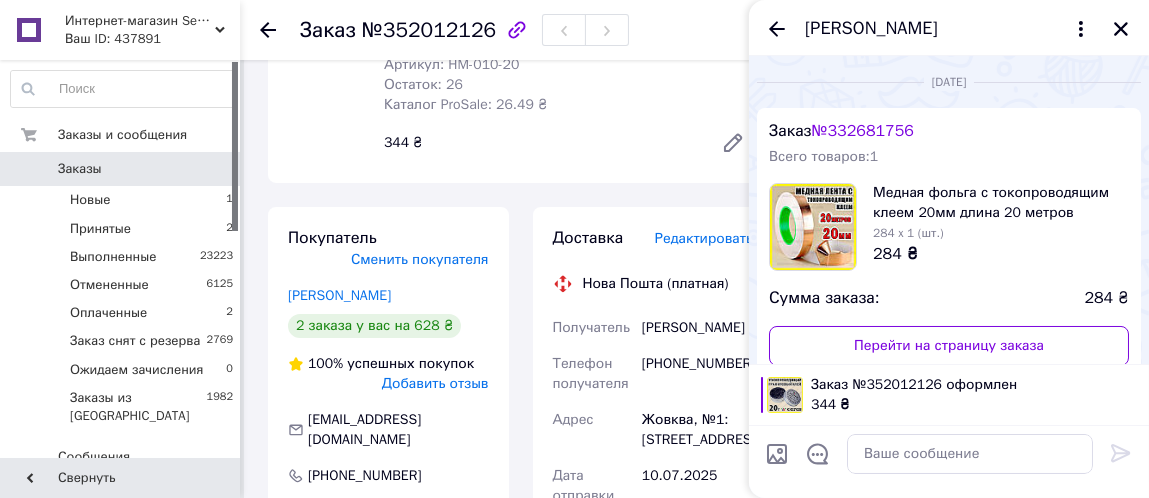scroll, scrollTop: 210, scrollLeft: 0, axis: vertical 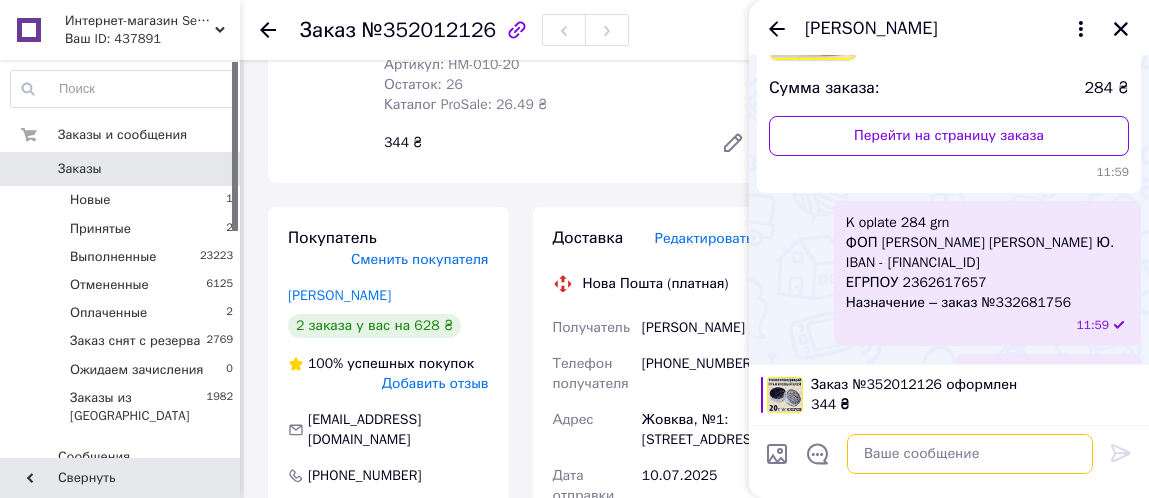 click at bounding box center [970, 454] 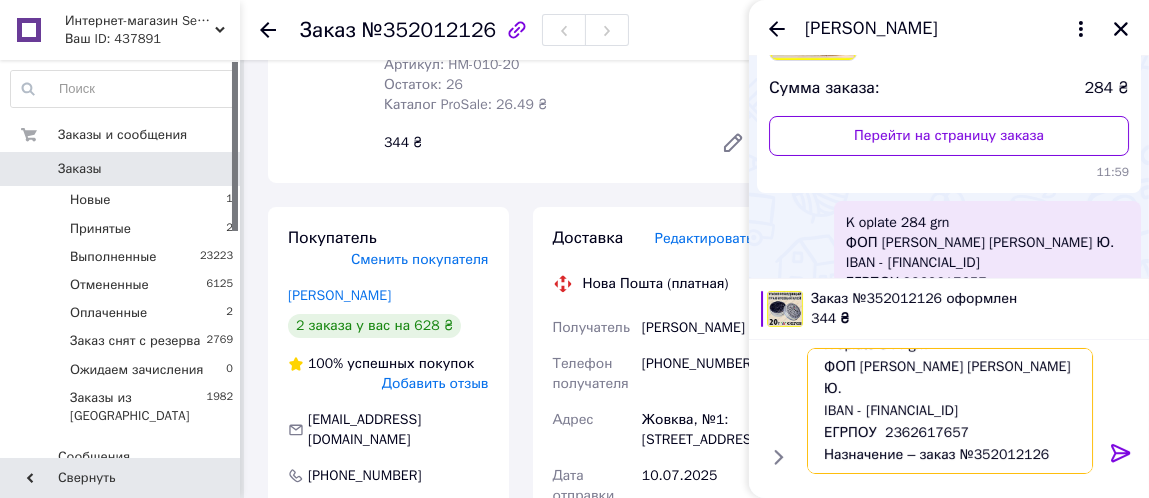 scroll, scrollTop: 0, scrollLeft: 0, axis: both 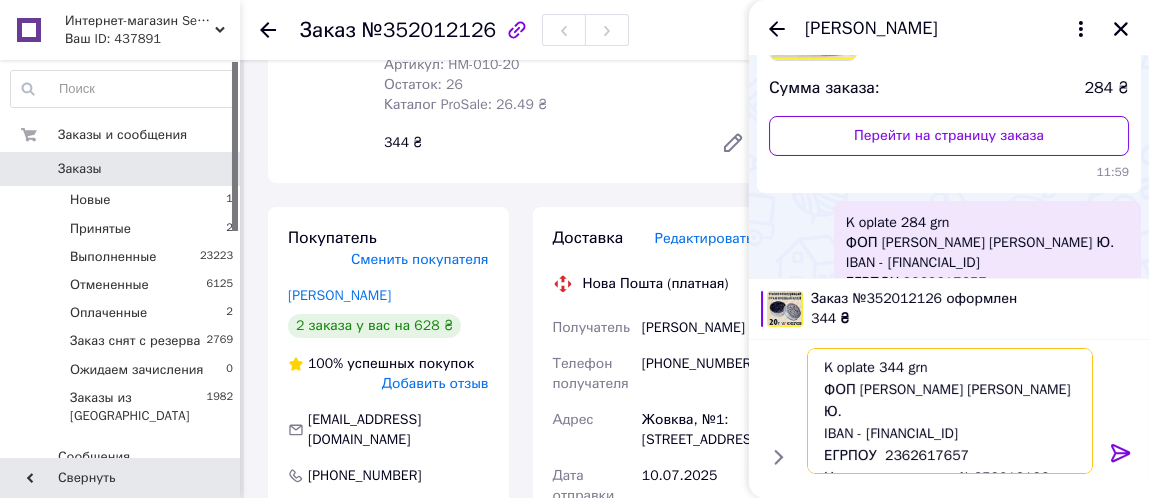 type on "K oplate 344 grn
ФОП [PERSON_NAME] [PERSON_NAME] Ю.
IBAN - [FINANCIAL_ID]
ЕГРПОУ  2362617657
Назначение – заказ №352012126" 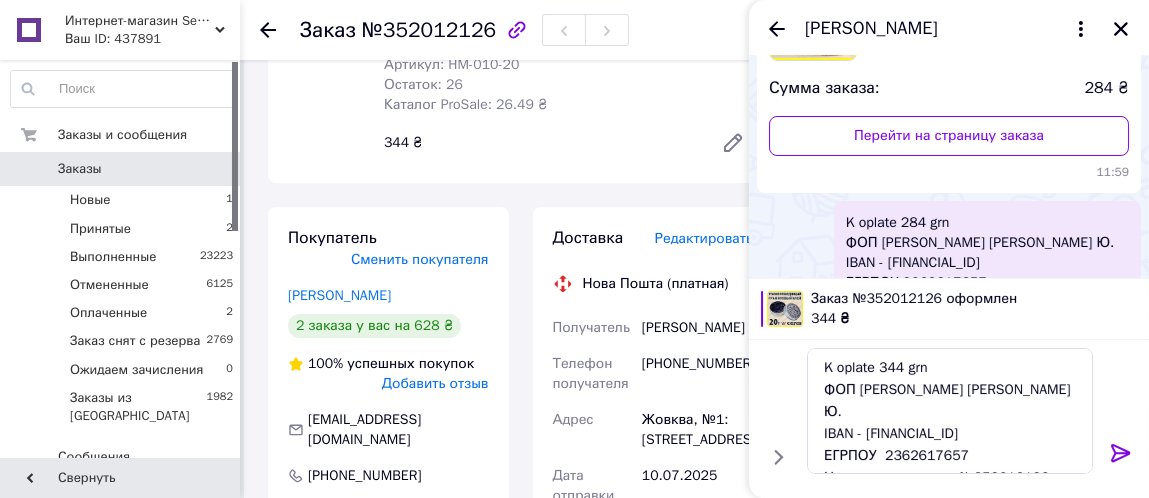 click 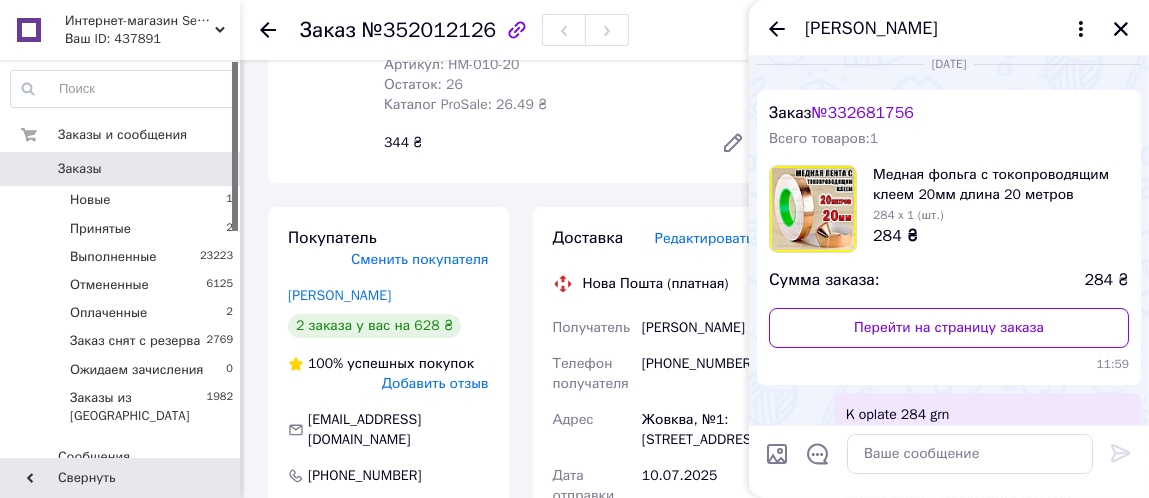 scroll, scrollTop: 0, scrollLeft: 0, axis: both 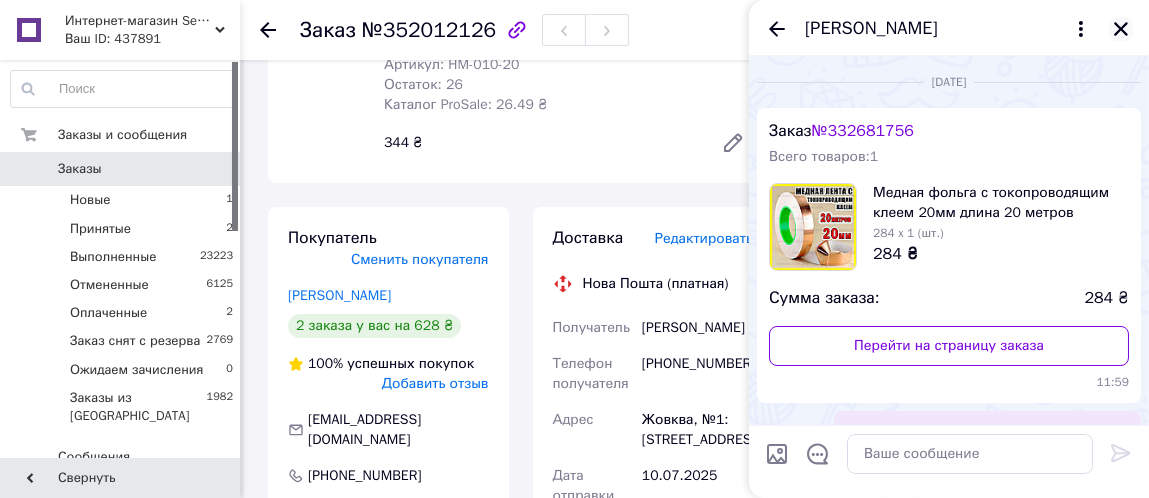 click 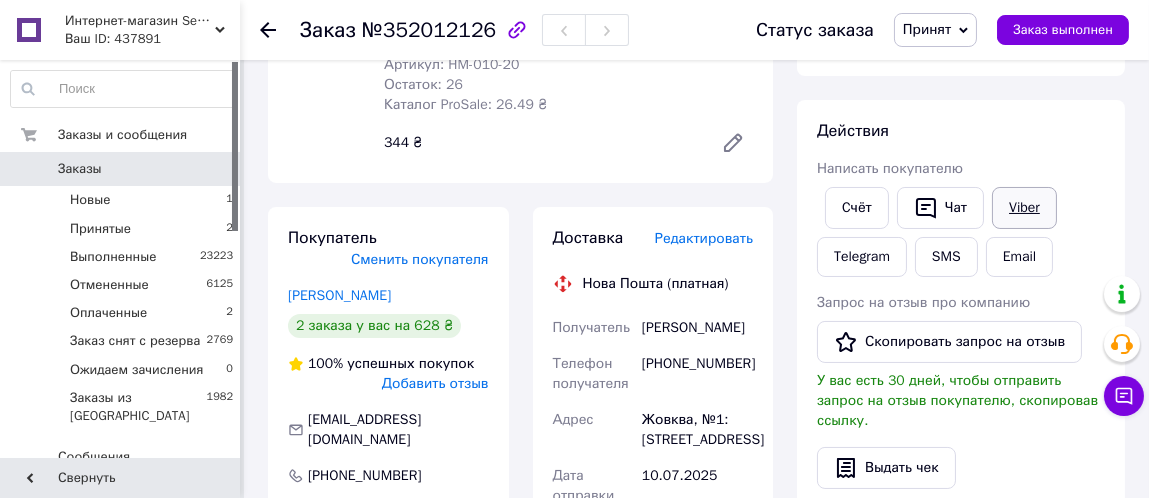 click on "Viber" at bounding box center [1024, 208] 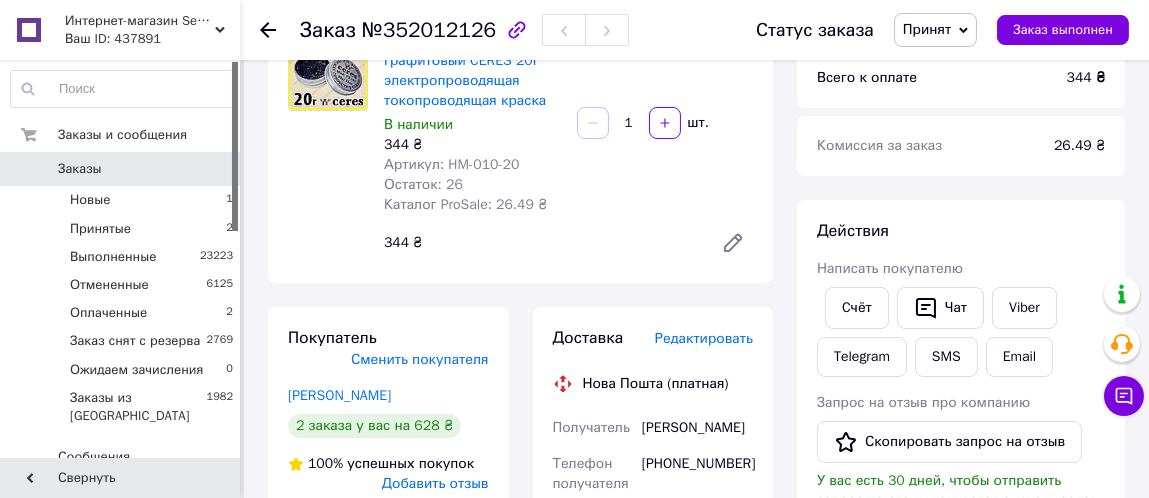 scroll, scrollTop: 300, scrollLeft: 0, axis: vertical 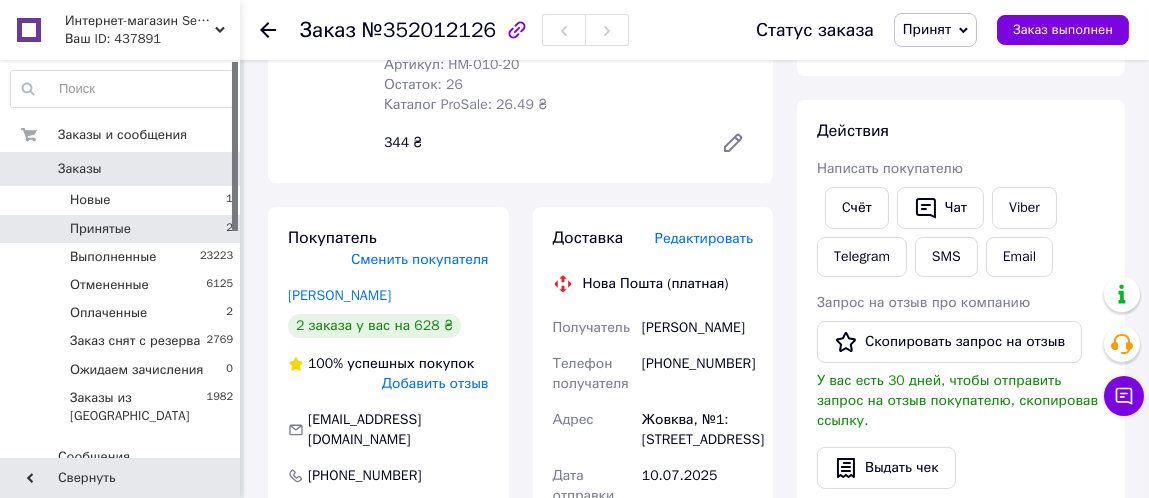 click on "Принятые 2" at bounding box center (122, 229) 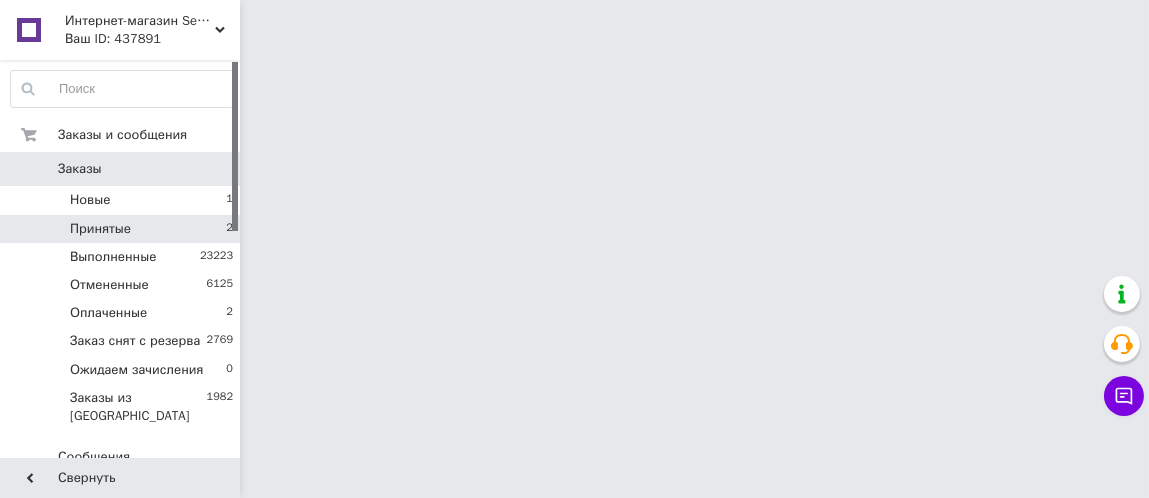 scroll, scrollTop: 0, scrollLeft: 0, axis: both 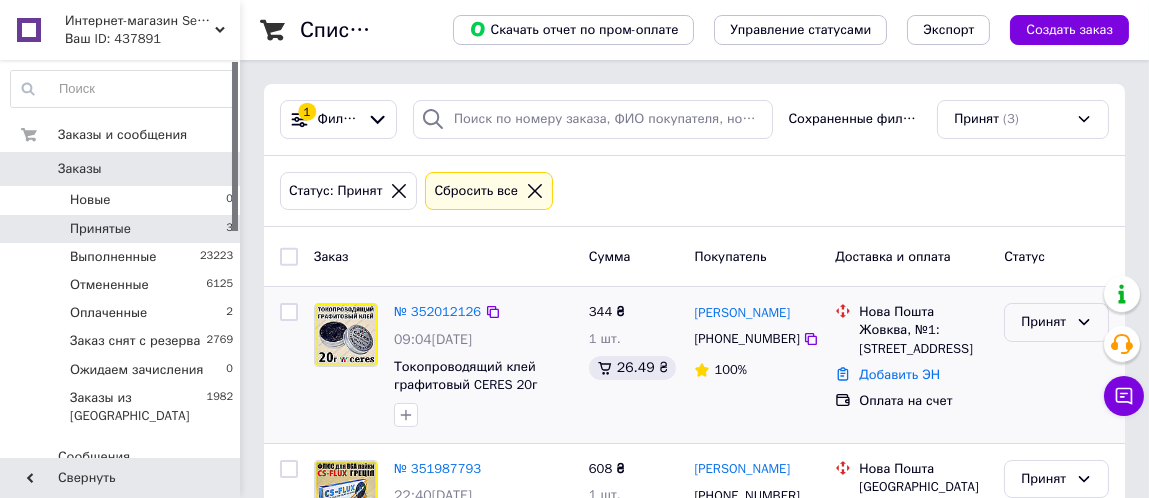 click 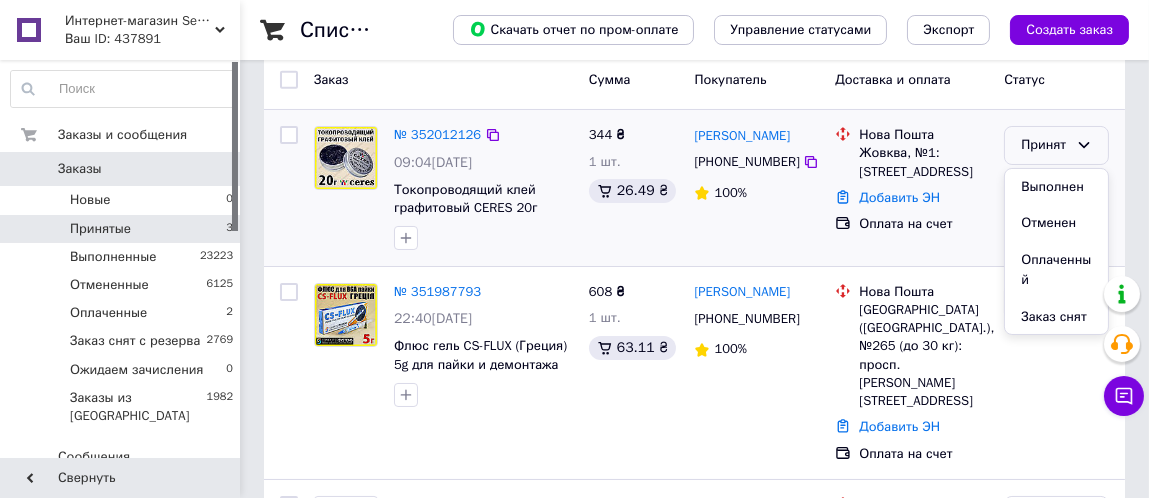 scroll, scrollTop: 200, scrollLeft: 0, axis: vertical 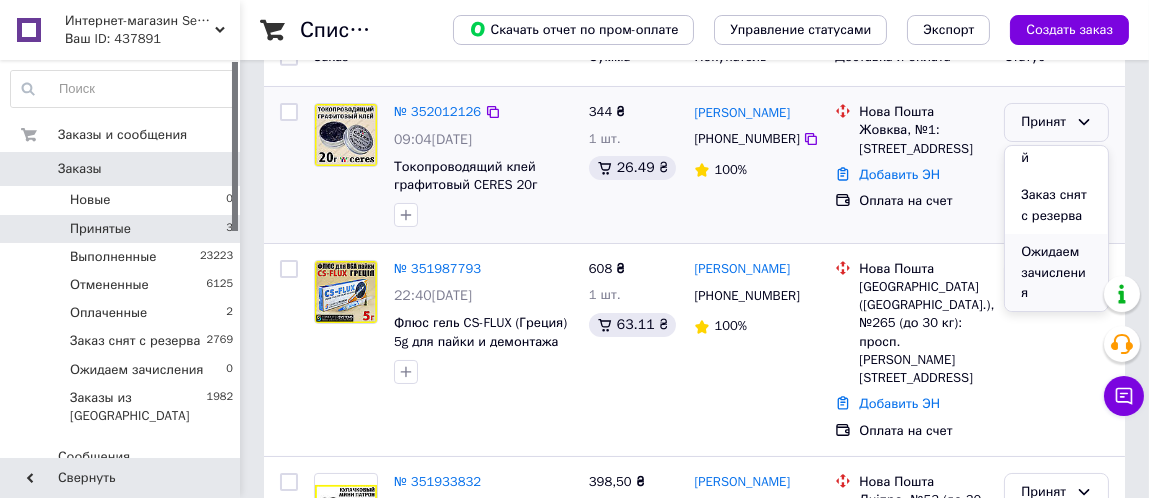 click on "Ожидаем зачисления" at bounding box center [1056, 273] 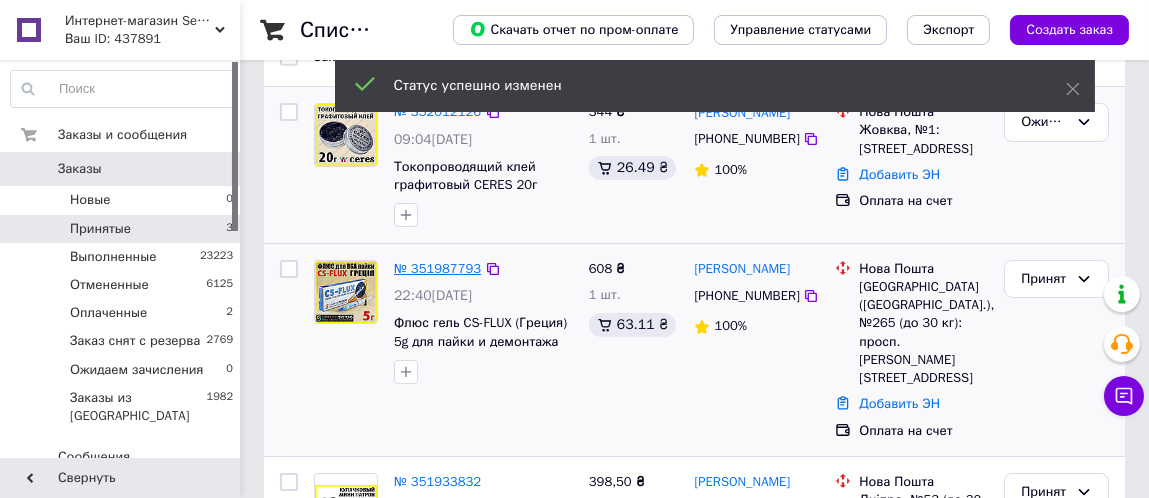 click on "№ 351987793" at bounding box center (437, 268) 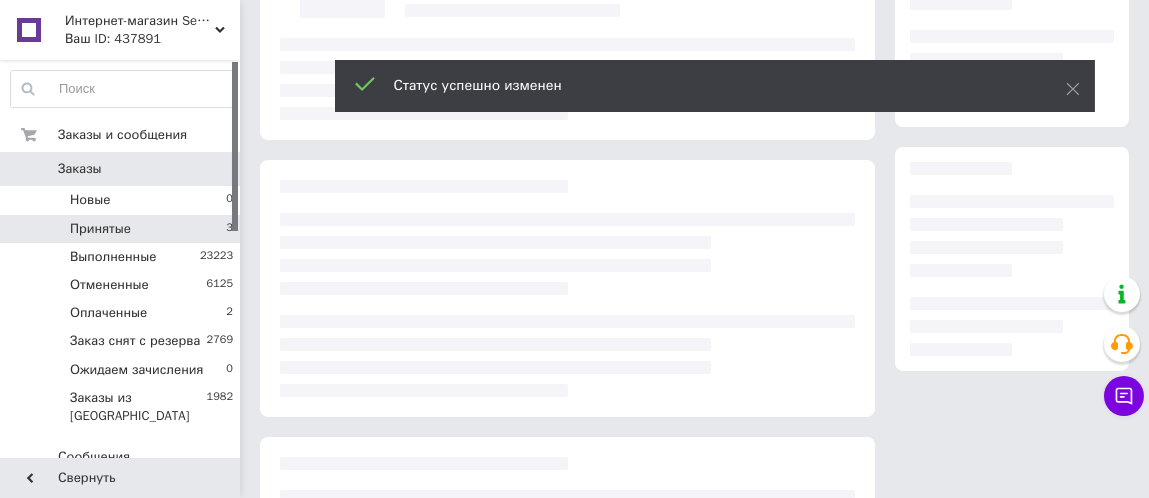 scroll, scrollTop: 0, scrollLeft: 0, axis: both 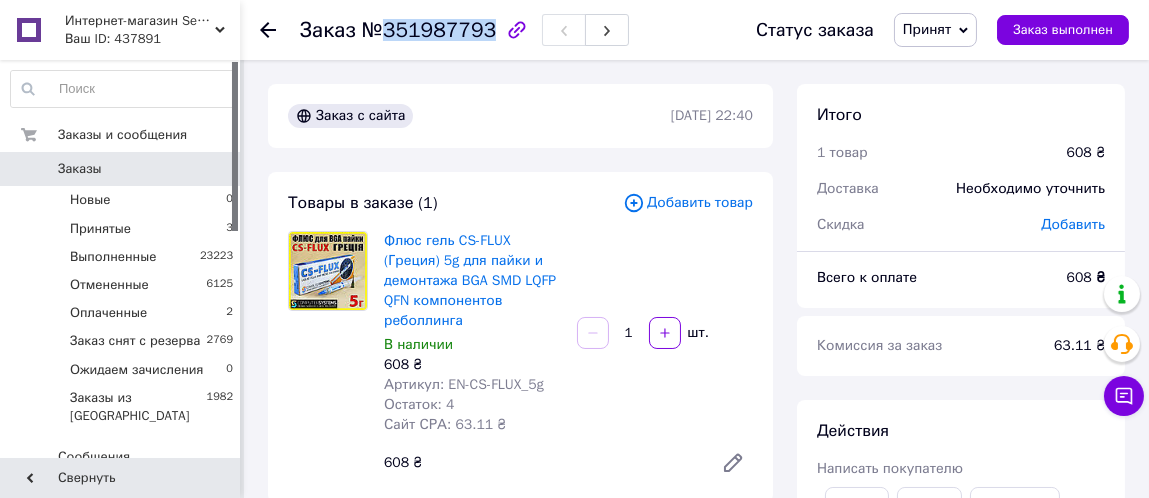 drag, startPoint x: 382, startPoint y: 29, endPoint x: 479, endPoint y: 29, distance: 97 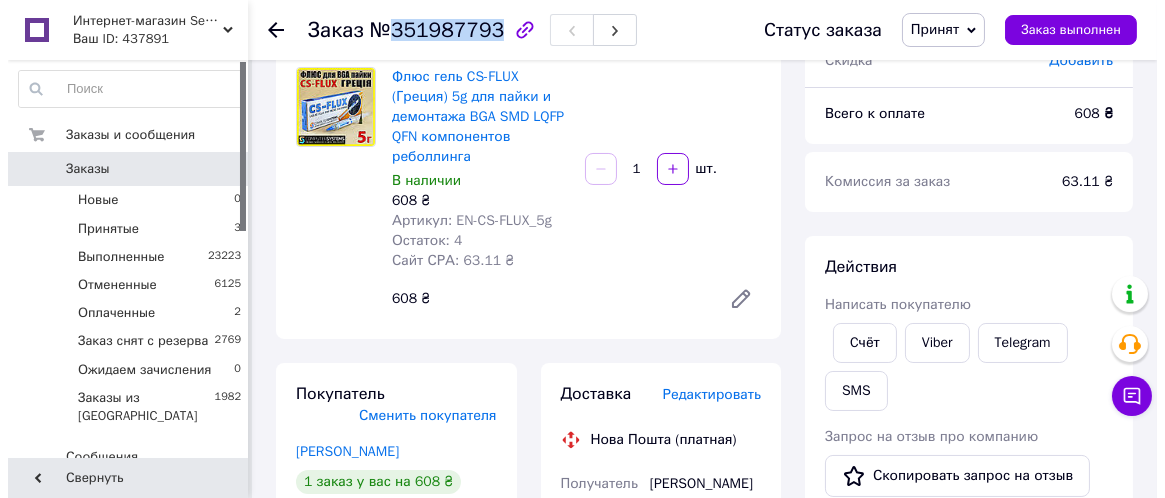 scroll, scrollTop: 200, scrollLeft: 0, axis: vertical 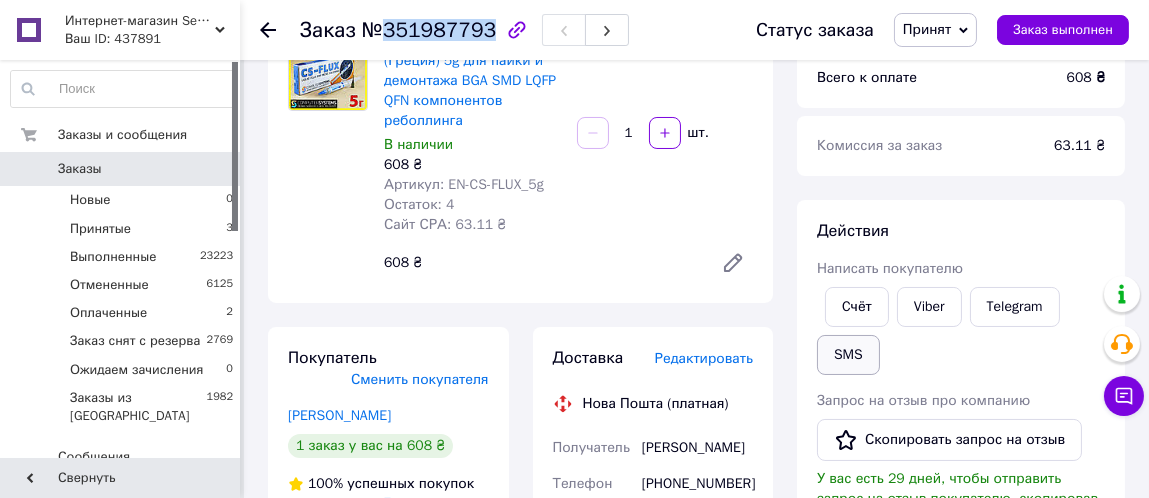 click on "SMS" at bounding box center (848, 355) 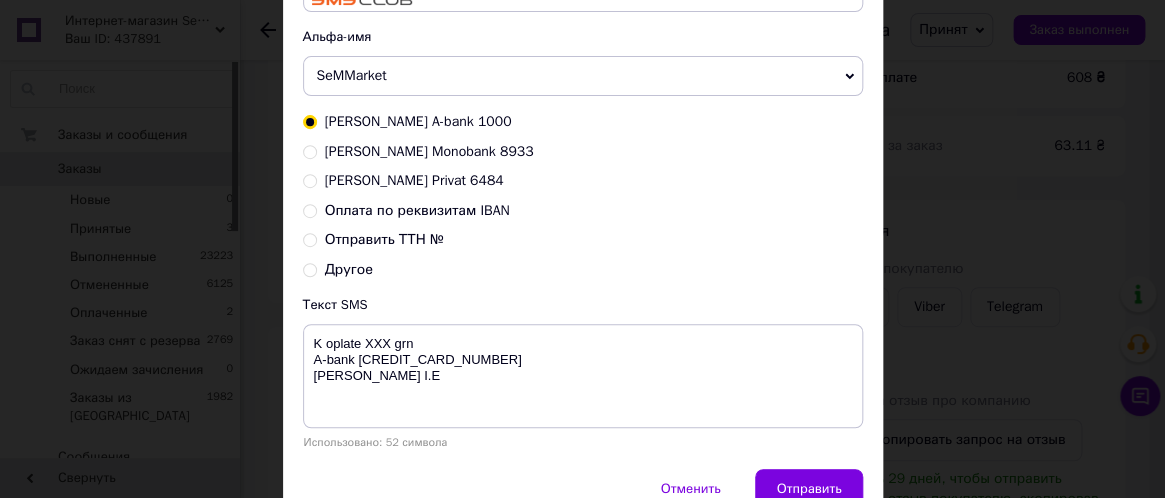 scroll, scrollTop: 200, scrollLeft: 0, axis: vertical 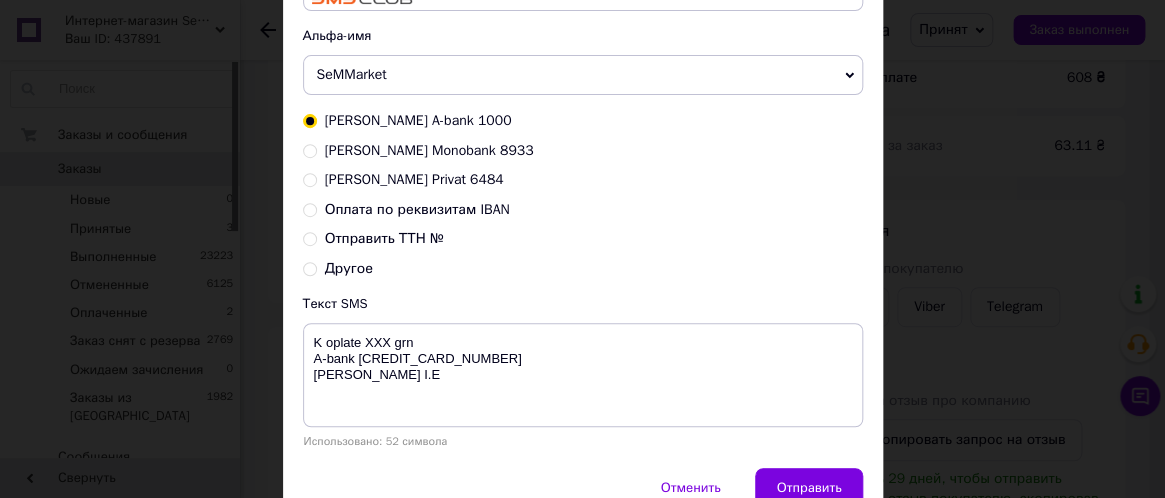 click on "Оплата по реквизитам IBAN" at bounding box center (310, 208) 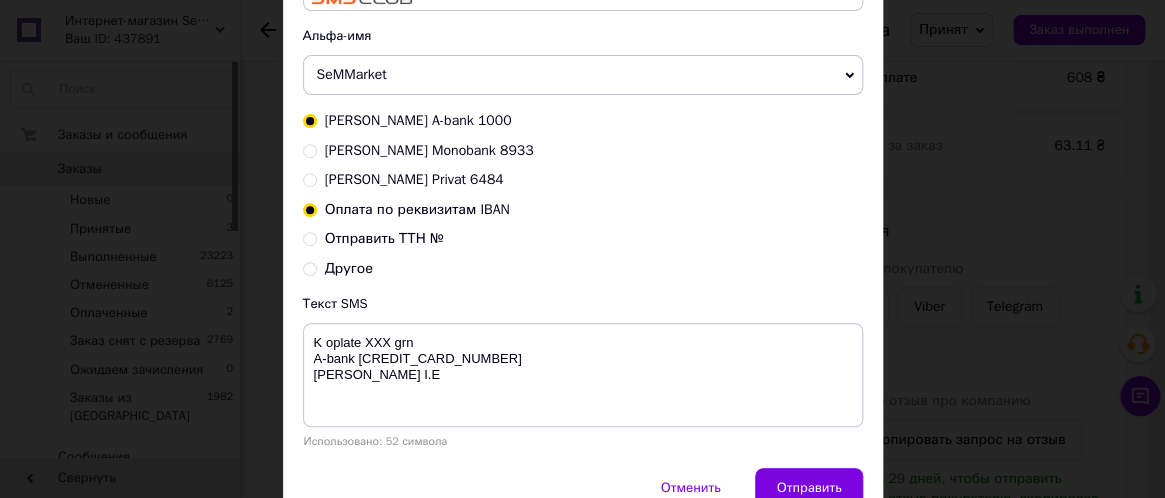 radio on "true" 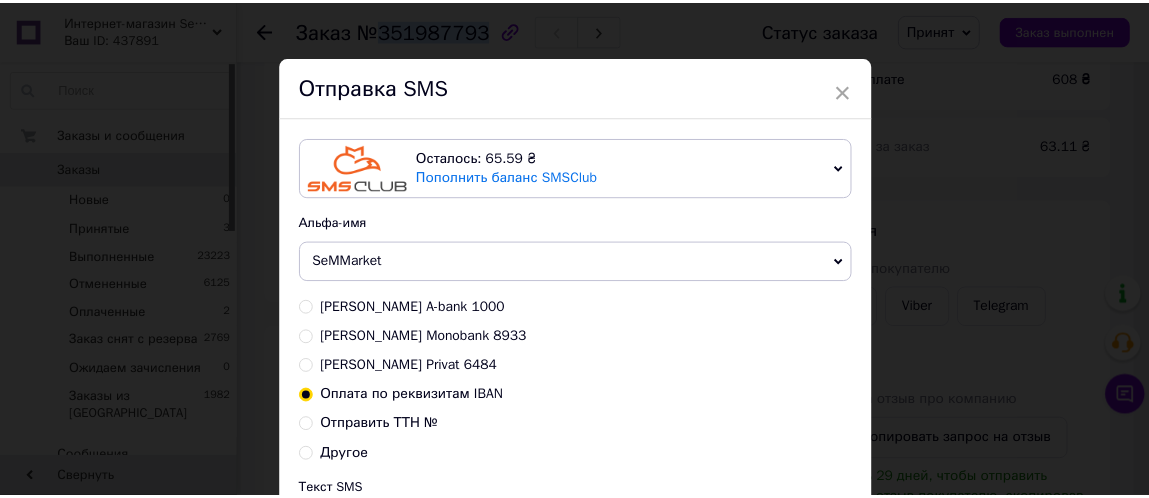 scroll, scrollTop: 0, scrollLeft: 0, axis: both 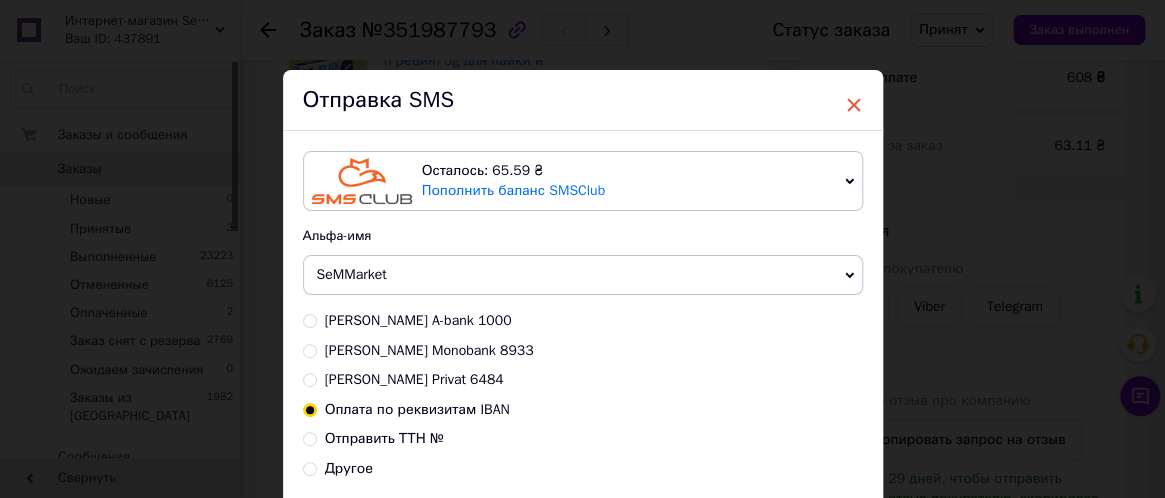 click on "×" at bounding box center [854, 105] 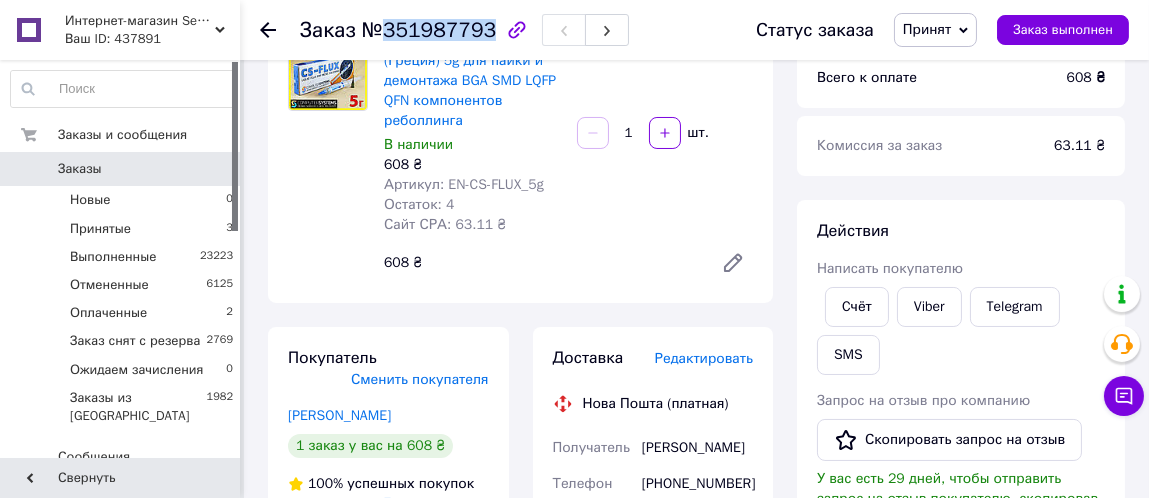drag, startPoint x: 381, startPoint y: 27, endPoint x: 482, endPoint y: 32, distance: 101.12369 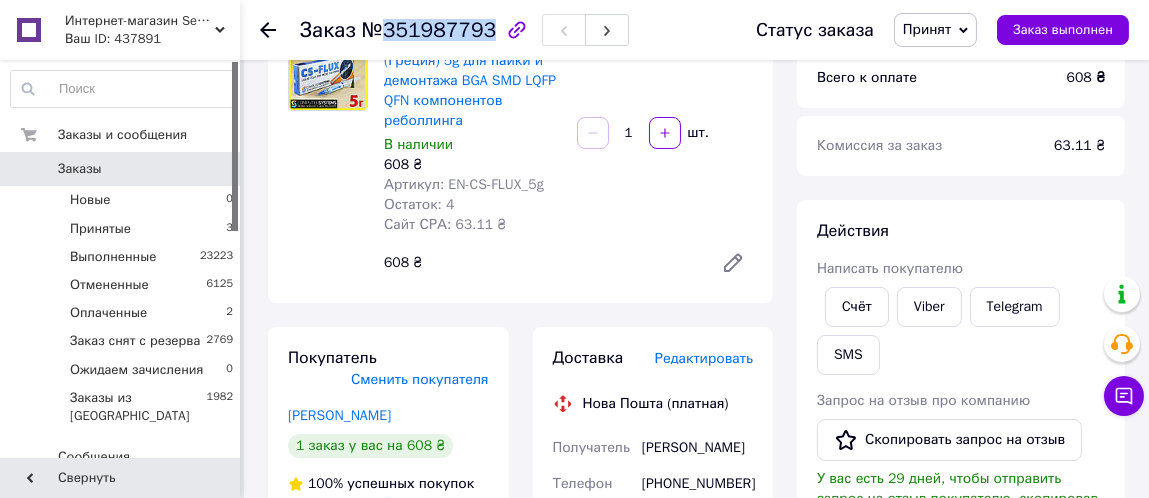 copy on "351987793" 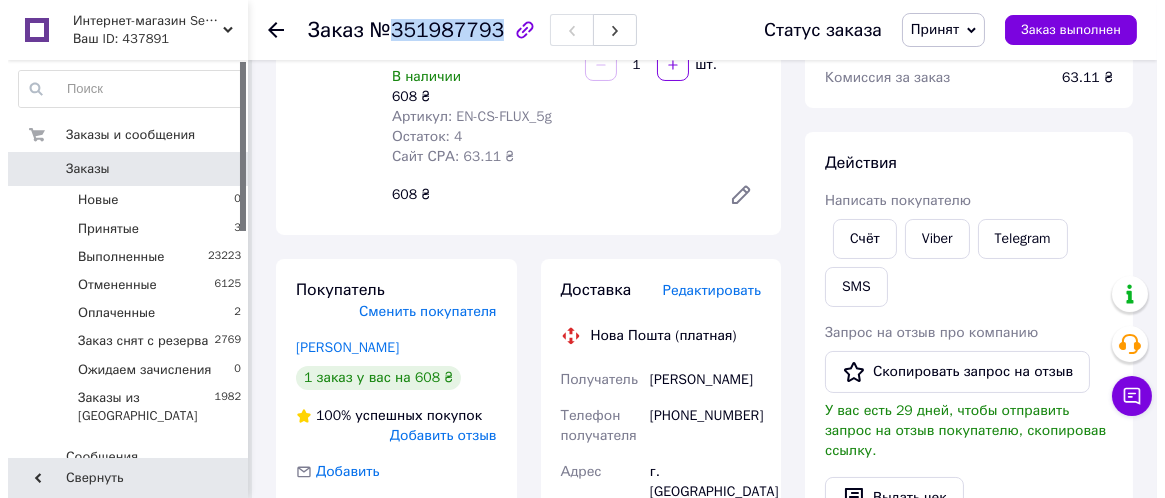 scroll, scrollTop: 300, scrollLeft: 0, axis: vertical 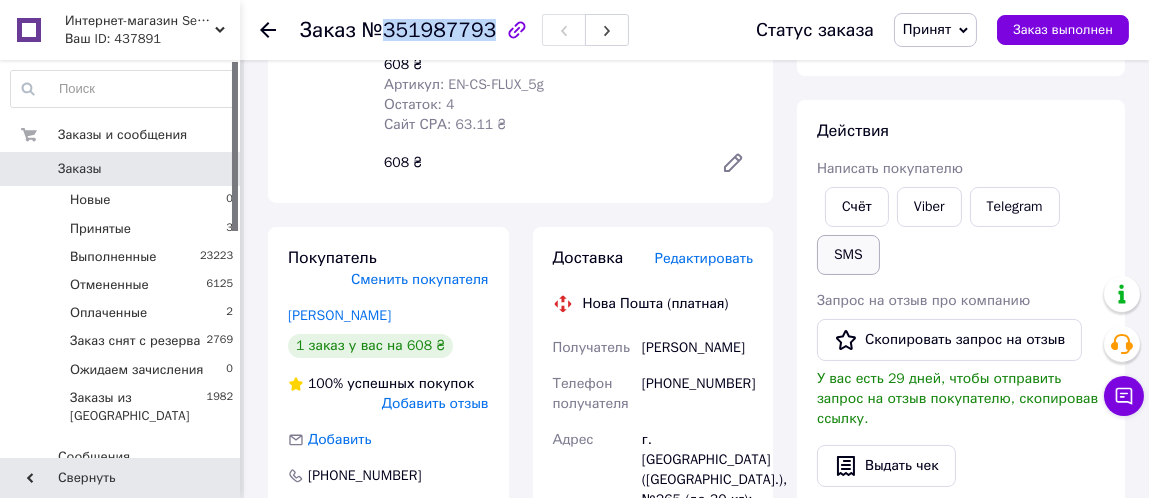 click on "SMS" at bounding box center (848, 255) 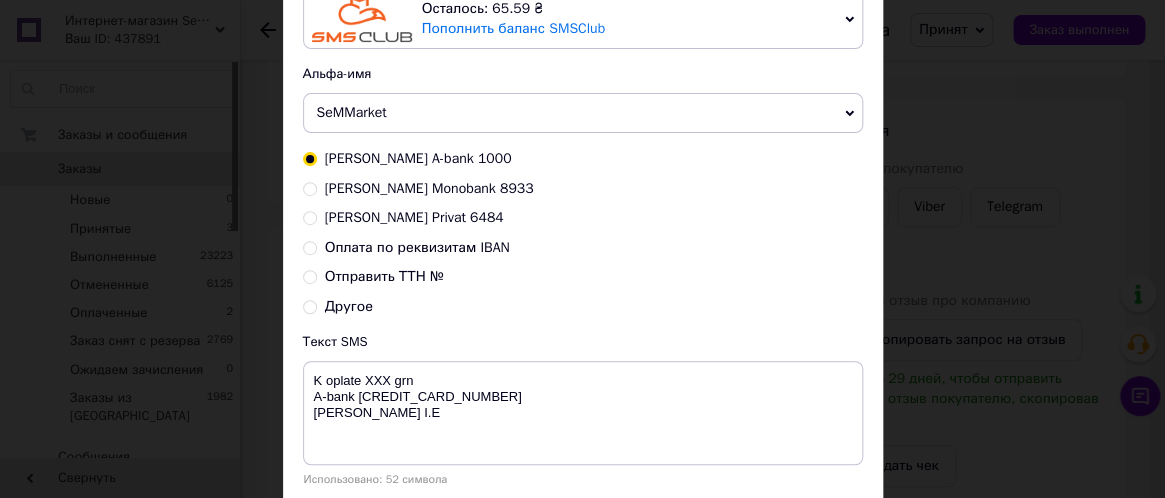 scroll, scrollTop: 200, scrollLeft: 0, axis: vertical 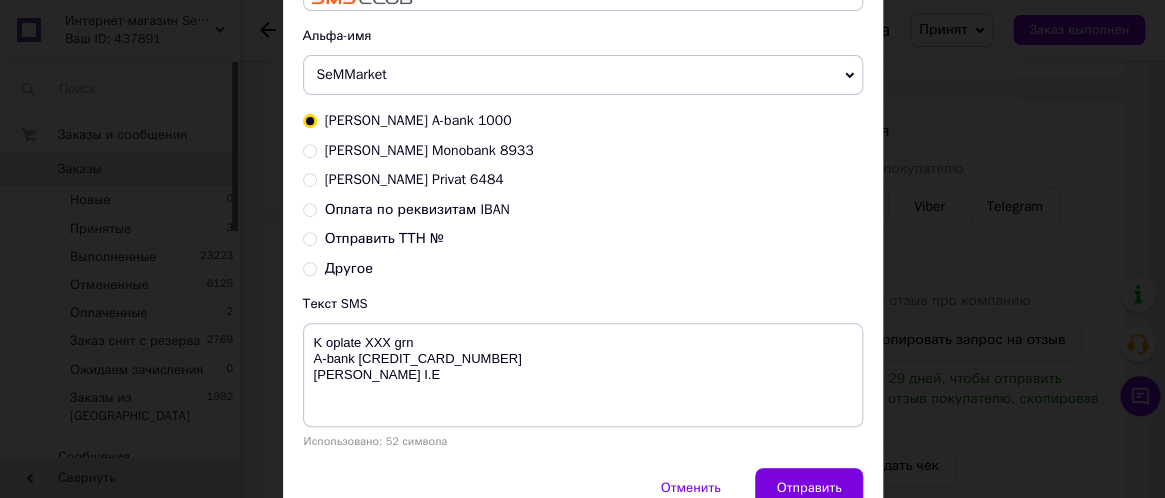 click on "Оплата по реквизитам IBAN" at bounding box center (310, 208) 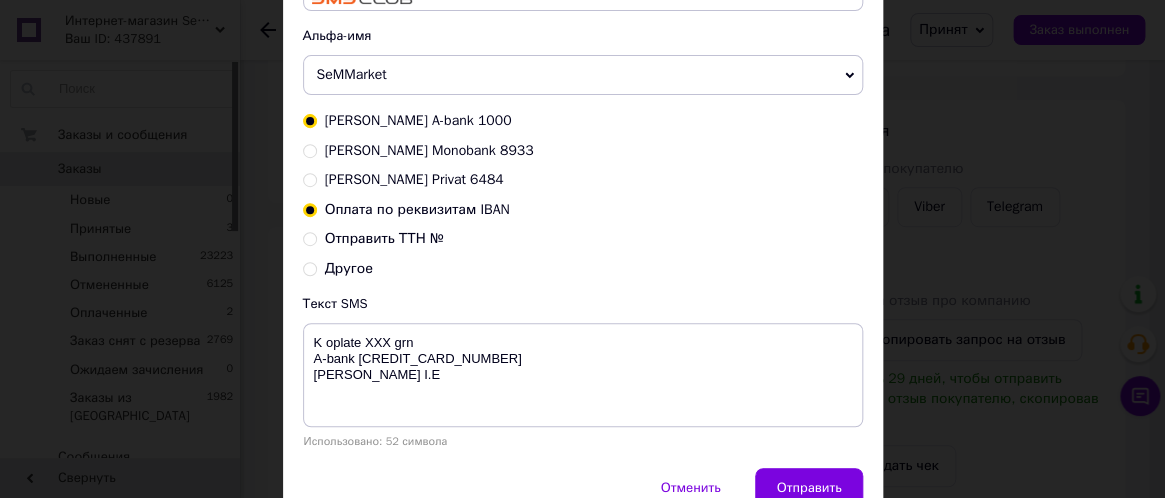 radio on "true" 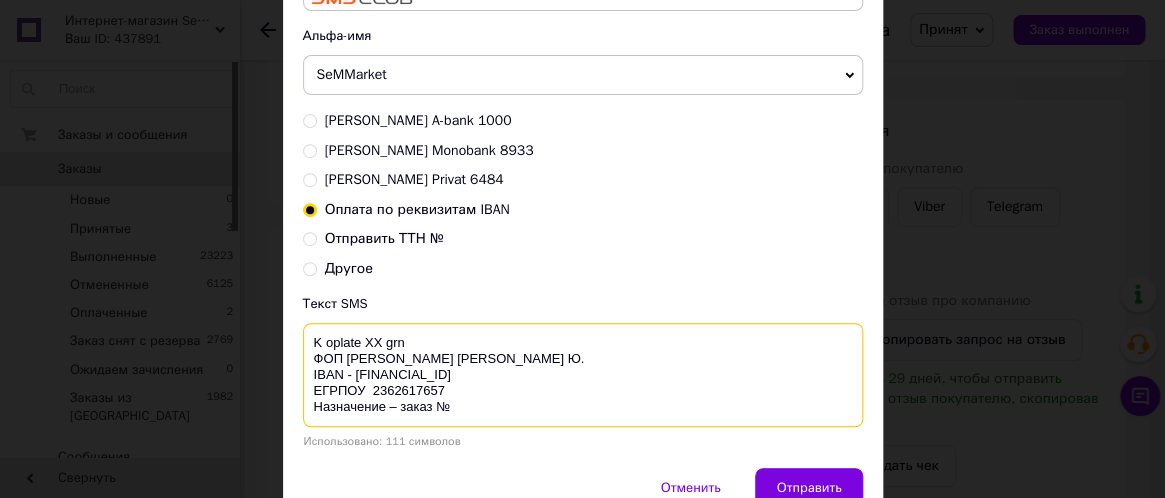click on "K oplate XX grn
ФОП [PERSON_NAME] [PERSON_NAME] Ю.
IBAN - [FINANCIAL_ID]
ЕГРПОУ  2362617657
Назначение – заказ №" at bounding box center (583, 375) 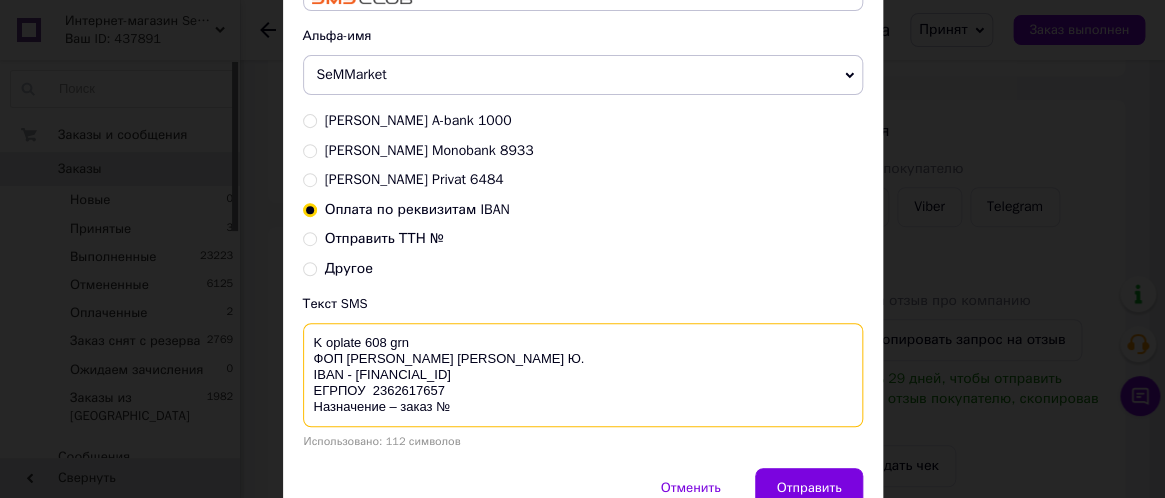 click on "K oplate 608 grn
ФОП Семенюк І. Ю.
IBAN - UA233220010000026007310080989
ЕГРПОУ  2362617657
Назначение – заказ №" at bounding box center (583, 375) 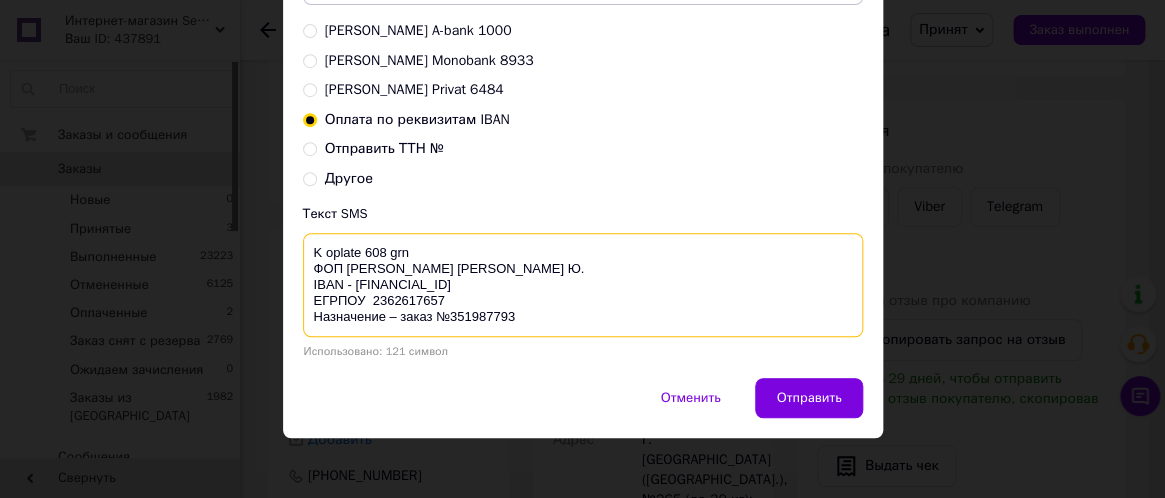 scroll, scrollTop: 297, scrollLeft: 0, axis: vertical 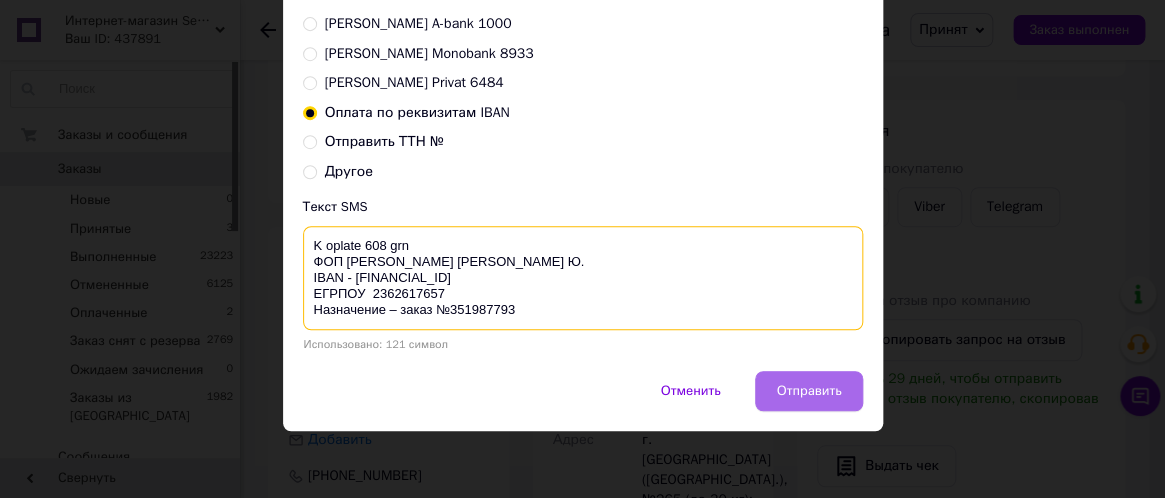 type on "K oplate 608 grn
ФОП Семенюк І. Ю.
IBAN - UA233220010000026007310080989
ЕГРПОУ  2362617657
Назначение – заказ №351987793" 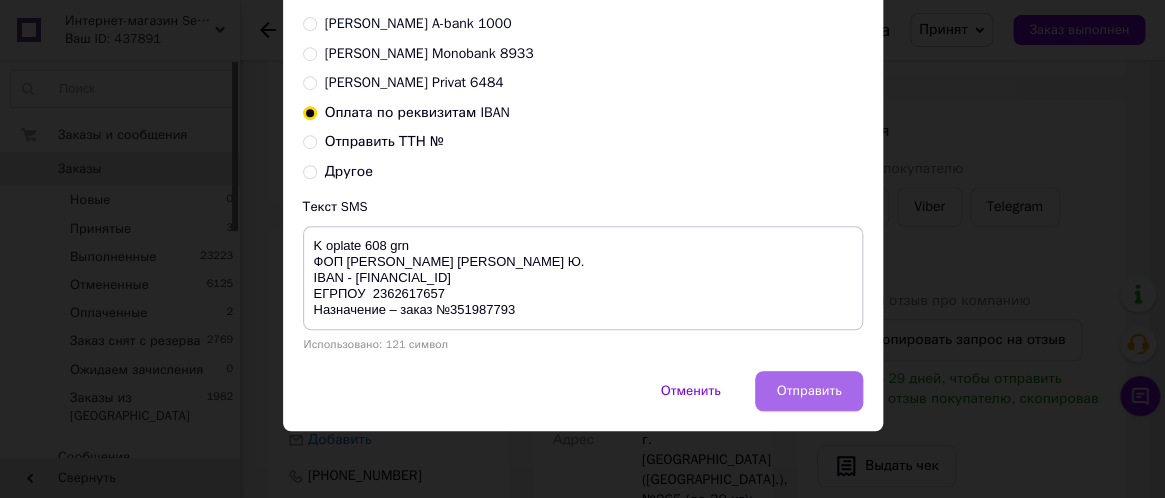 click on "Отправить" at bounding box center (808, 391) 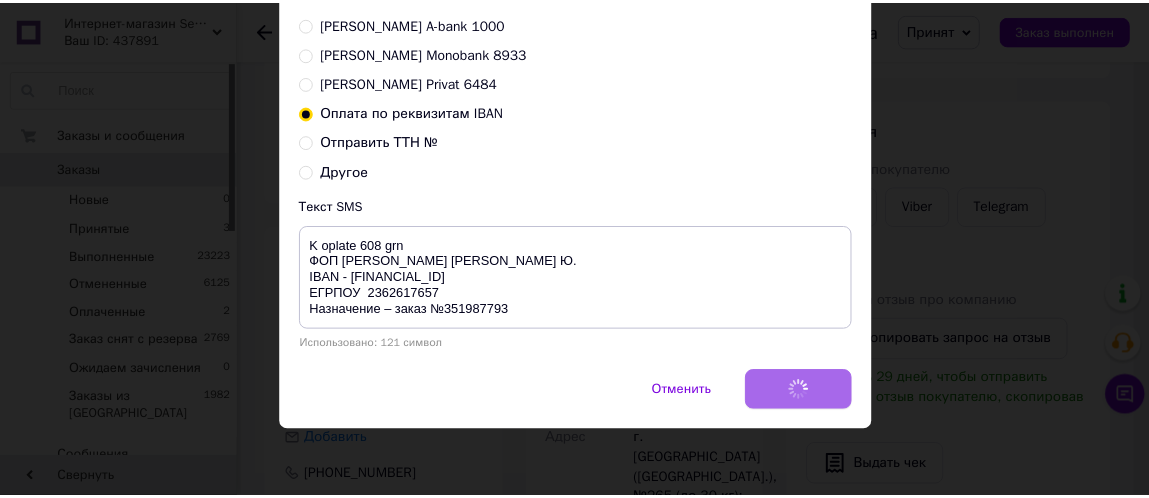scroll, scrollTop: 0, scrollLeft: 0, axis: both 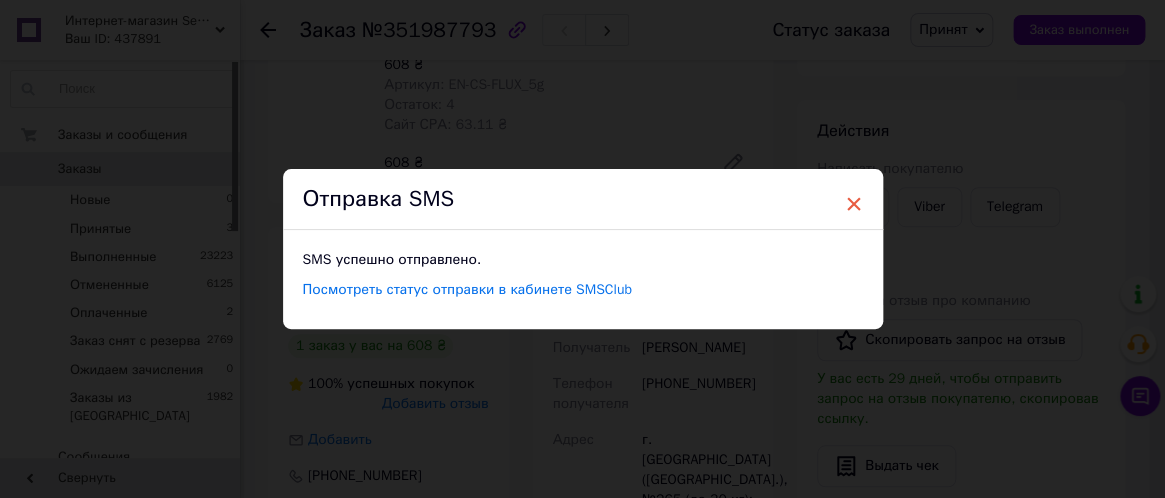 click on "×" at bounding box center [854, 204] 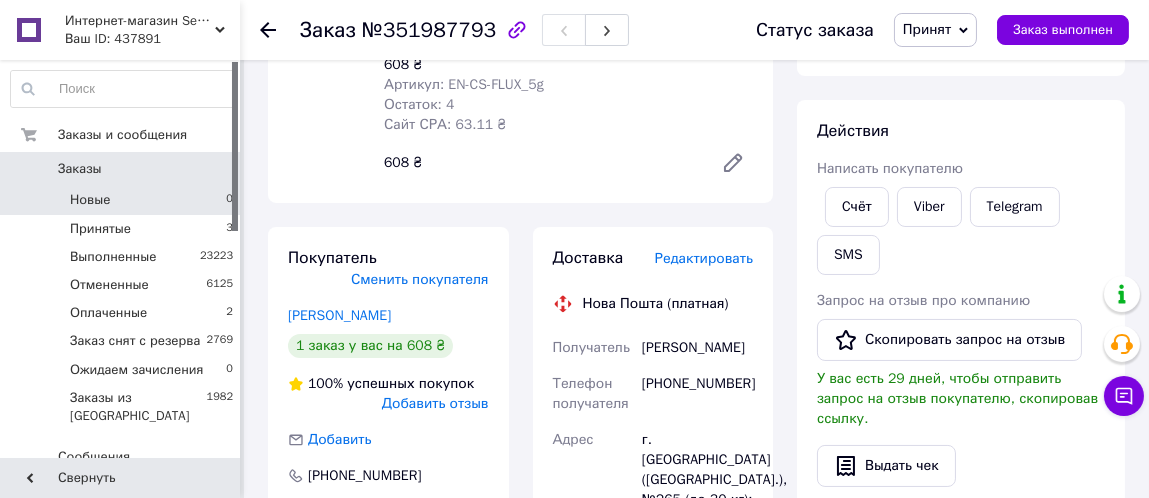 click on "Новые" at bounding box center [90, 200] 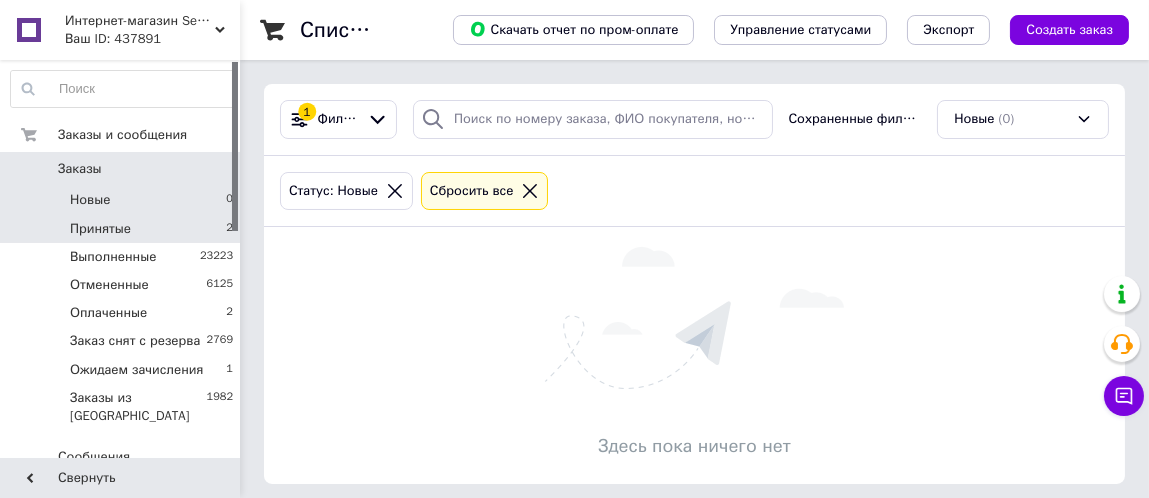 click on "Принятые" at bounding box center (100, 229) 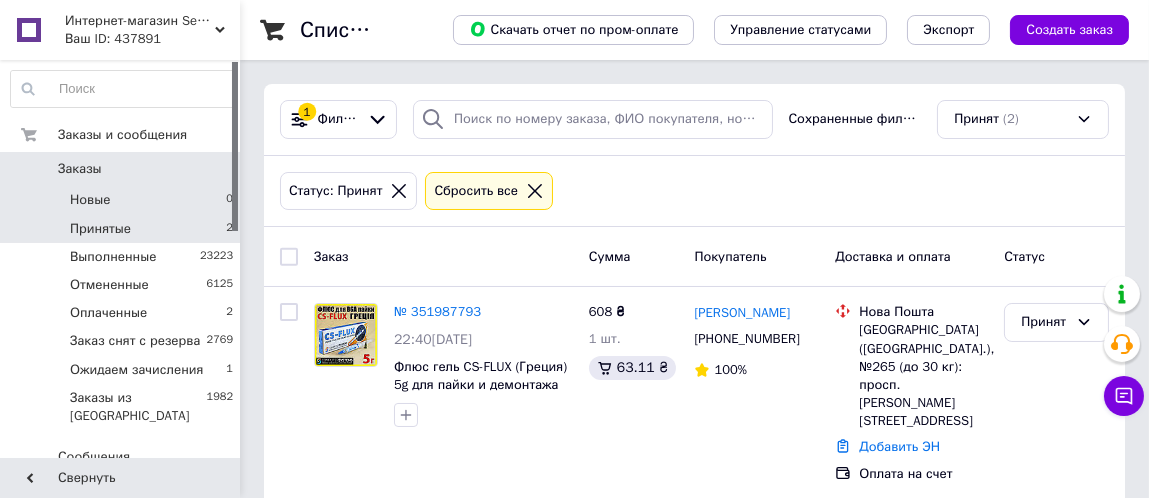 click on "Новые 0" at bounding box center (122, 200) 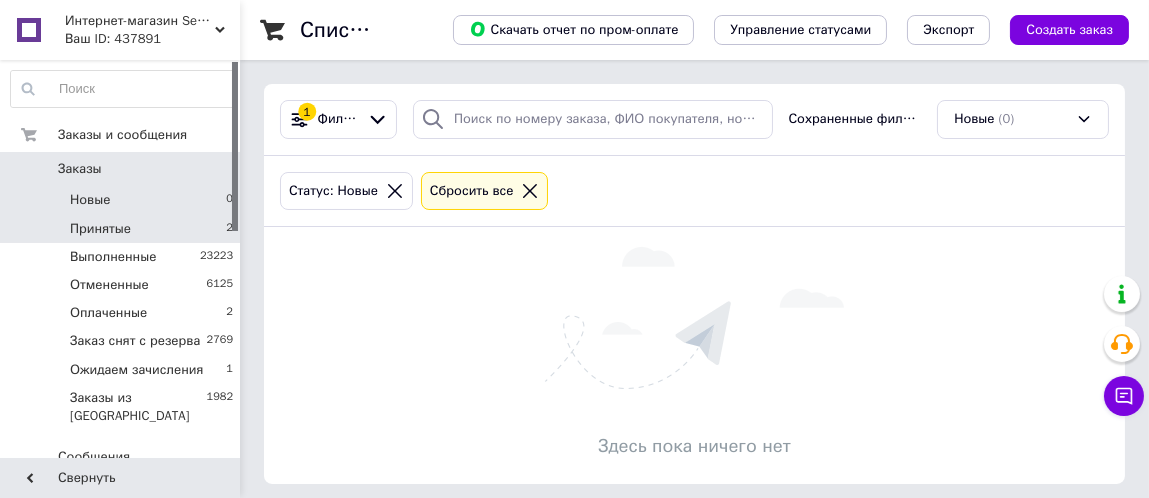 click on "Принятые 2" at bounding box center [122, 229] 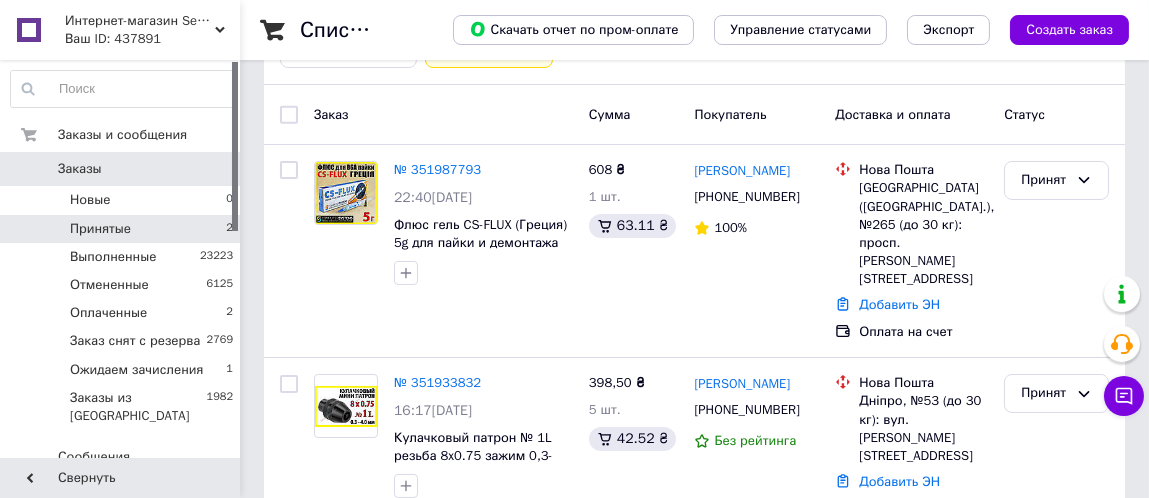 scroll, scrollTop: 162, scrollLeft: 0, axis: vertical 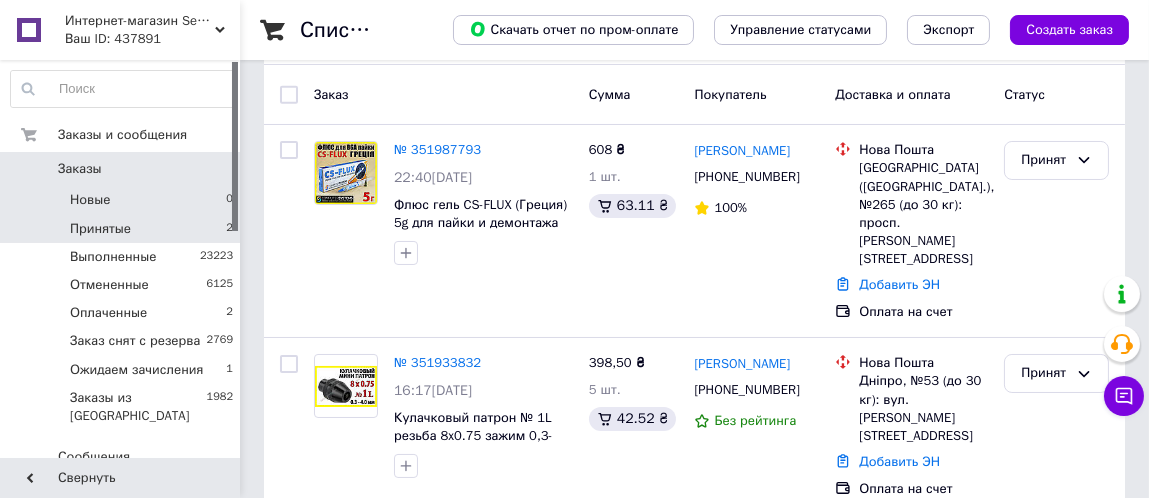 click on "Новые 0" at bounding box center [122, 200] 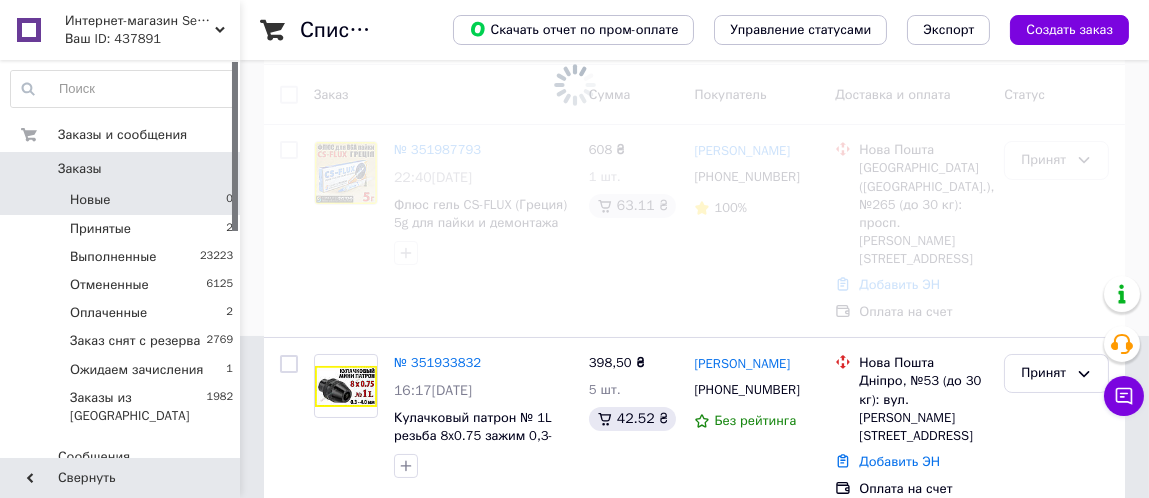 scroll, scrollTop: 0, scrollLeft: 0, axis: both 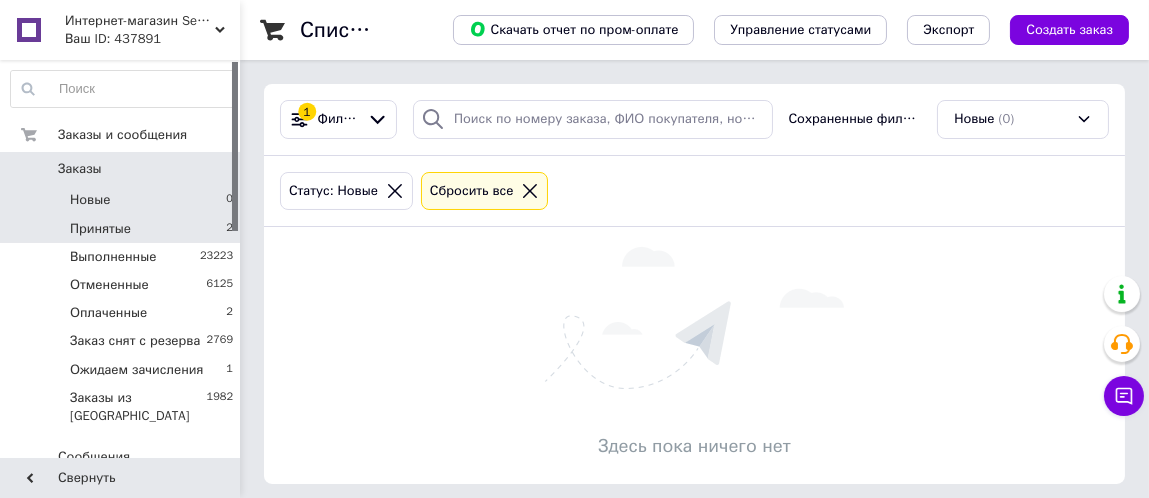 click on "Принятые 2" at bounding box center (122, 229) 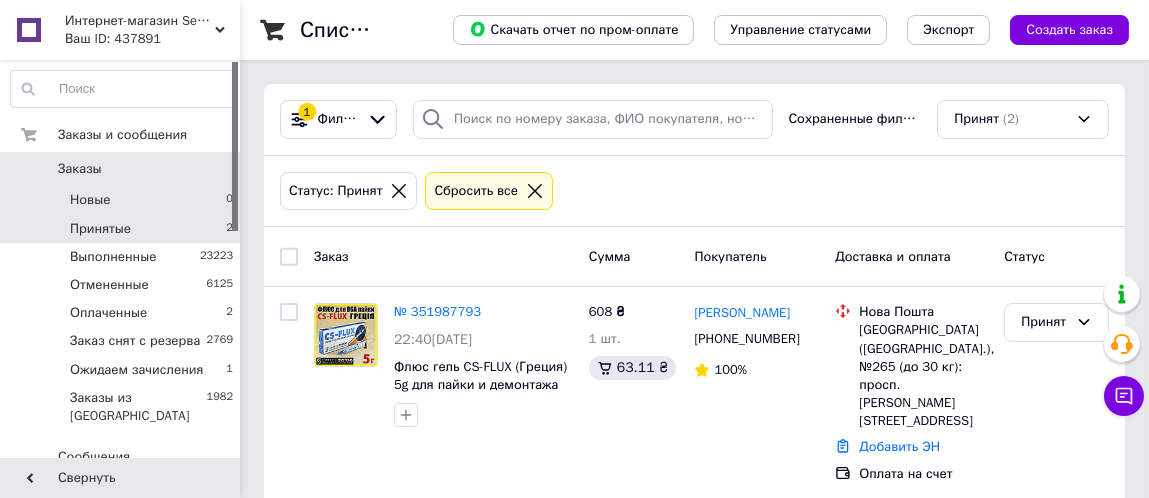 click on "Новые 0" at bounding box center [122, 200] 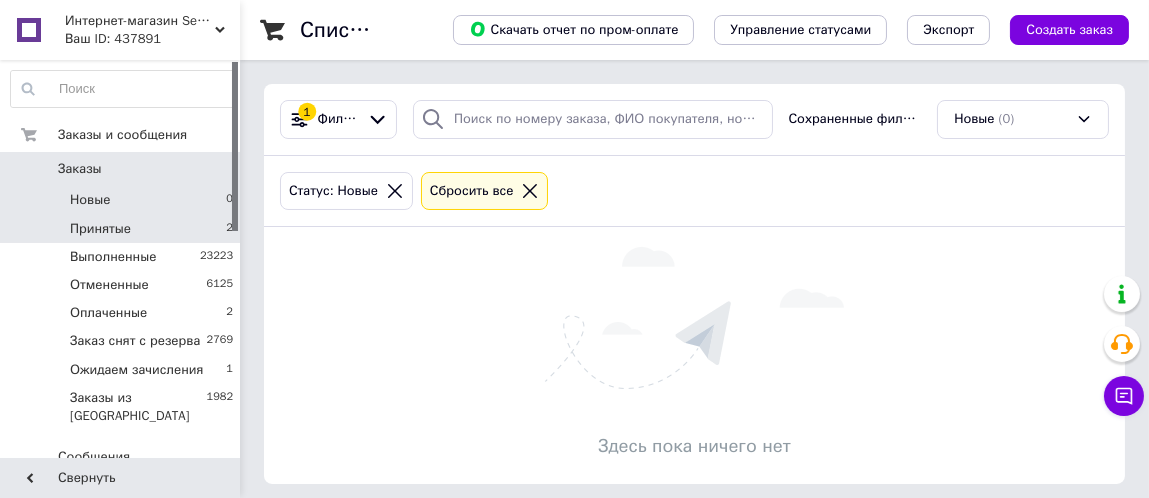 click on "Принятые 2" at bounding box center (122, 229) 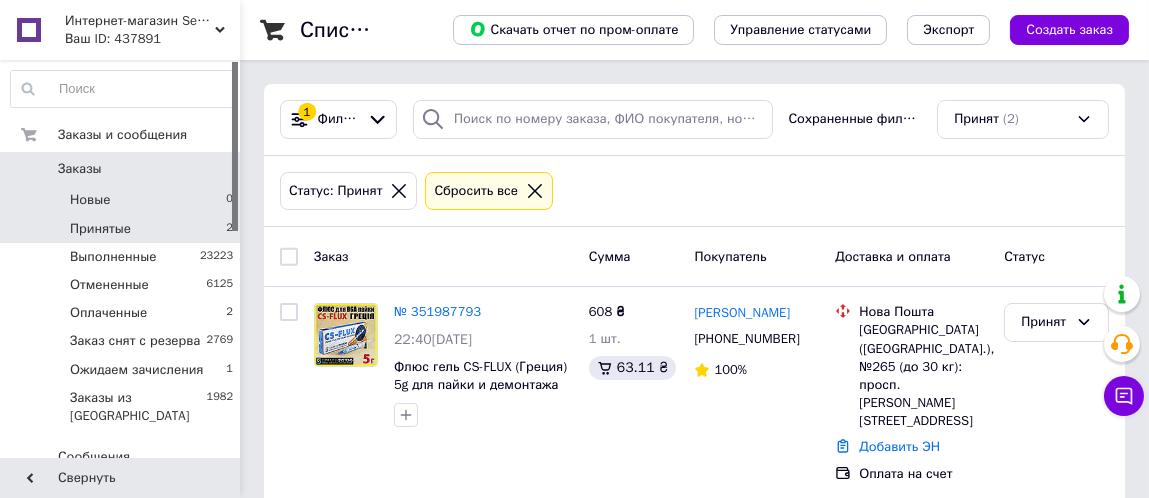 click on "Новые 0" at bounding box center (122, 200) 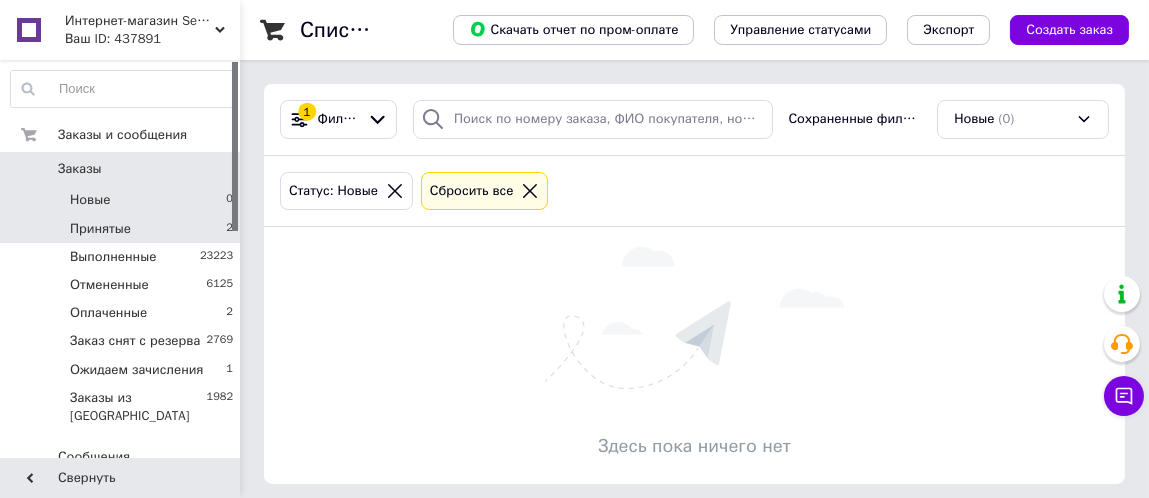 click on "Принятые 2" at bounding box center [122, 229] 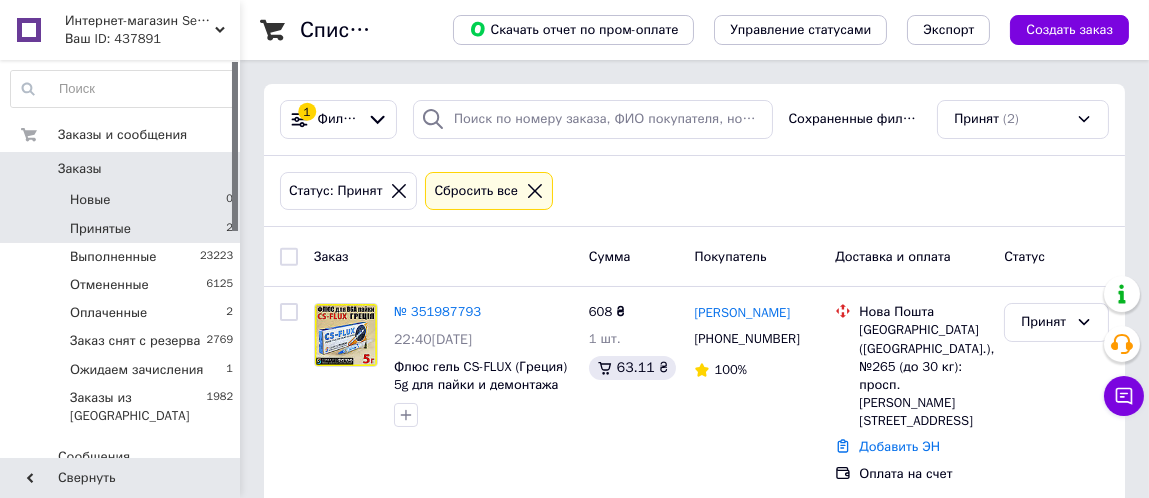 click on "Новые 0" at bounding box center (122, 200) 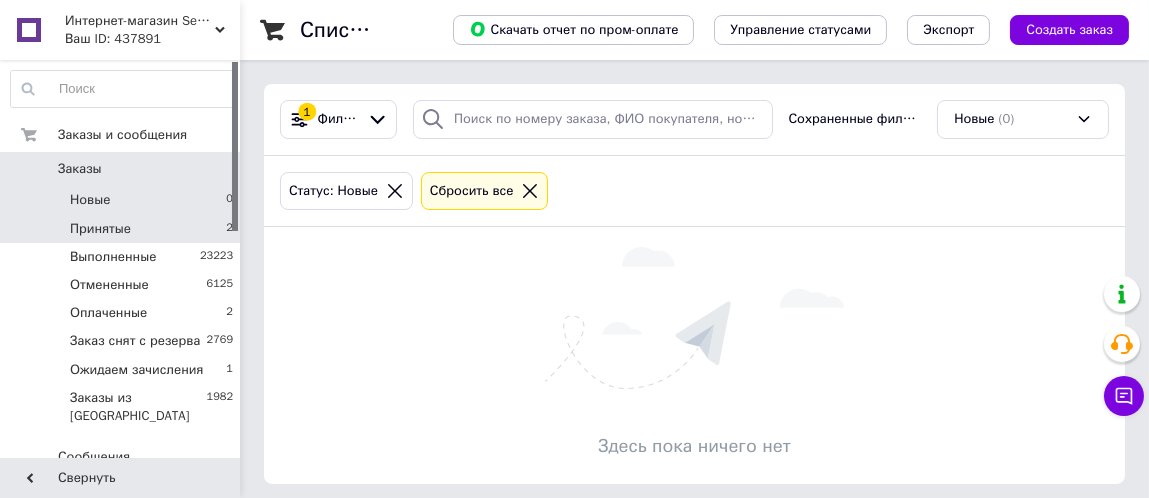 click on "Принятые 2" at bounding box center [122, 229] 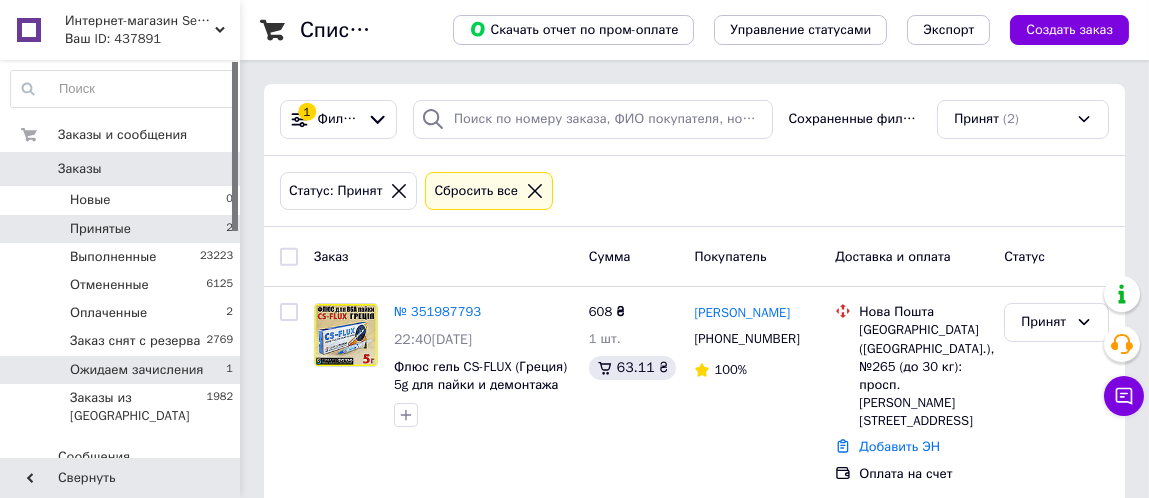 click on "Ожидаем зачисления" at bounding box center [136, 370] 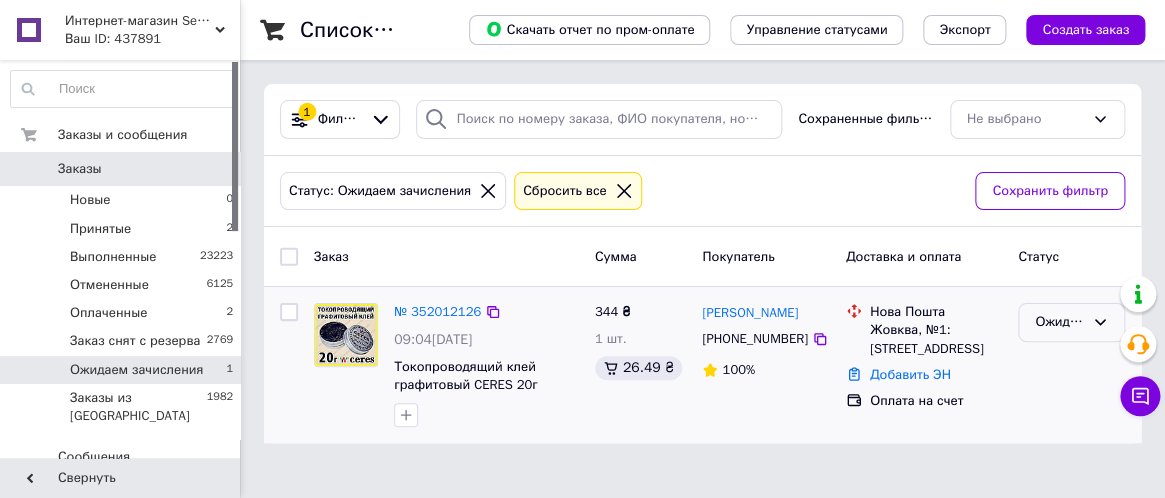 click 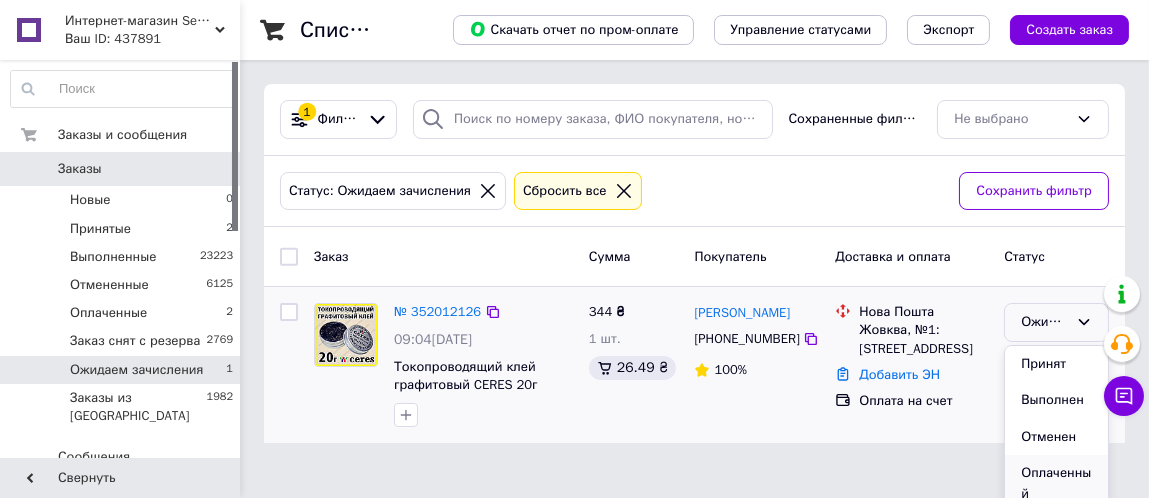 click on "Оплаченный" at bounding box center (1056, 483) 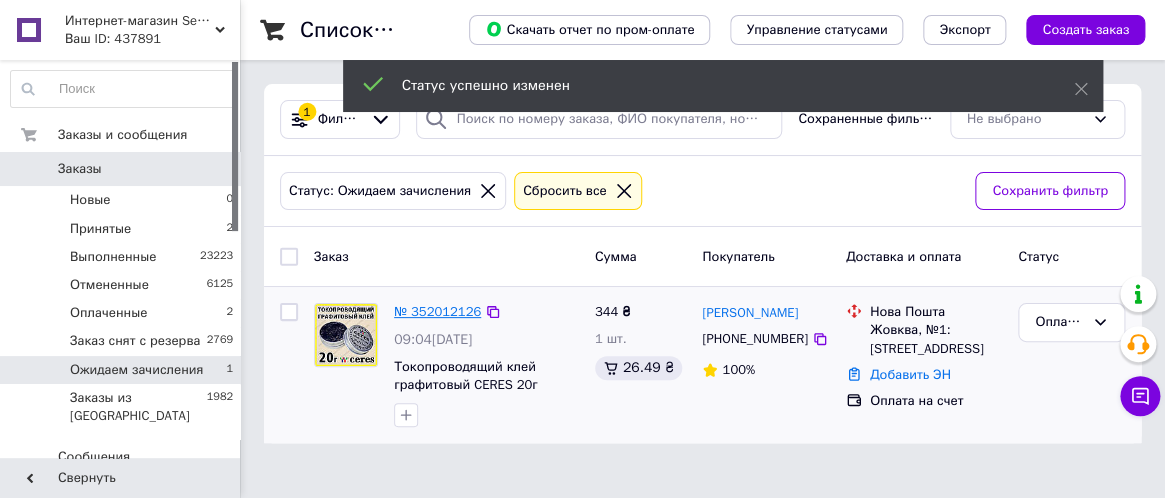 click on "№ 352012126" at bounding box center (437, 311) 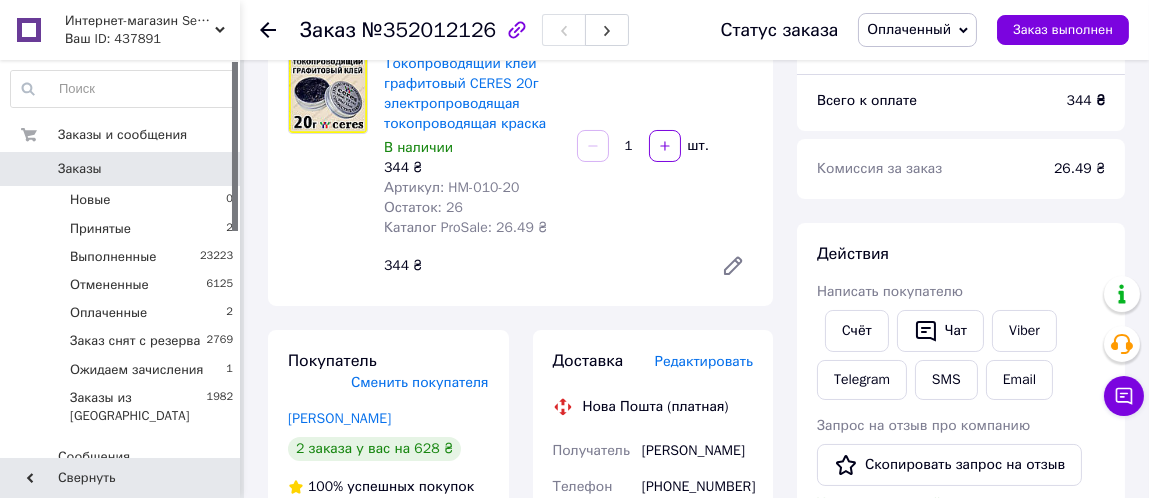 scroll, scrollTop: 200, scrollLeft: 0, axis: vertical 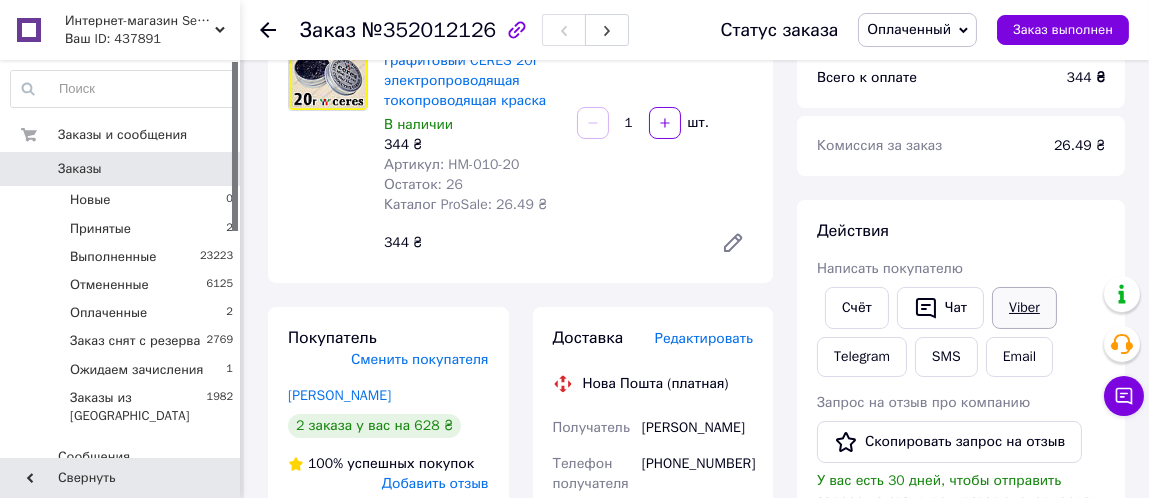 click on "Viber" at bounding box center [1024, 308] 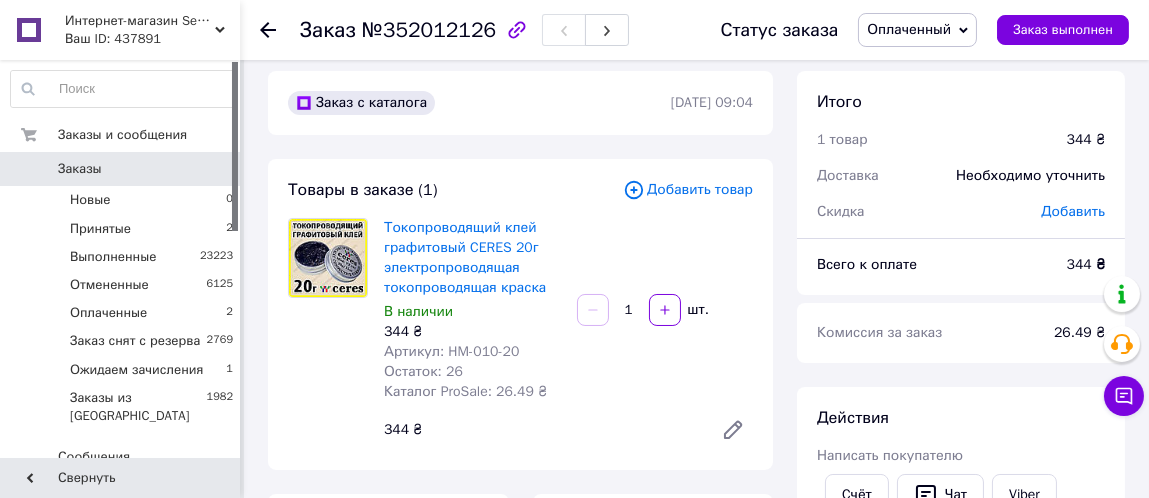 scroll, scrollTop: 0, scrollLeft: 0, axis: both 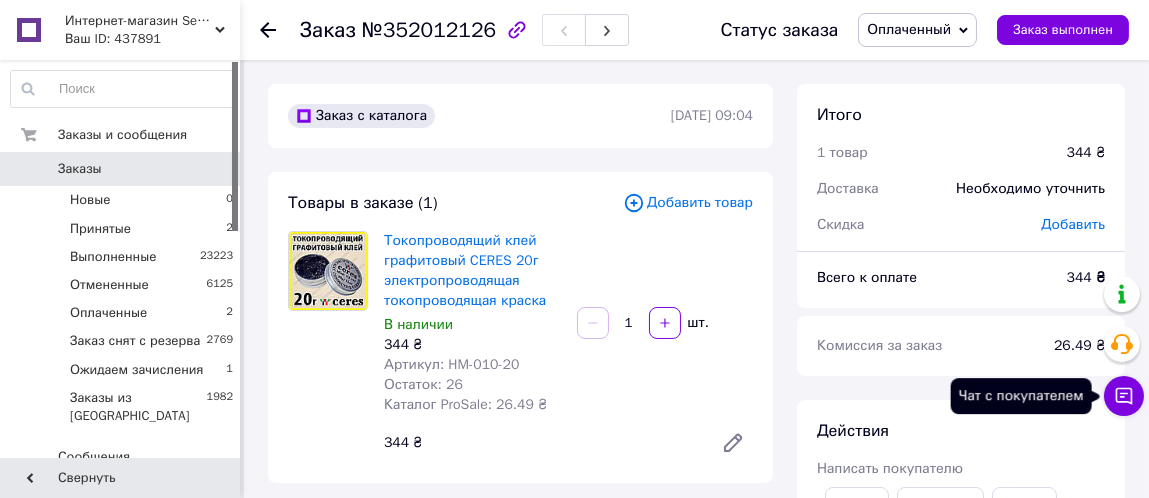 click 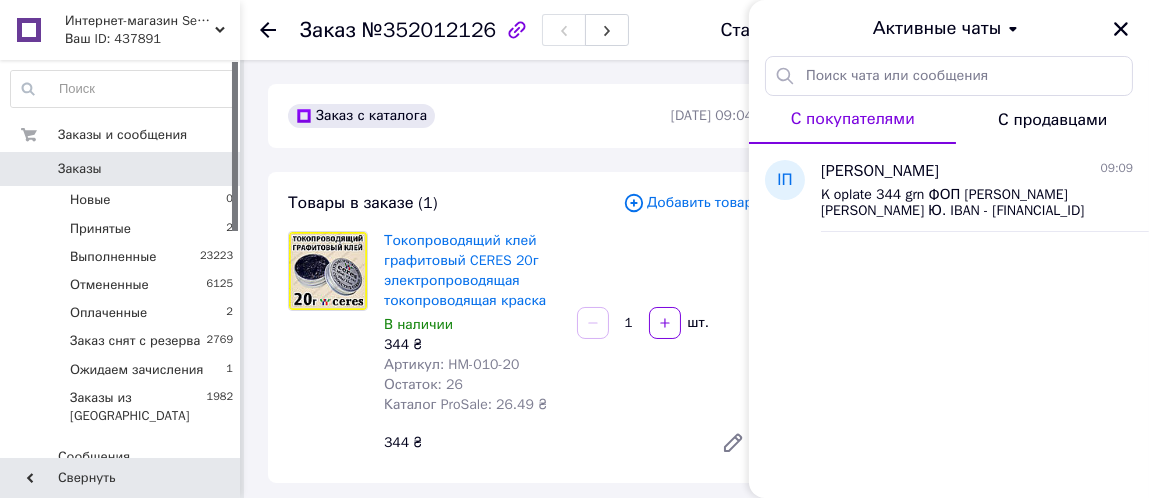 click on "Токопроводящий клей графитовый CERES 20г электропроводящая токопроводящая краска В наличии 344 ₴ Артикул: HM-010-20 Остаток: 26 Каталог ProSale: 26.49 ₴  1   шт. 344 ₴" at bounding box center (568, 347) 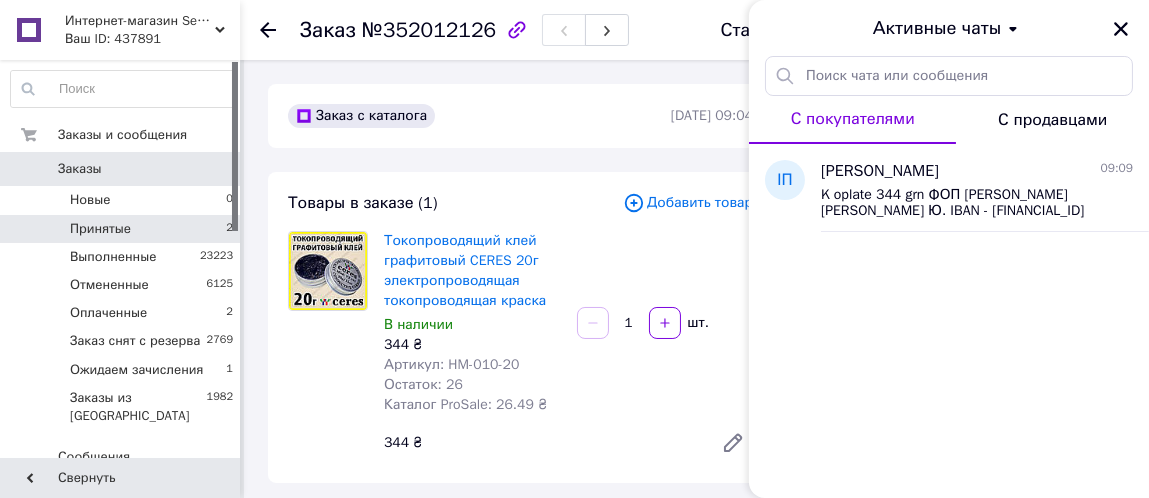 click on "Принятые 2" at bounding box center (122, 229) 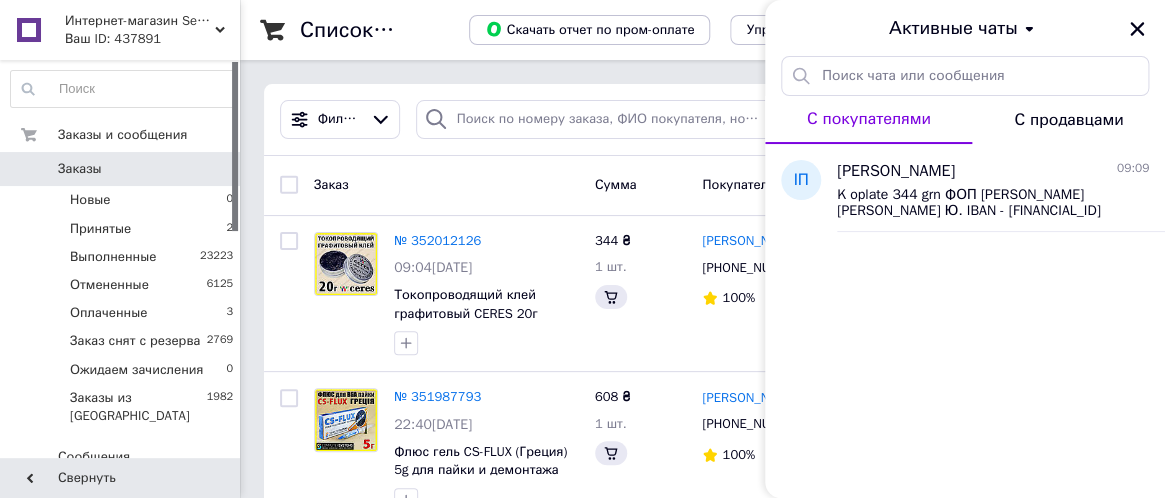 click on "Активные чаты" at bounding box center [965, 28] 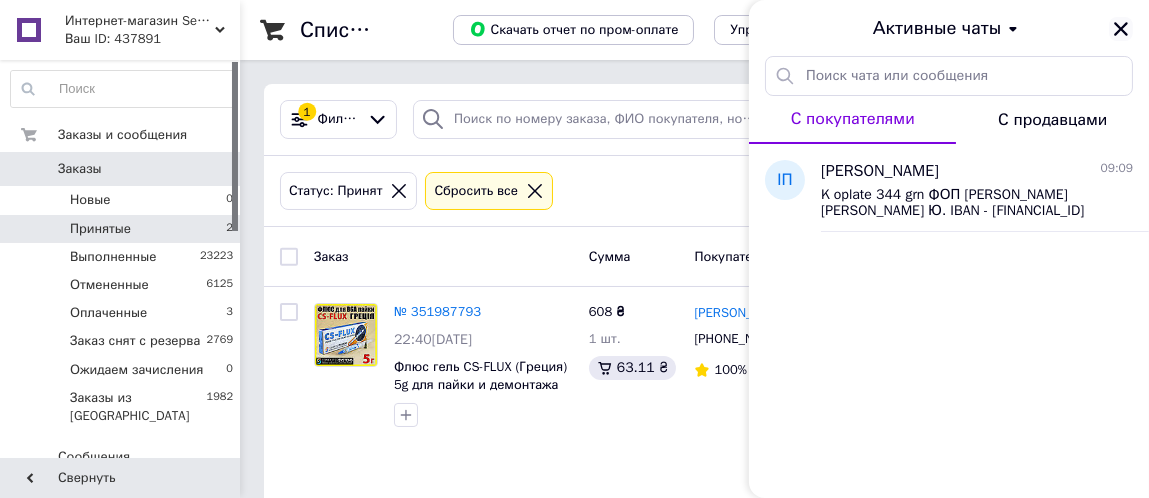 click 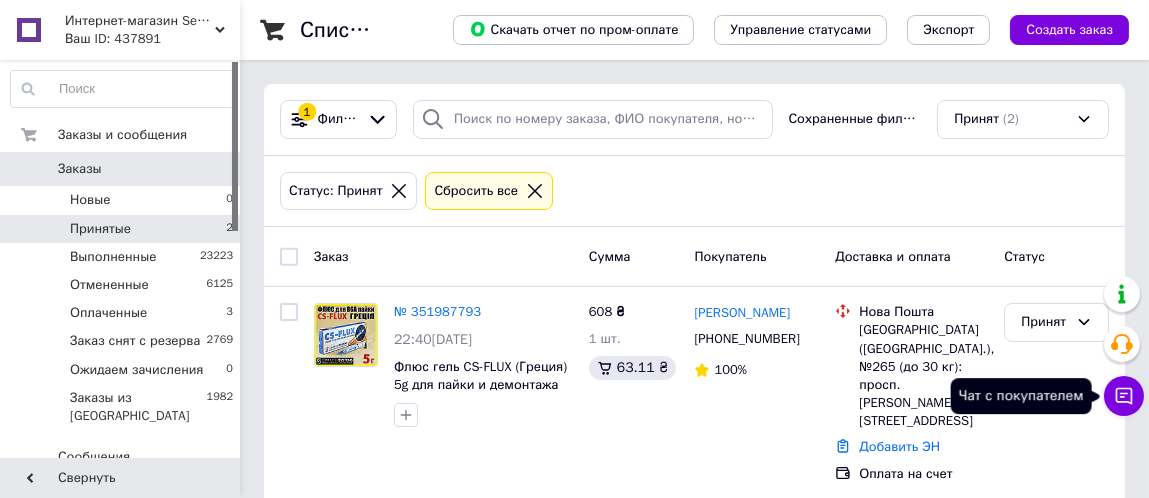 click 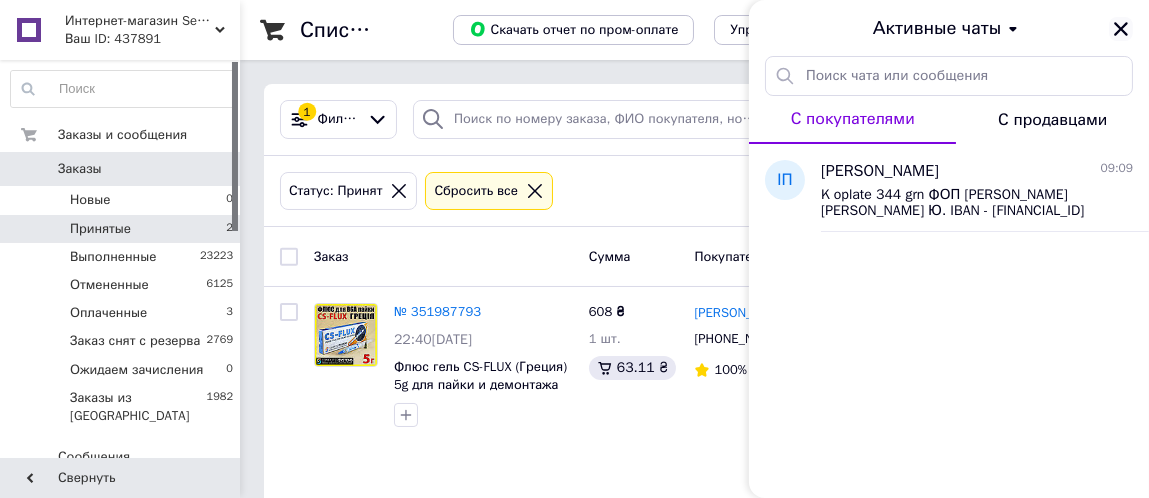 click 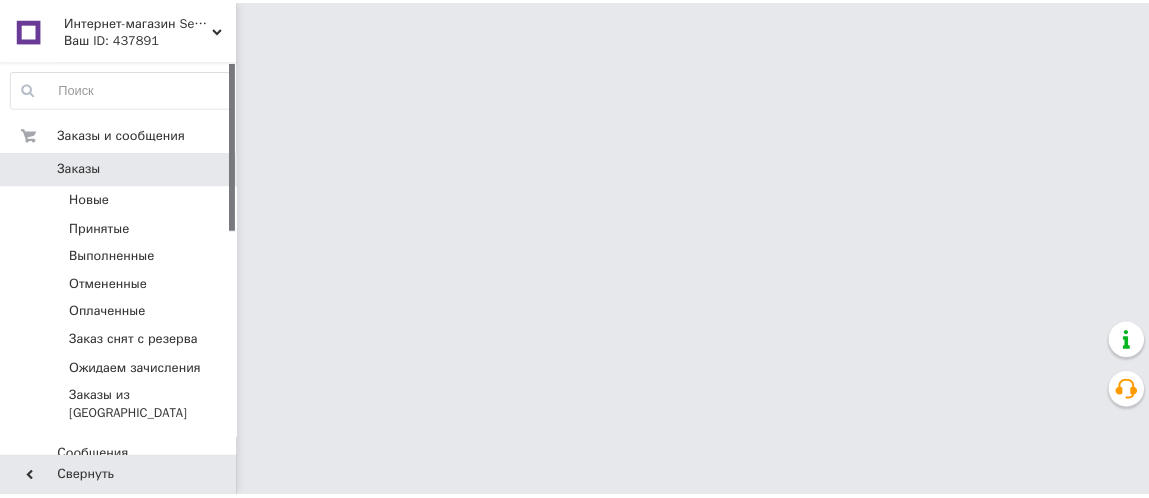 scroll, scrollTop: 0, scrollLeft: 0, axis: both 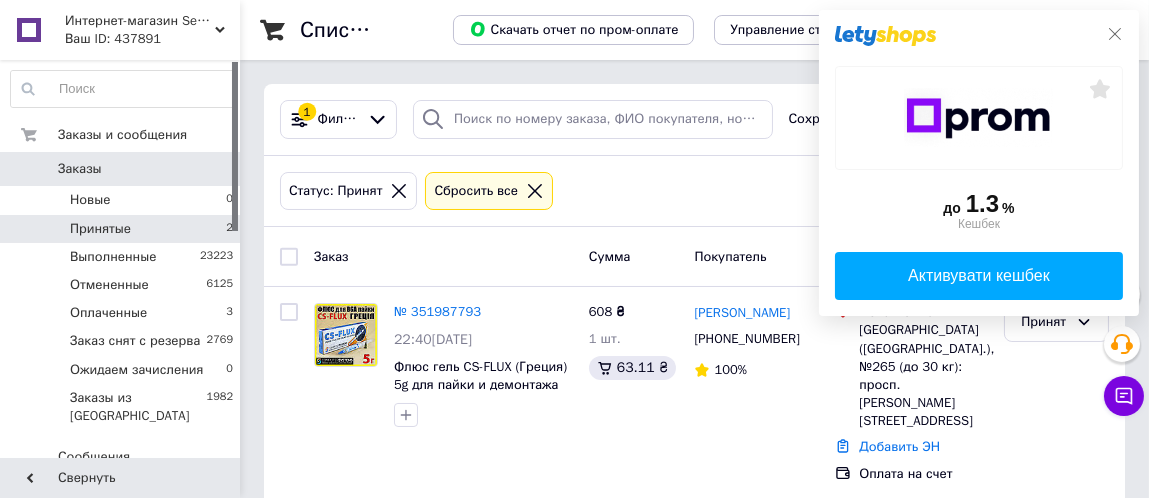 click 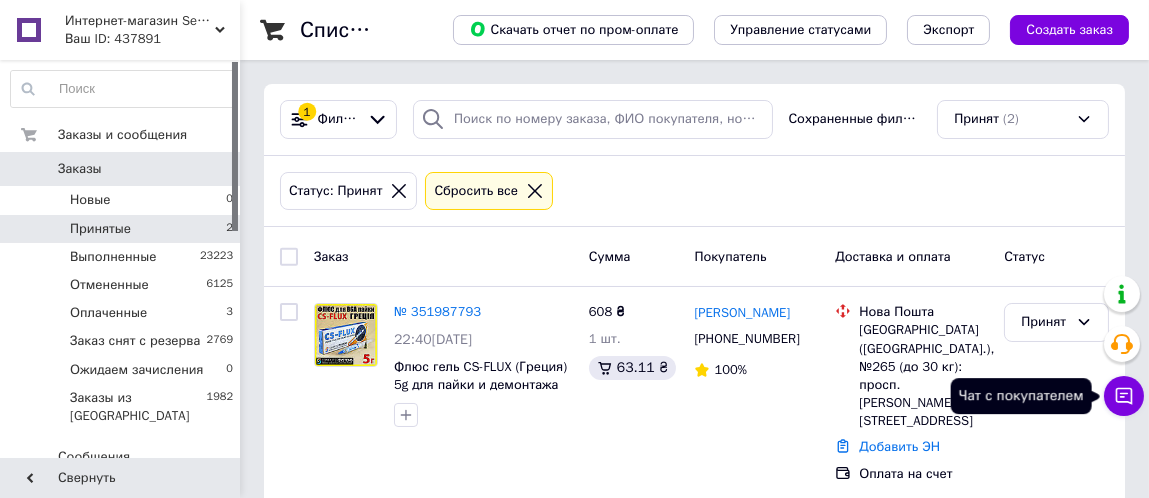 click 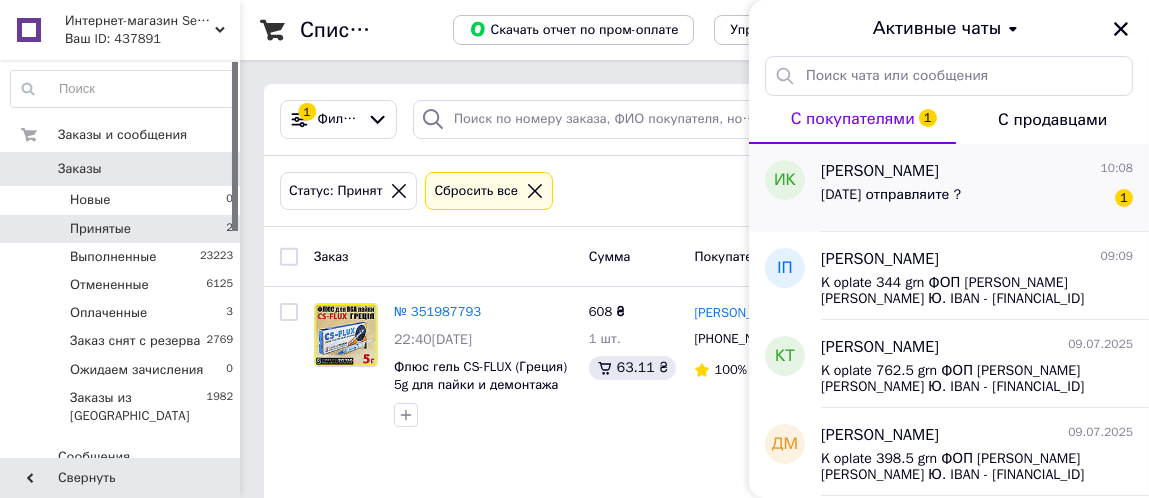 click on "[DATE] отправляите ? 1" at bounding box center (977, 199) 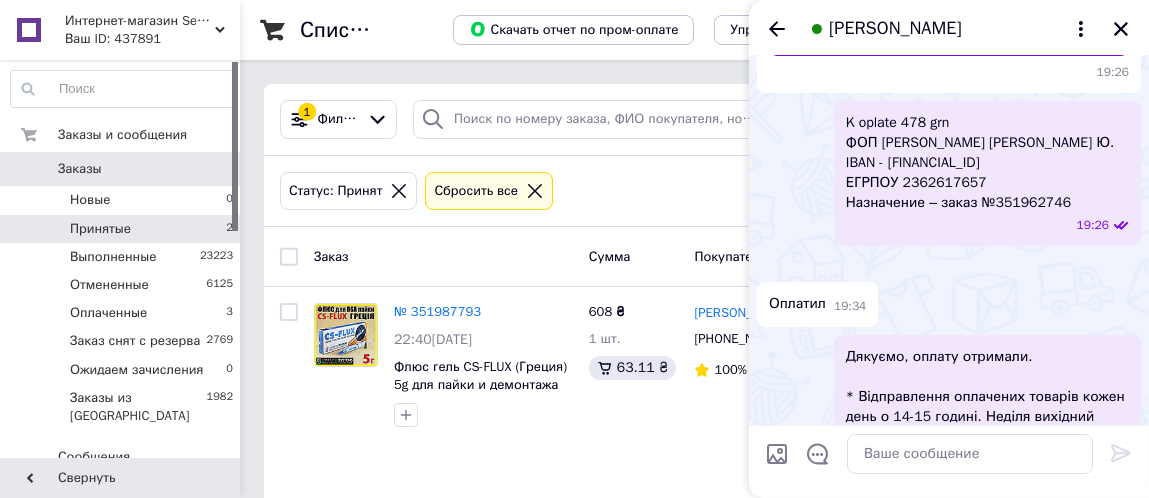 scroll, scrollTop: 210, scrollLeft: 0, axis: vertical 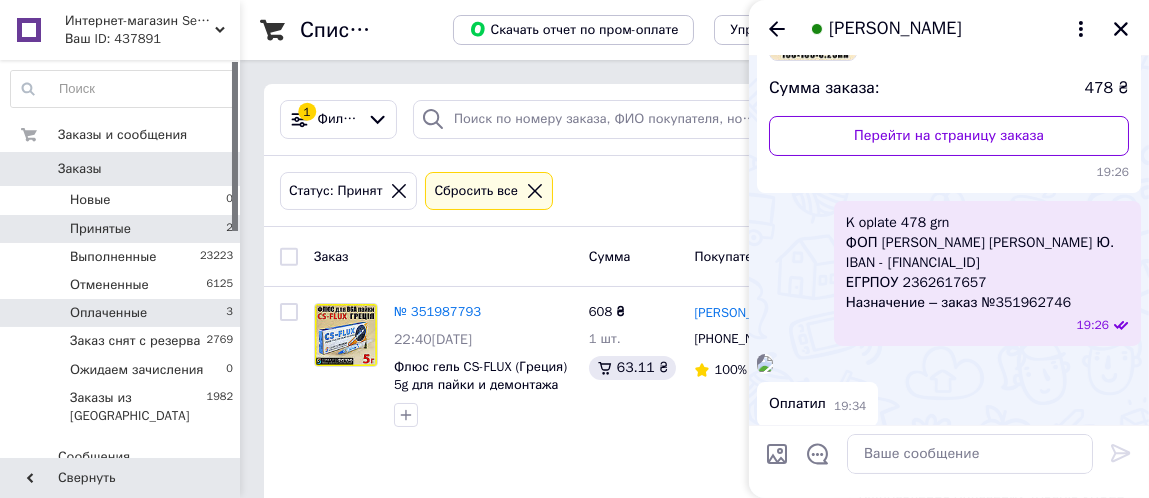click on "Оплаченные 3" at bounding box center (122, 313) 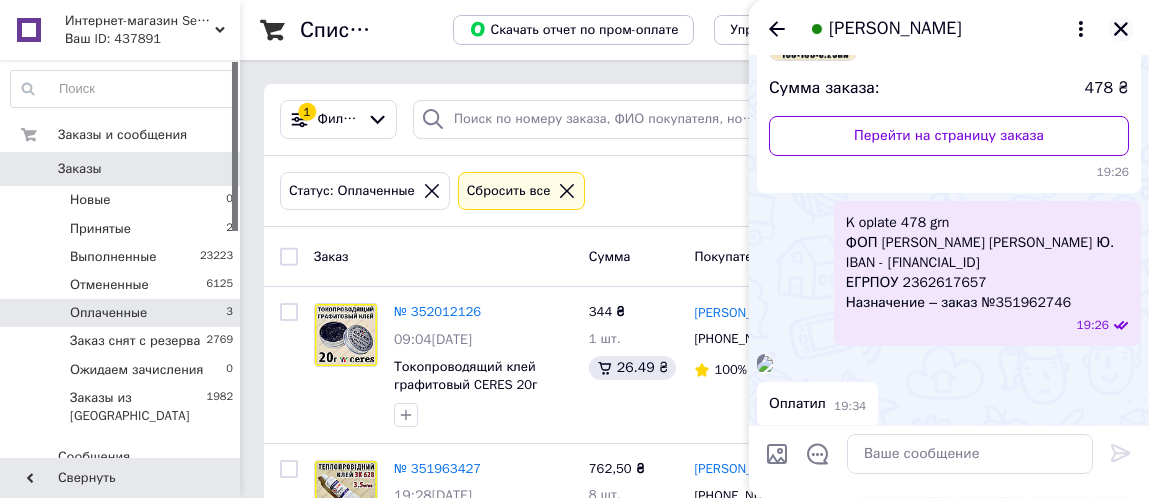 click at bounding box center (1121, 29) 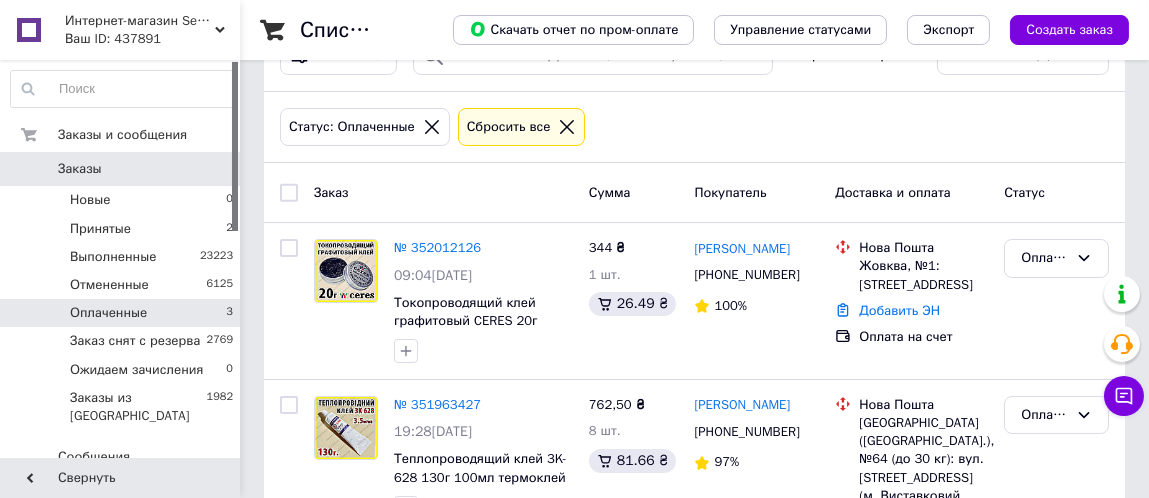 scroll, scrollTop: 100, scrollLeft: 0, axis: vertical 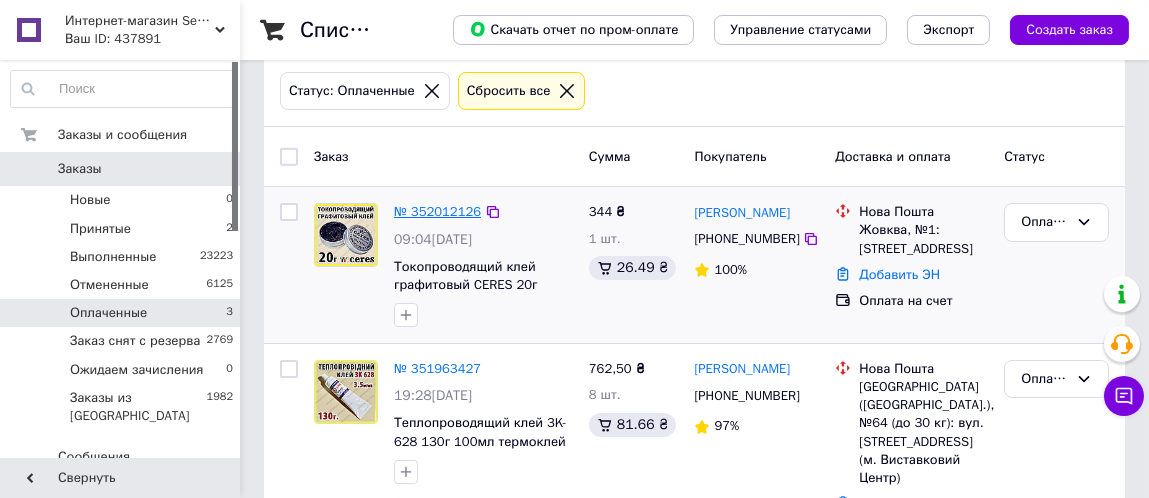click on "№ 352012126" at bounding box center [437, 211] 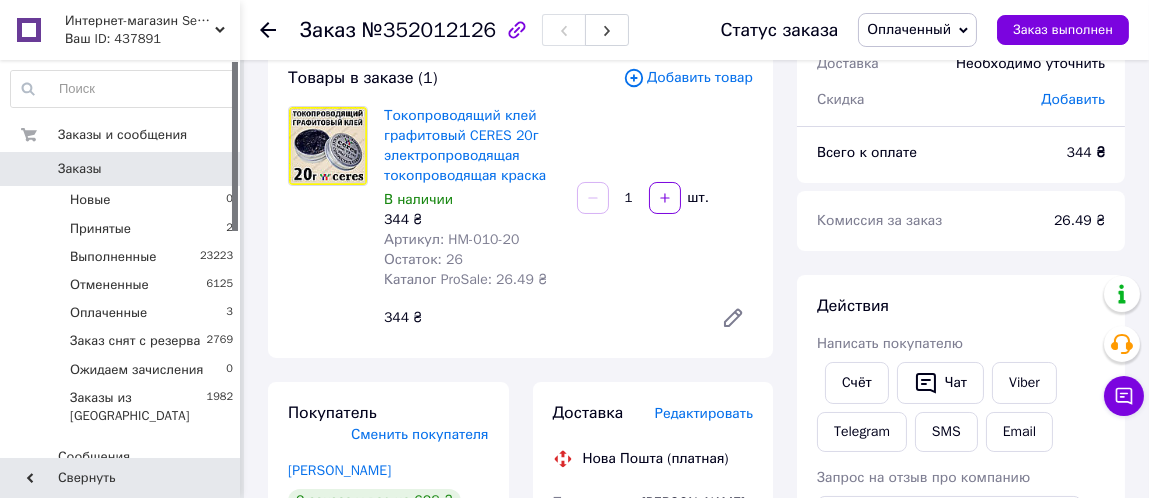 scroll, scrollTop: 200, scrollLeft: 0, axis: vertical 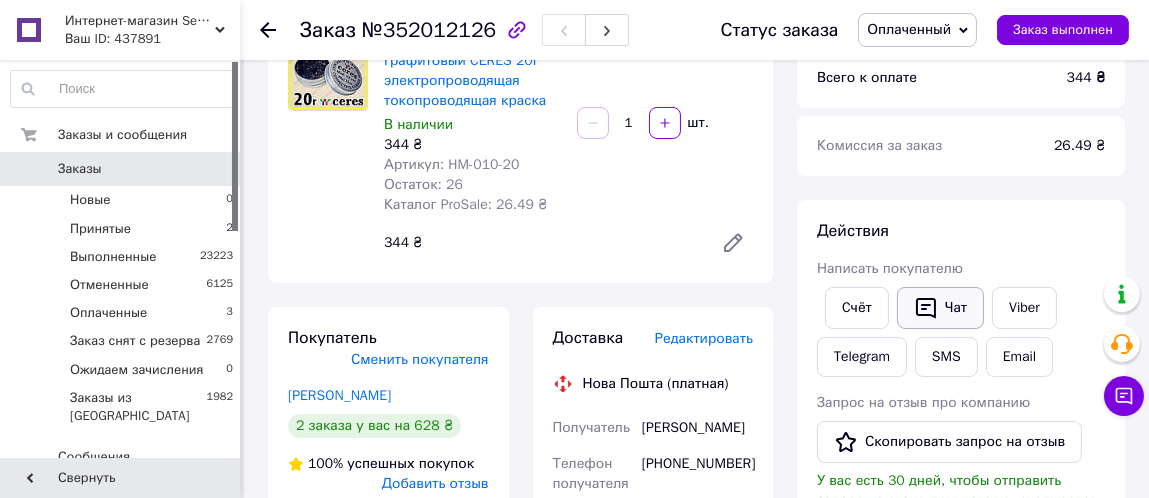 click on "Чат" at bounding box center [940, 308] 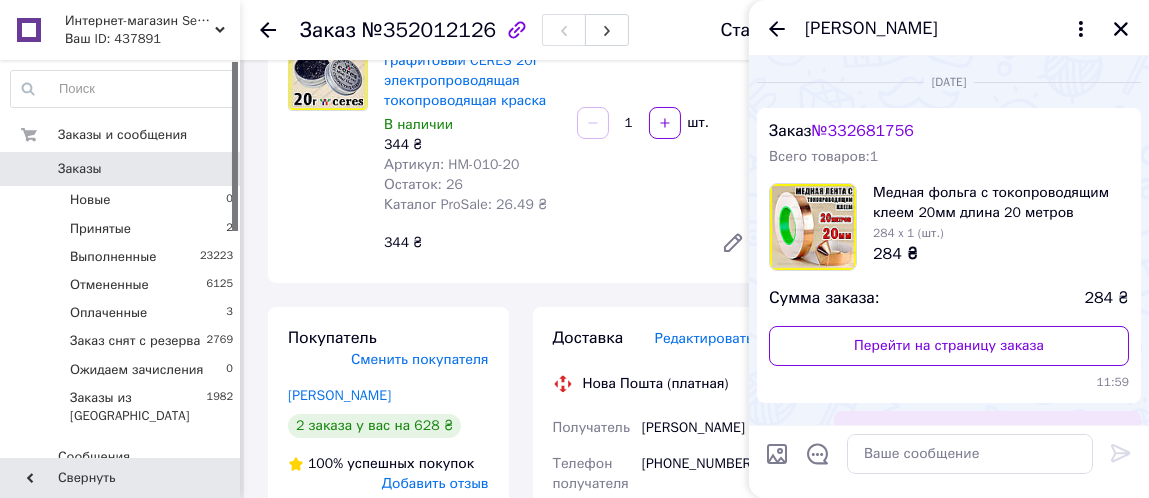 scroll, scrollTop: 718, scrollLeft: 0, axis: vertical 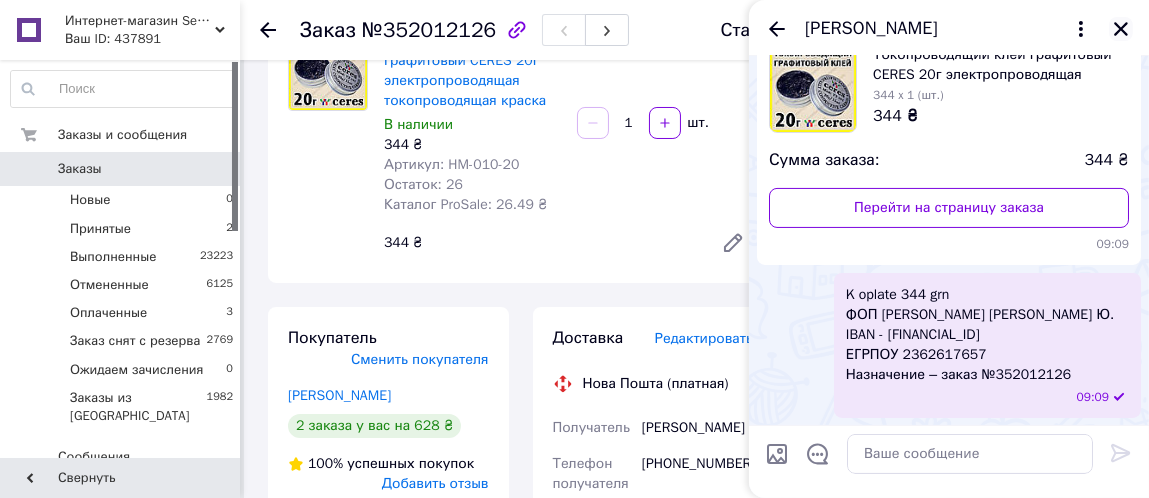 click 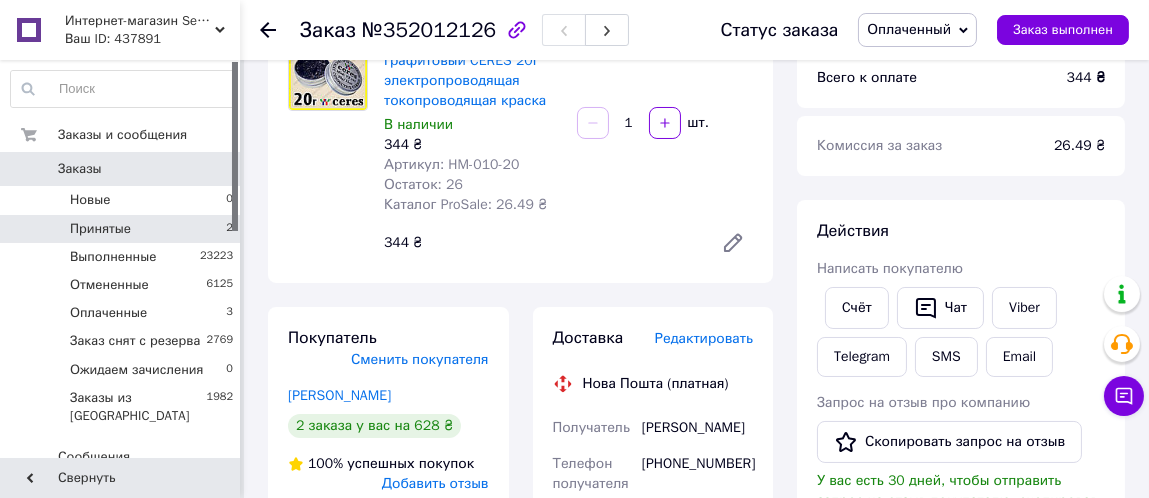 click on "Принятые 2" at bounding box center (122, 229) 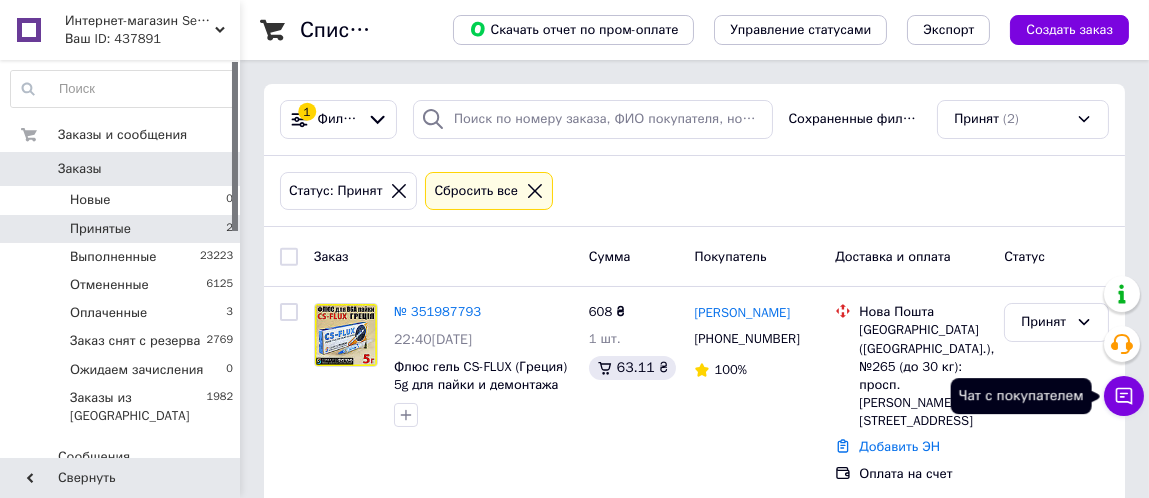 click 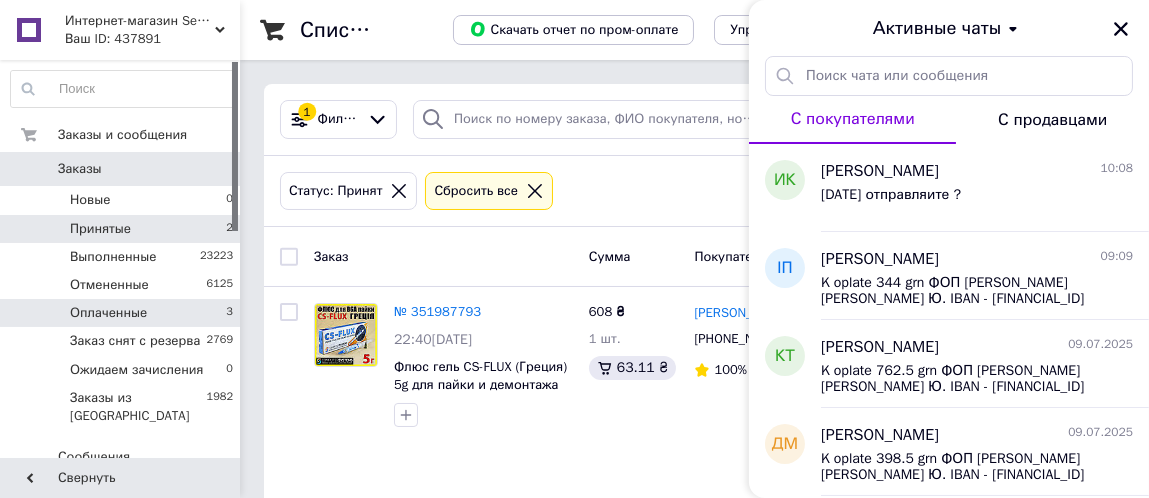 click on "Оплаченные" at bounding box center [108, 313] 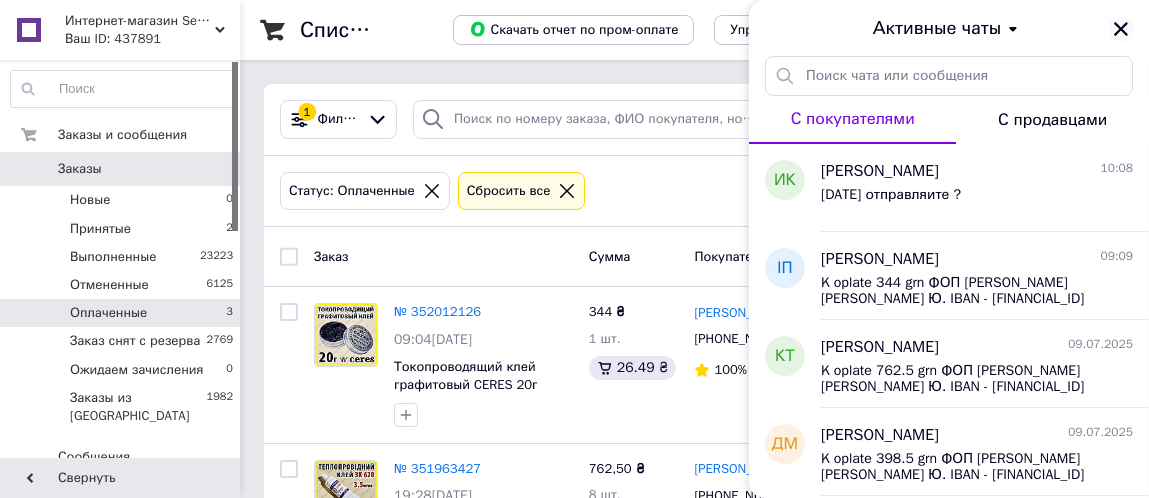 click 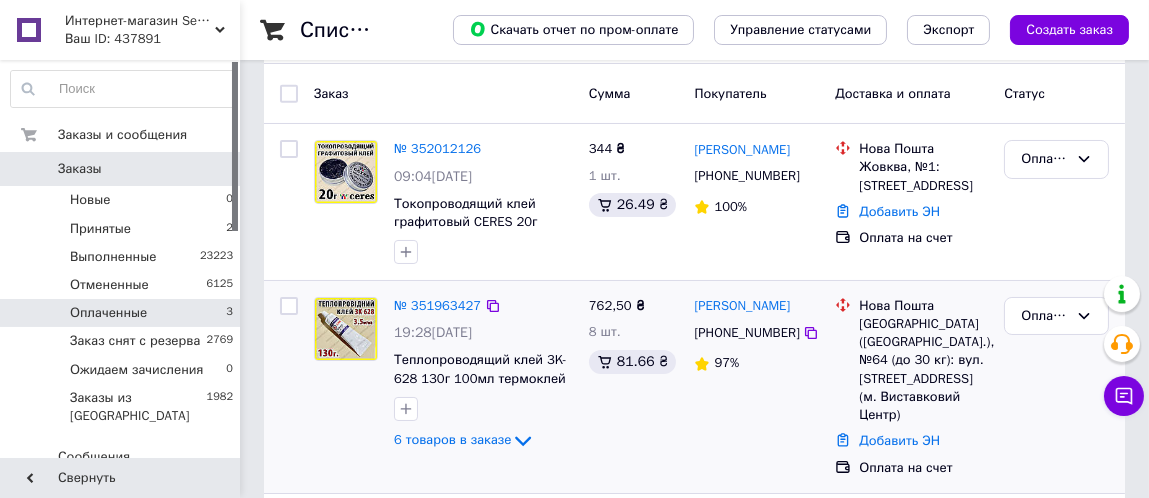 scroll, scrollTop: 133, scrollLeft: 0, axis: vertical 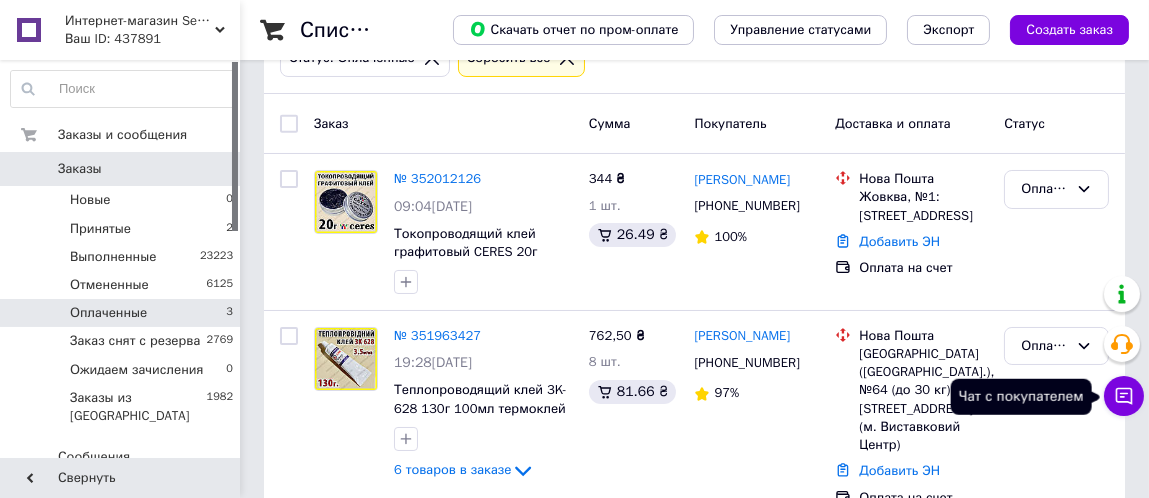 click 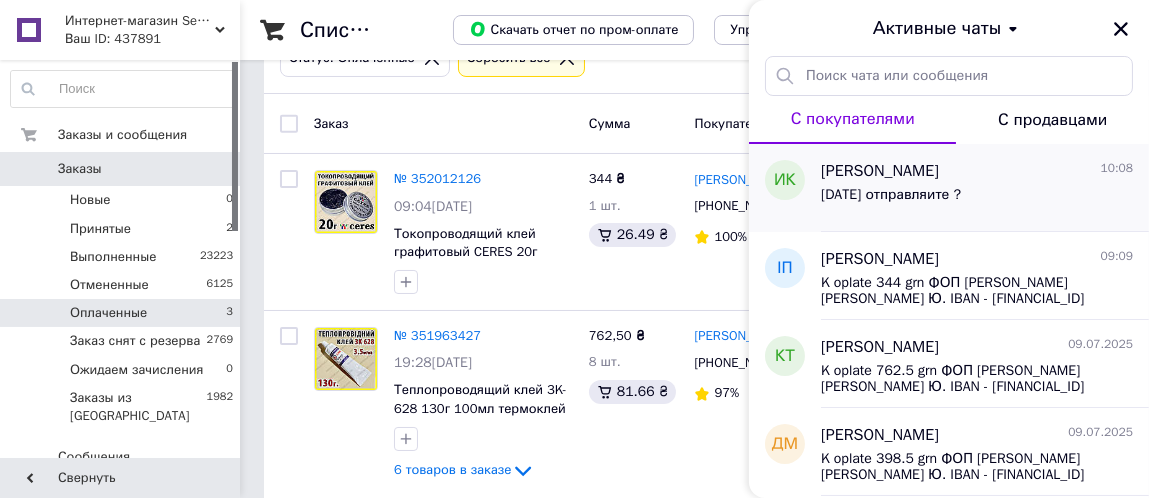 click on "[PERSON_NAME]" at bounding box center [880, 171] 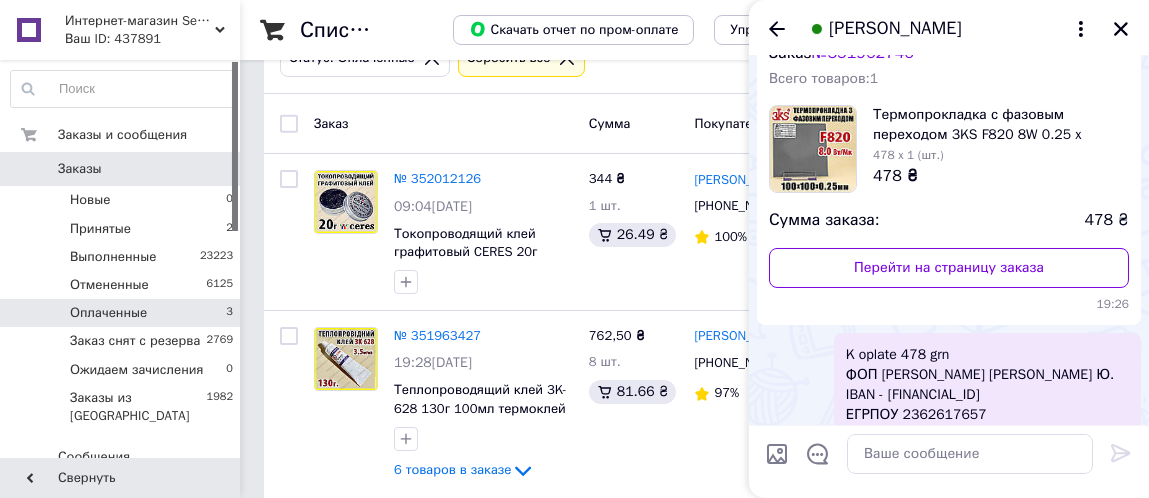 scroll, scrollTop: 0, scrollLeft: 0, axis: both 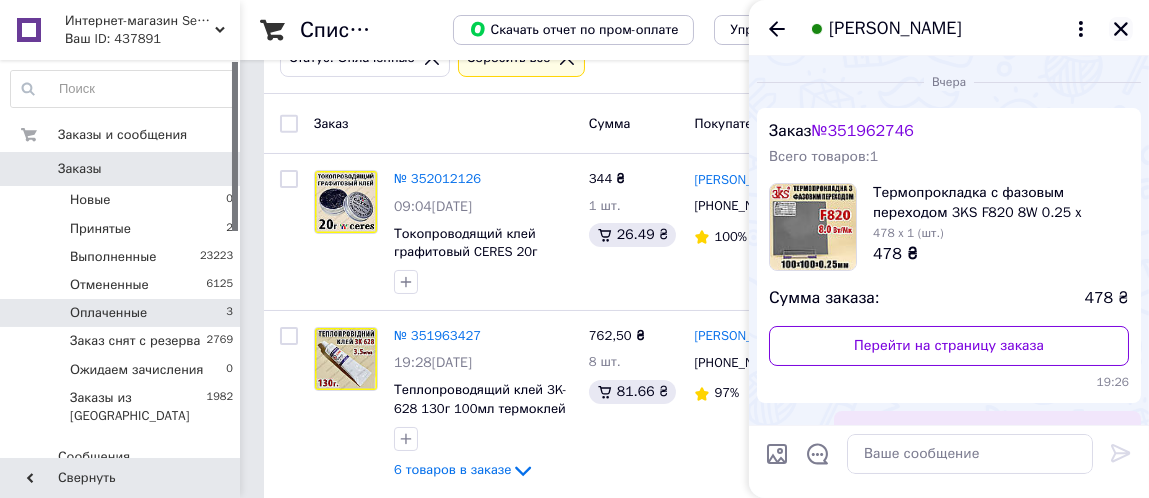 click 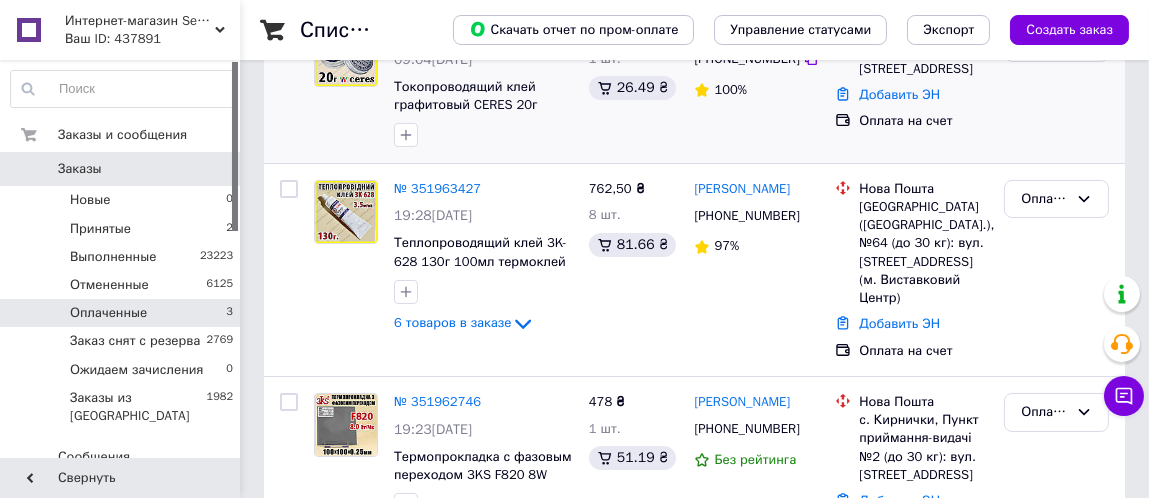 scroll, scrollTop: 333, scrollLeft: 0, axis: vertical 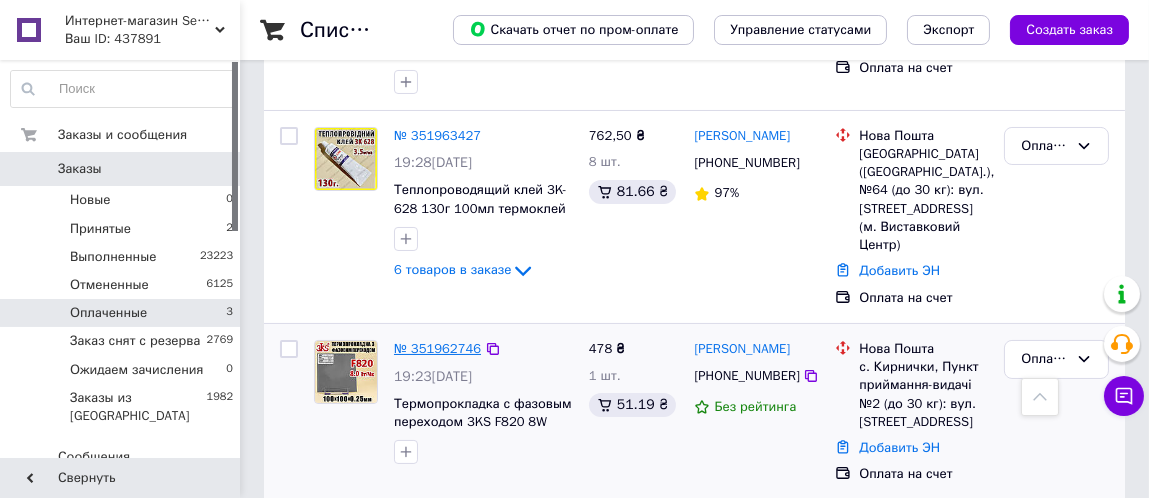 click on "№ 351962746" at bounding box center [437, 348] 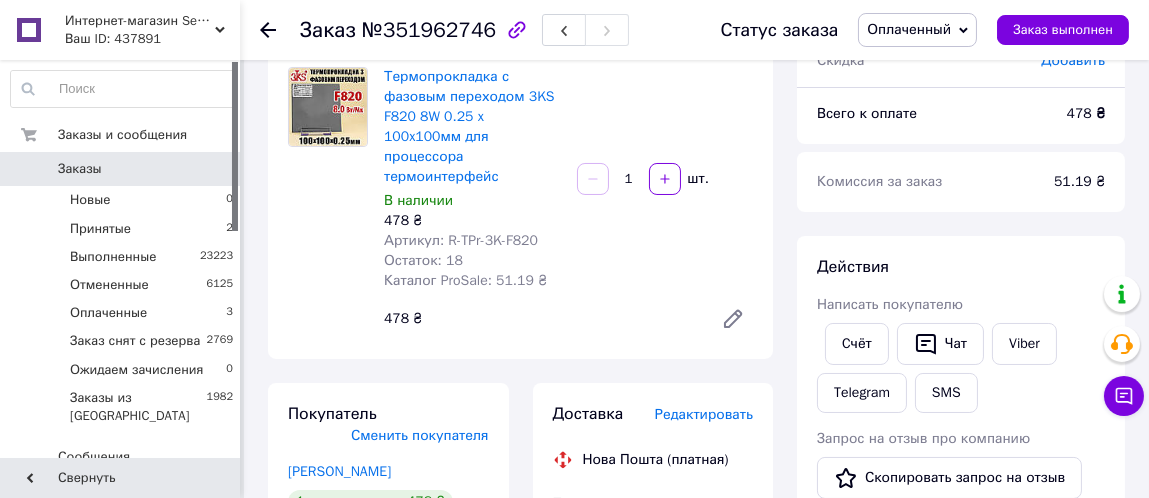 scroll, scrollTop: 200, scrollLeft: 0, axis: vertical 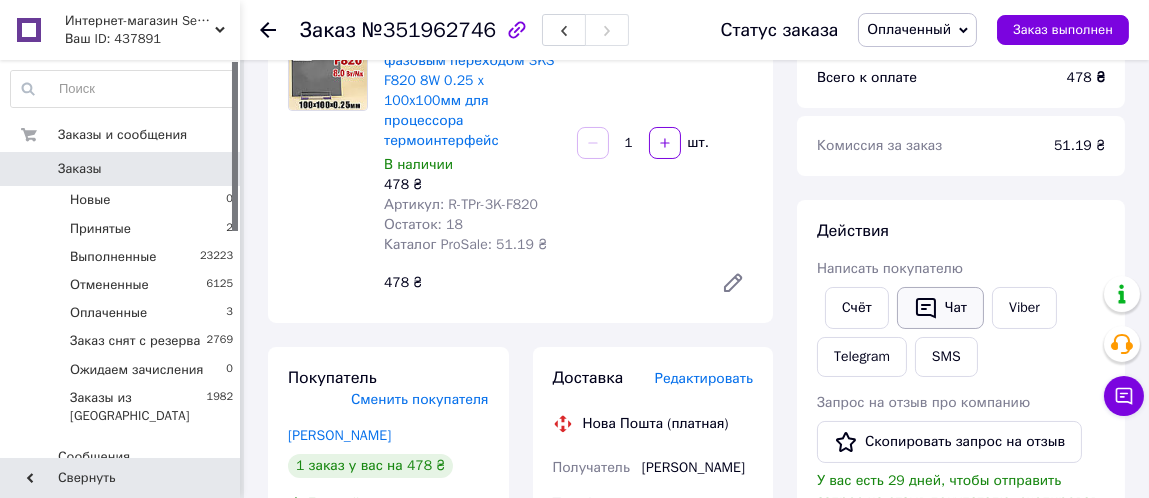 click on "Чат" at bounding box center (940, 308) 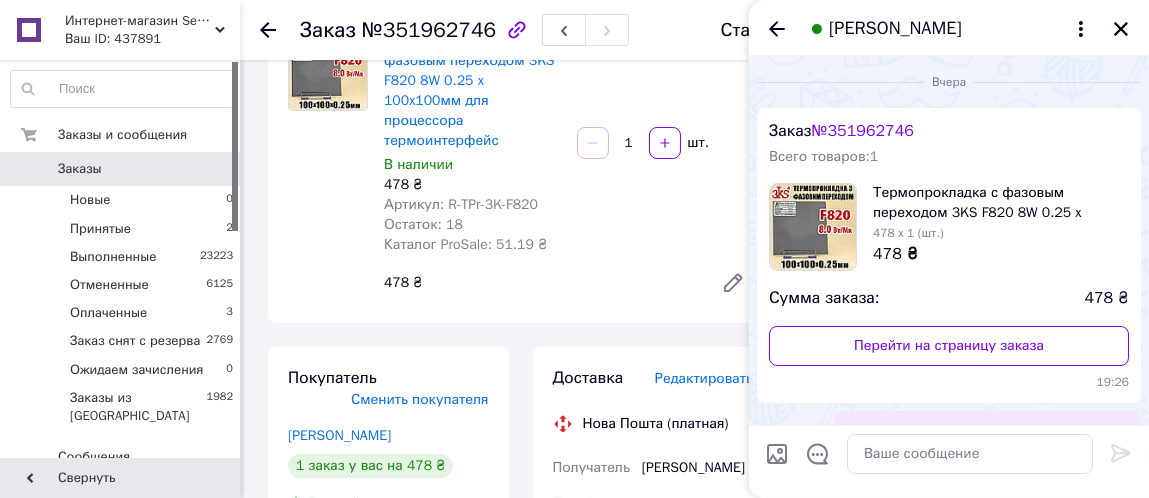 scroll, scrollTop: 778, scrollLeft: 0, axis: vertical 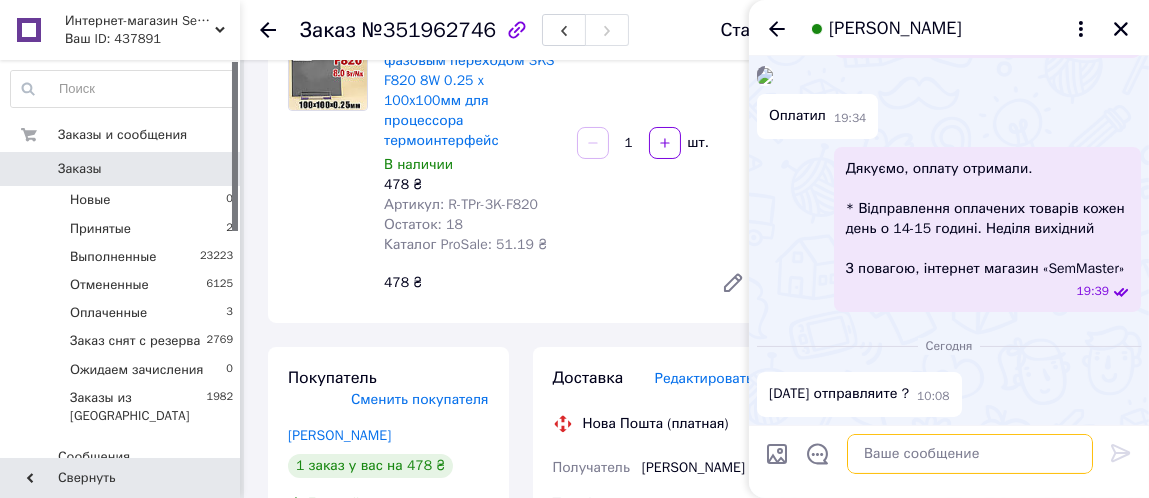 click at bounding box center (970, 454) 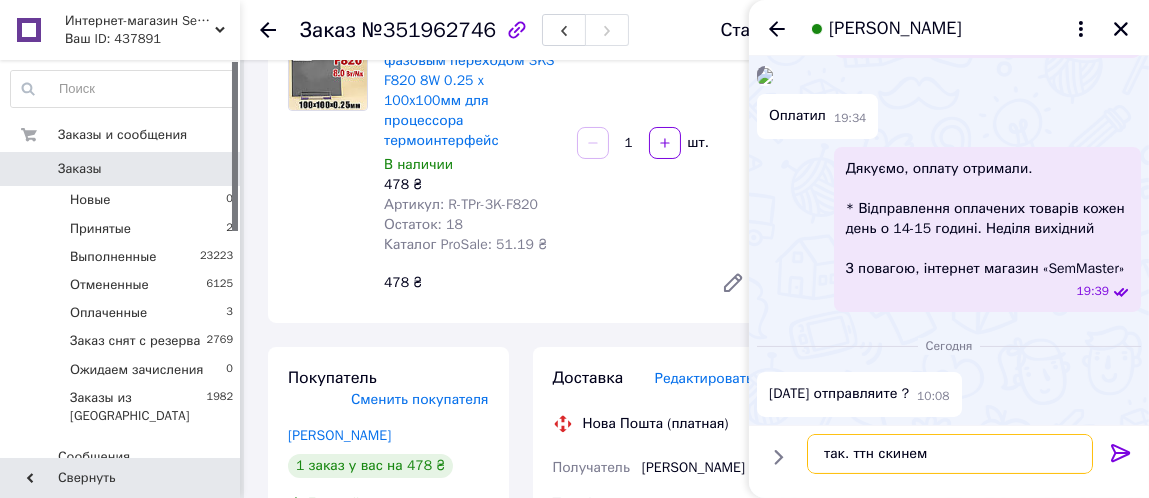 type on "так. ттн скинем" 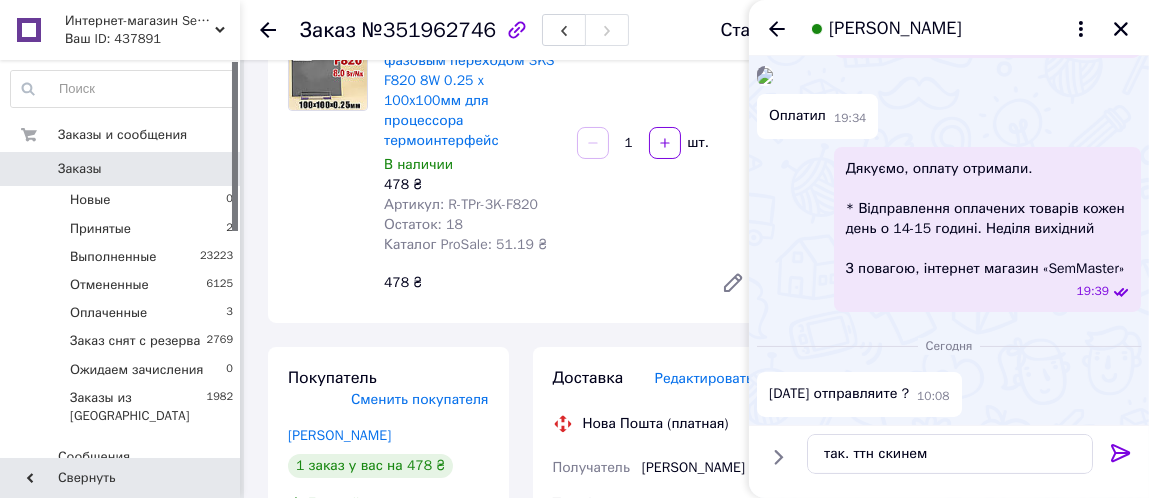 click 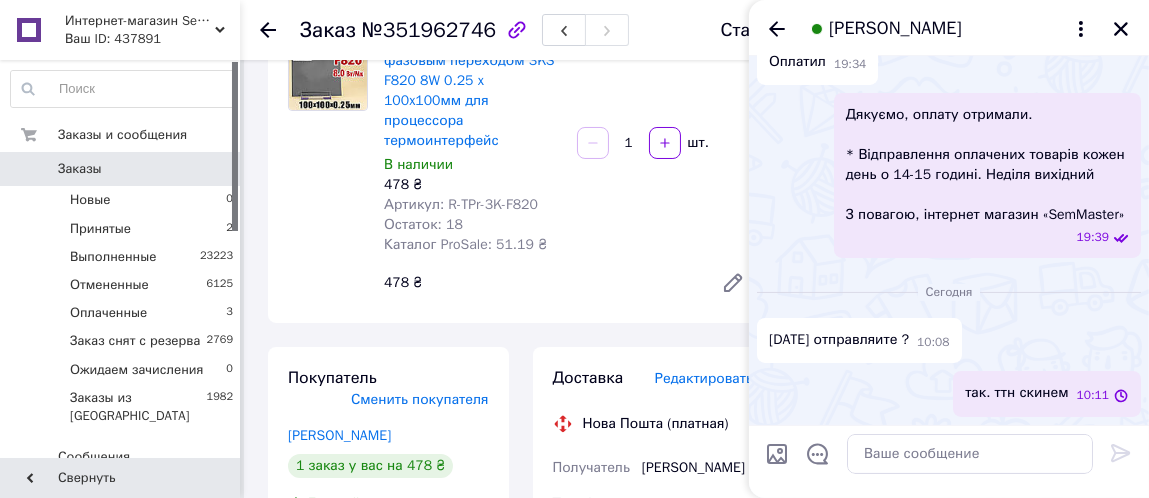 scroll, scrollTop: 830, scrollLeft: 0, axis: vertical 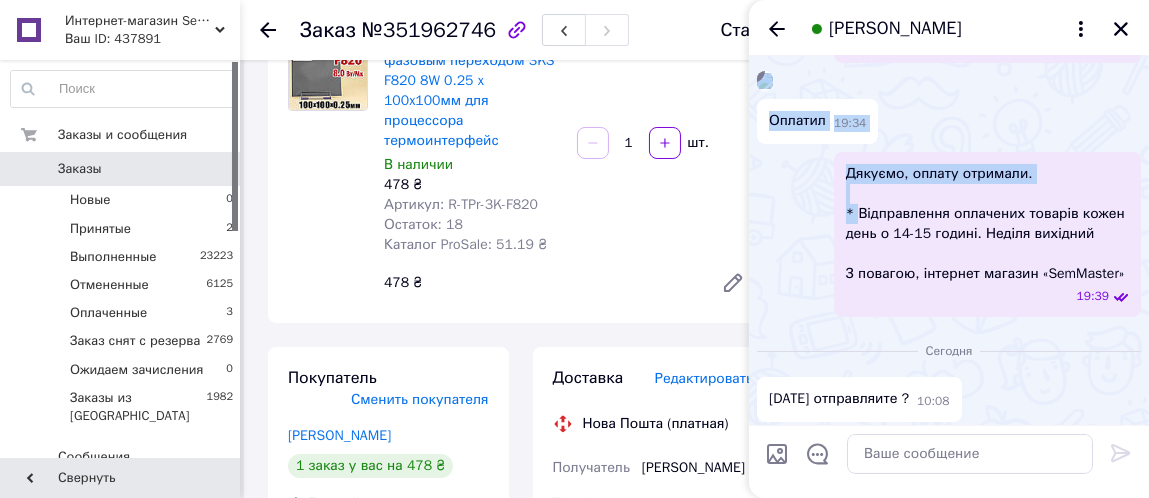drag, startPoint x: 853, startPoint y: 159, endPoint x: 1009, endPoint y: 189, distance: 158.85843 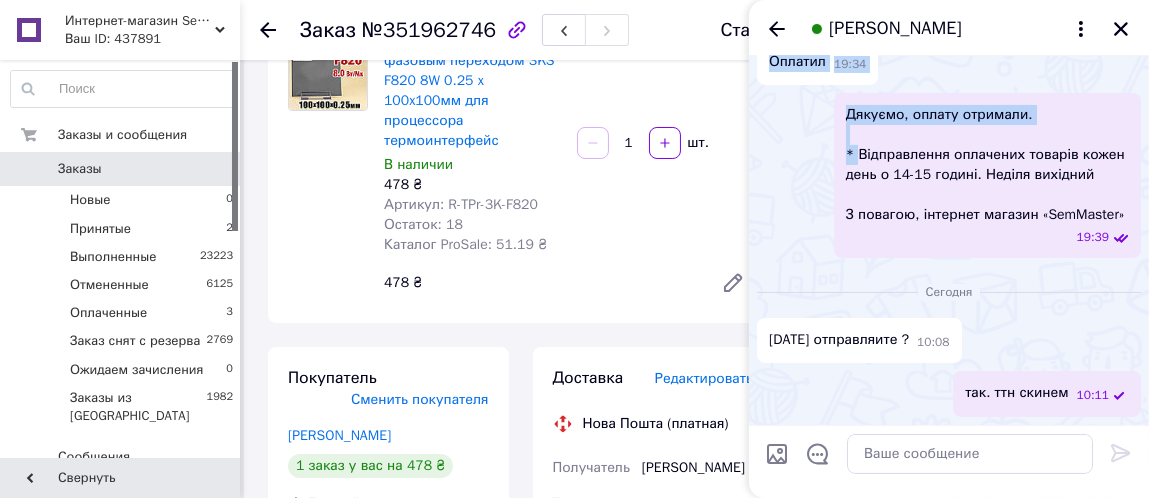 scroll, scrollTop: 693, scrollLeft: 0, axis: vertical 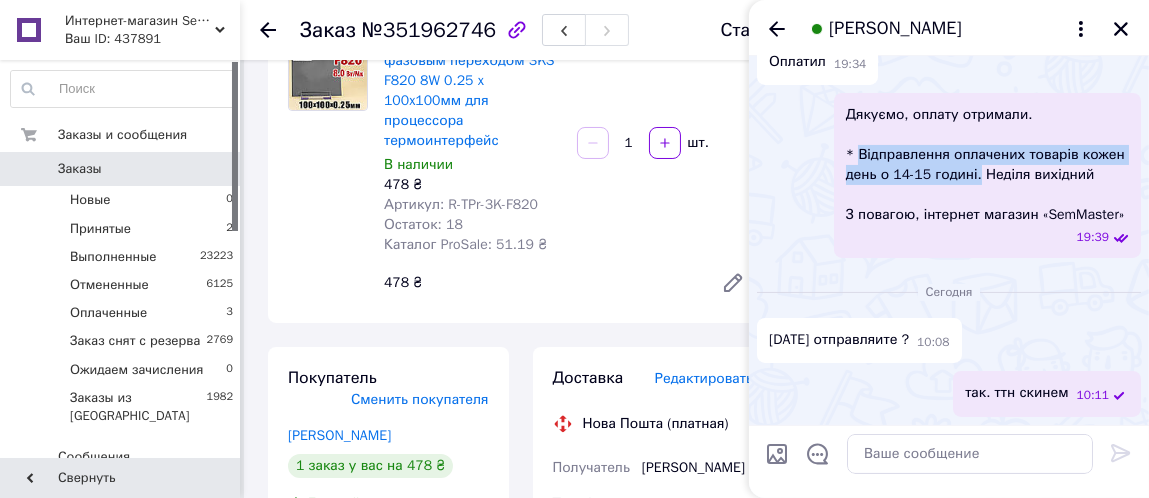 drag, startPoint x: 854, startPoint y: 294, endPoint x: 976, endPoint y: 320, distance: 124.73973 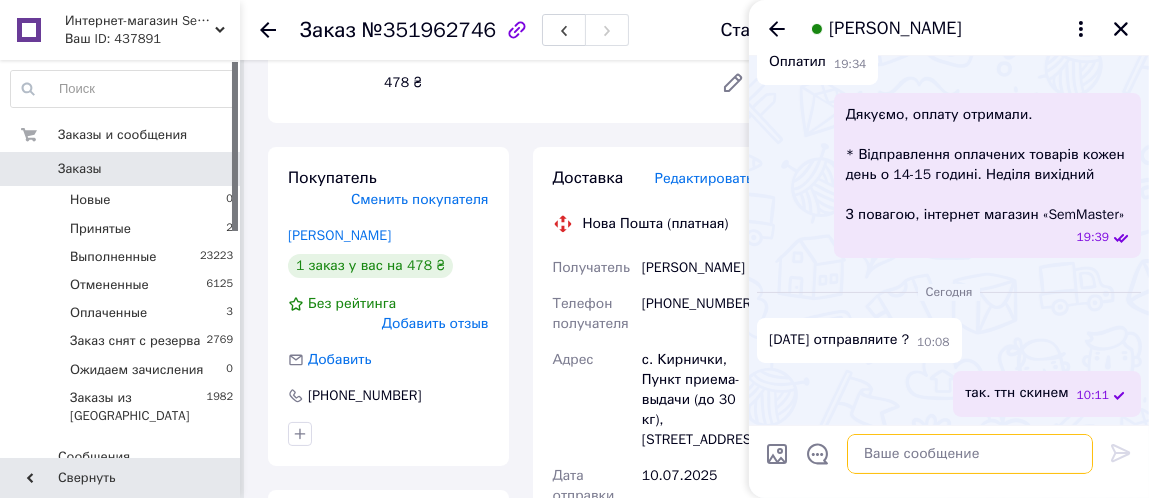 click at bounding box center (970, 454) 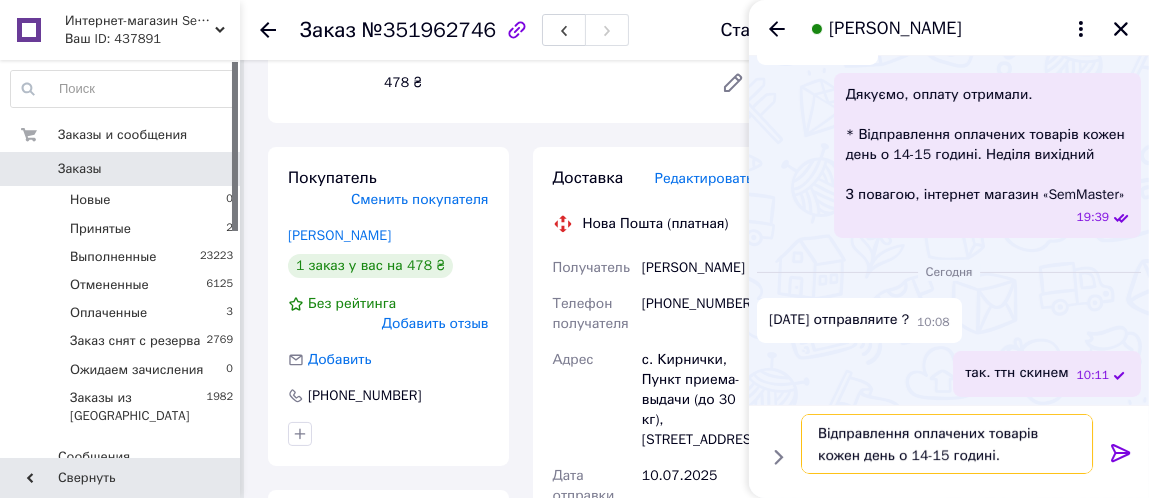 scroll, scrollTop: 1, scrollLeft: 0, axis: vertical 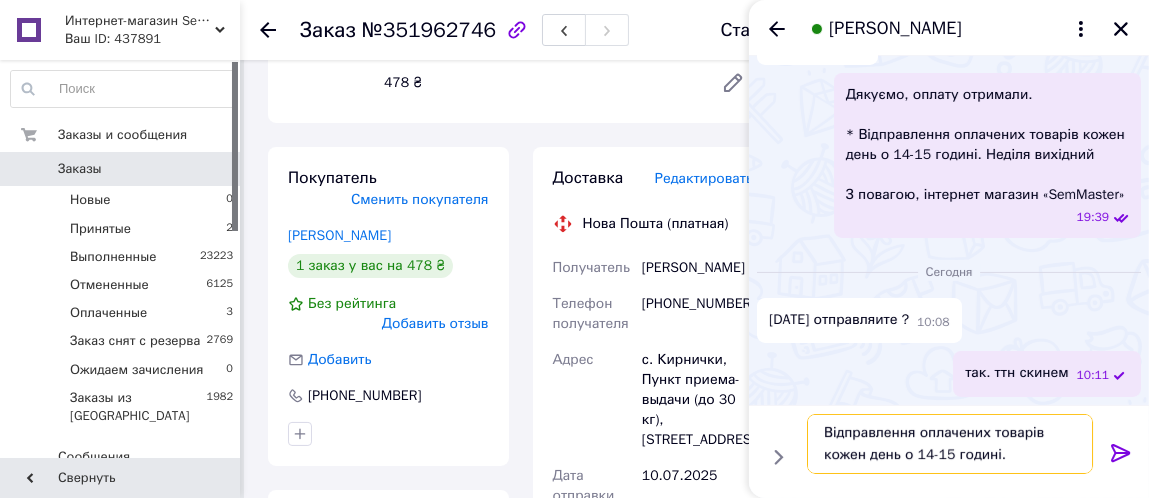 type on "Відправлення оплачених товарів кожен день о 14-15 годині." 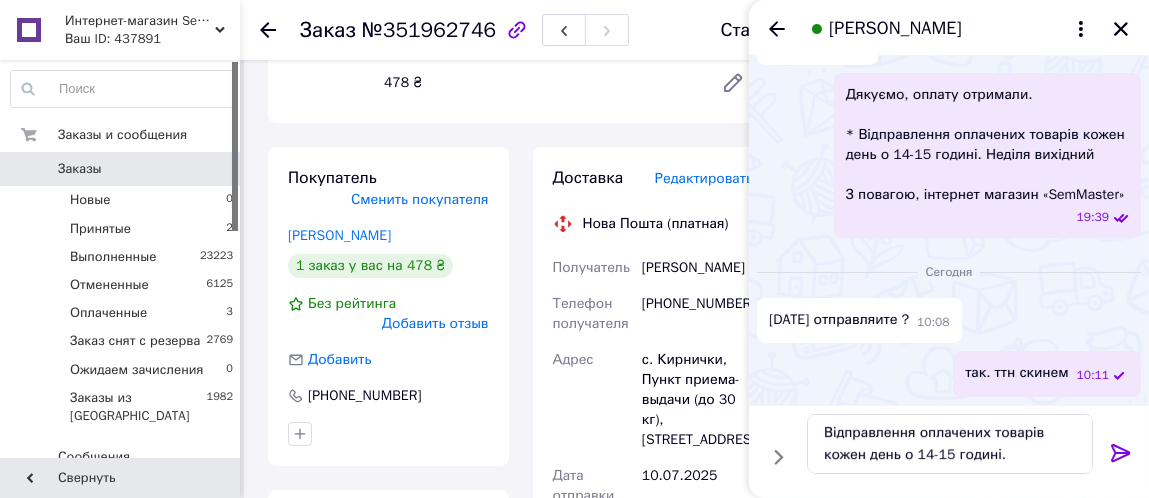 click 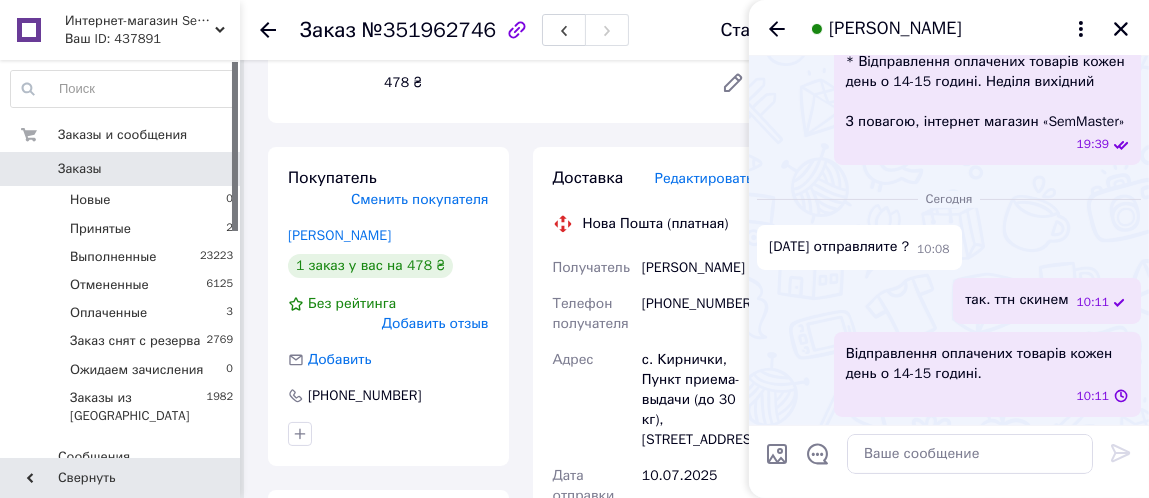 scroll, scrollTop: 0, scrollLeft: 0, axis: both 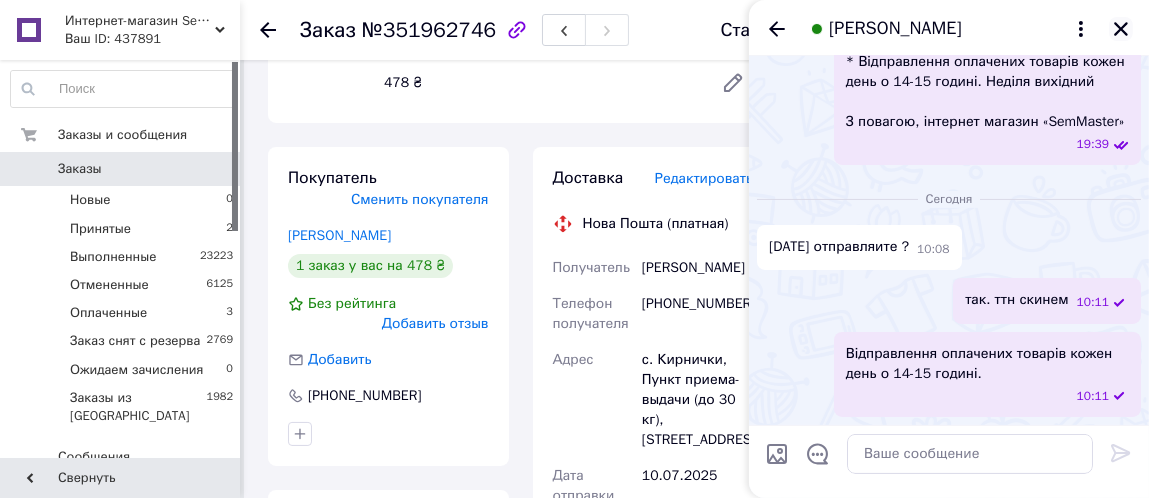 click 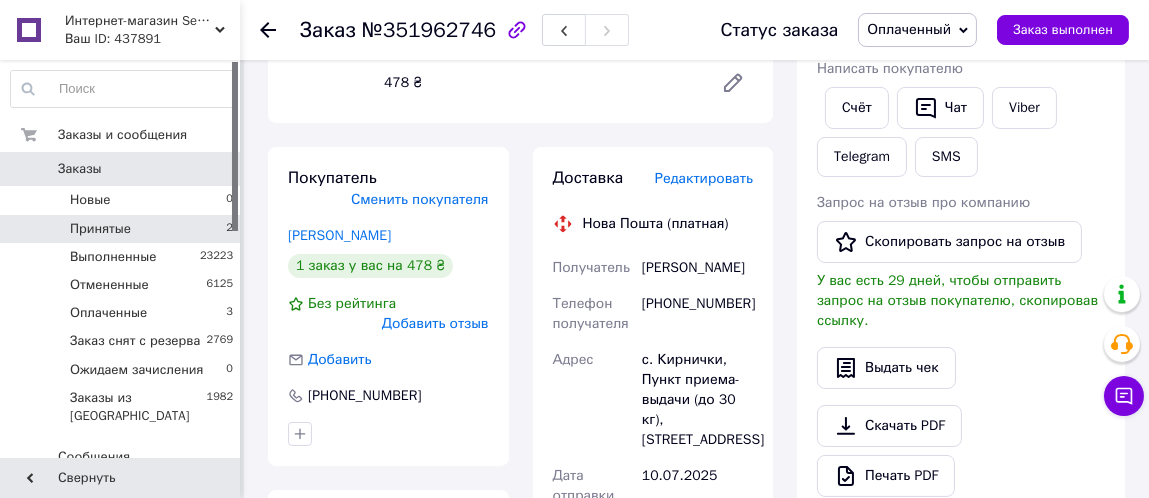 click on "Принятые" at bounding box center [100, 229] 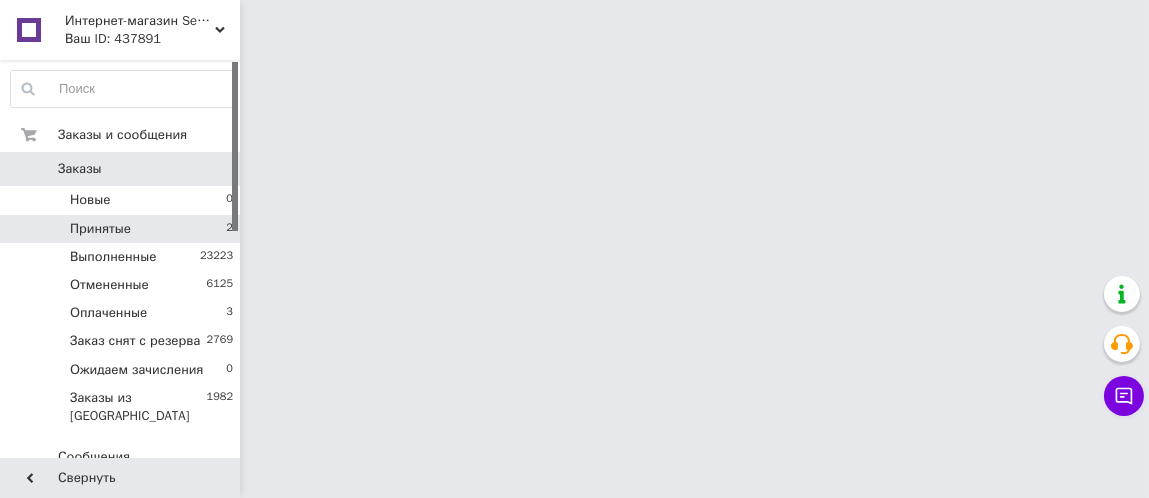 scroll, scrollTop: 0, scrollLeft: 0, axis: both 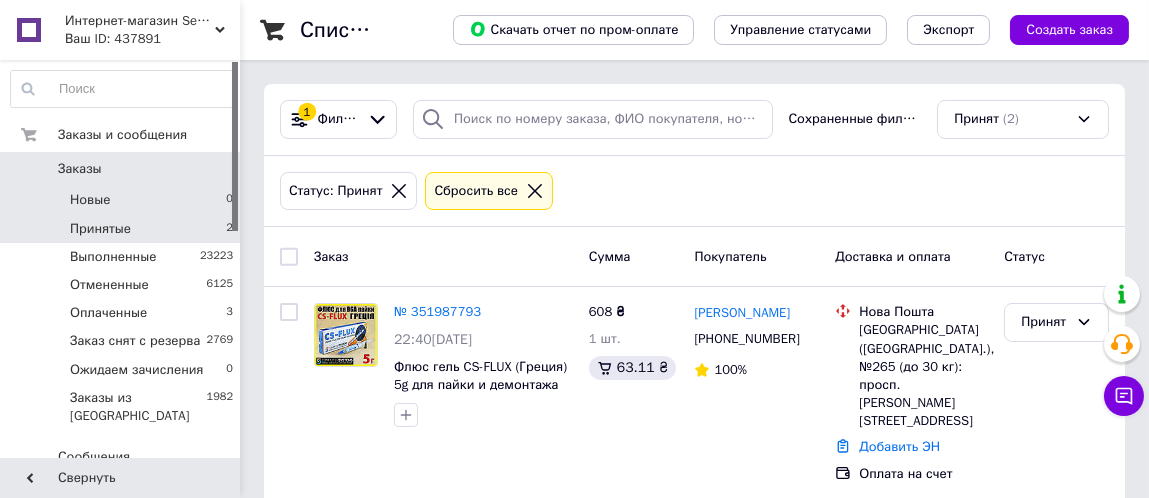 click on "Новые 0" at bounding box center [122, 200] 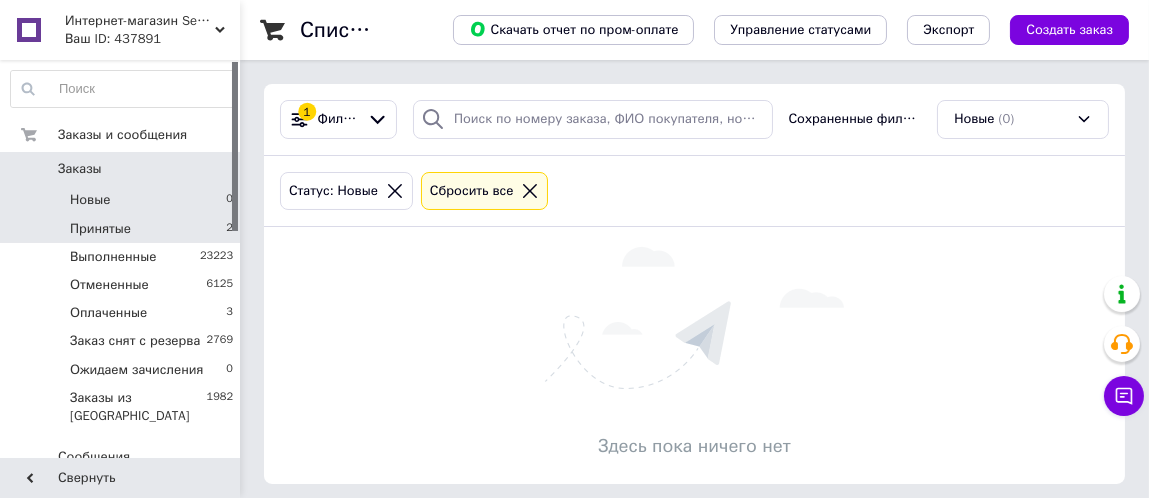 click on "Принятые 2" at bounding box center (122, 229) 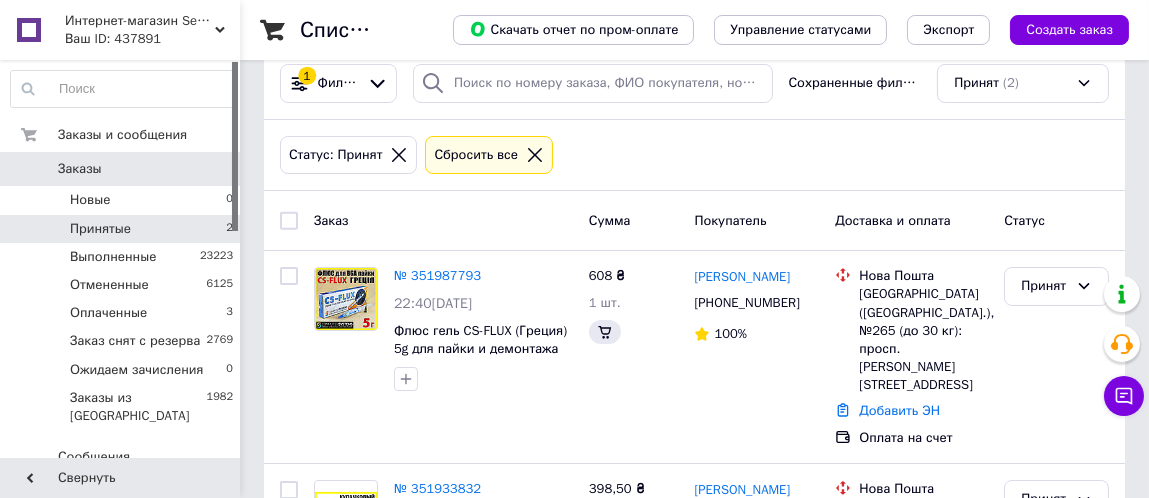 scroll, scrollTop: 100, scrollLeft: 0, axis: vertical 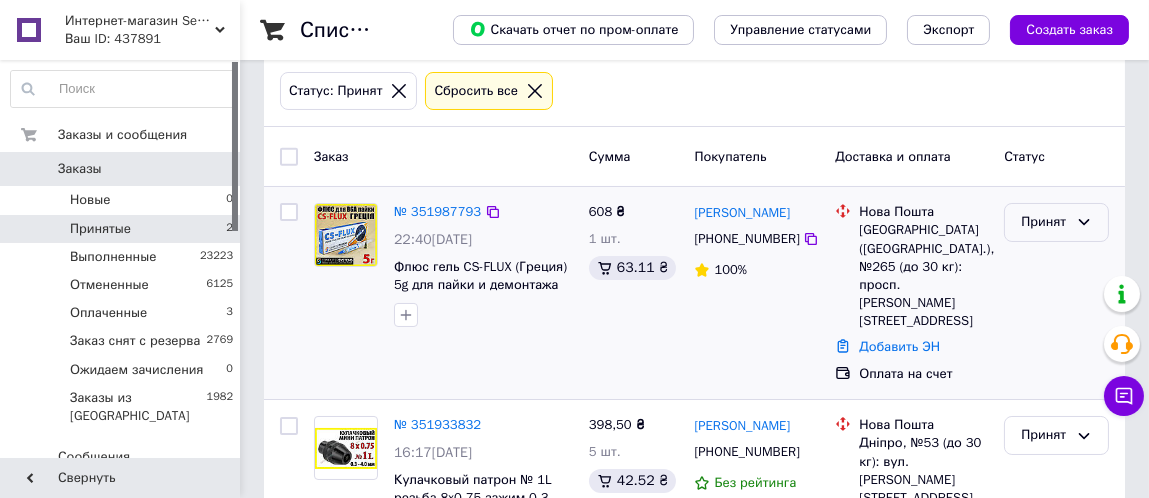 click 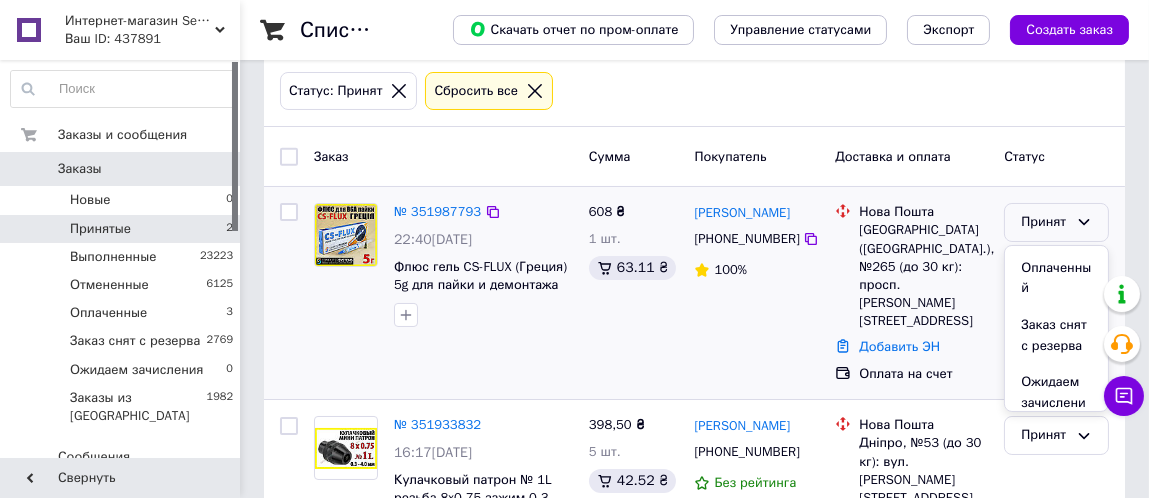 scroll, scrollTop: 99, scrollLeft: 0, axis: vertical 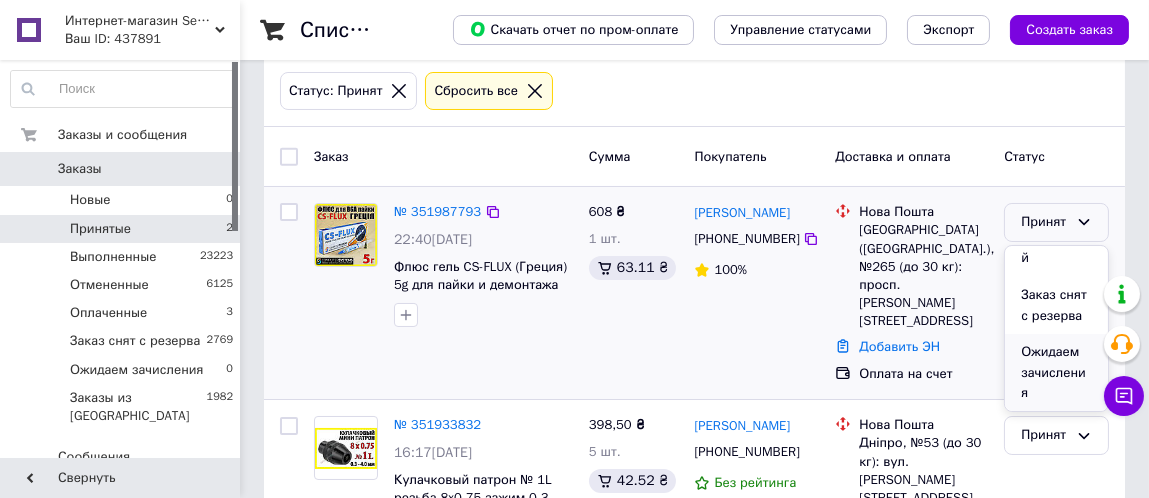 click on "Ожидаем зачисления" at bounding box center (1056, 373) 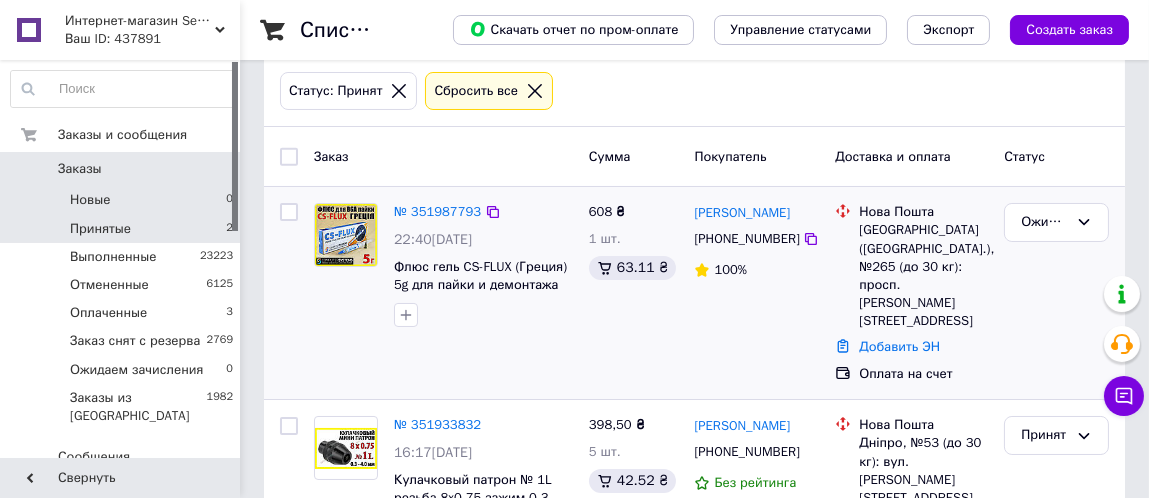 click on "Новые 0" at bounding box center (122, 200) 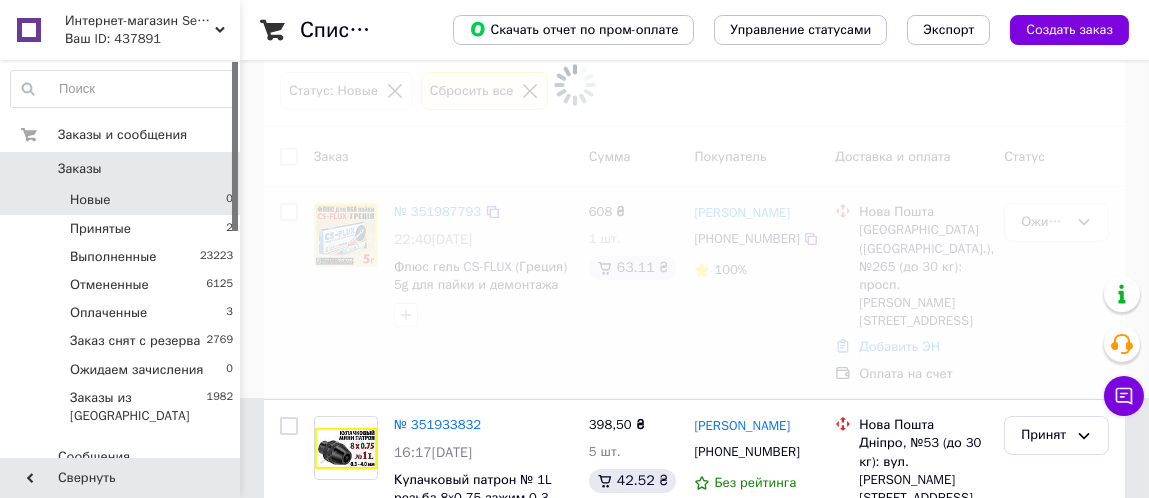 scroll, scrollTop: 0, scrollLeft: 0, axis: both 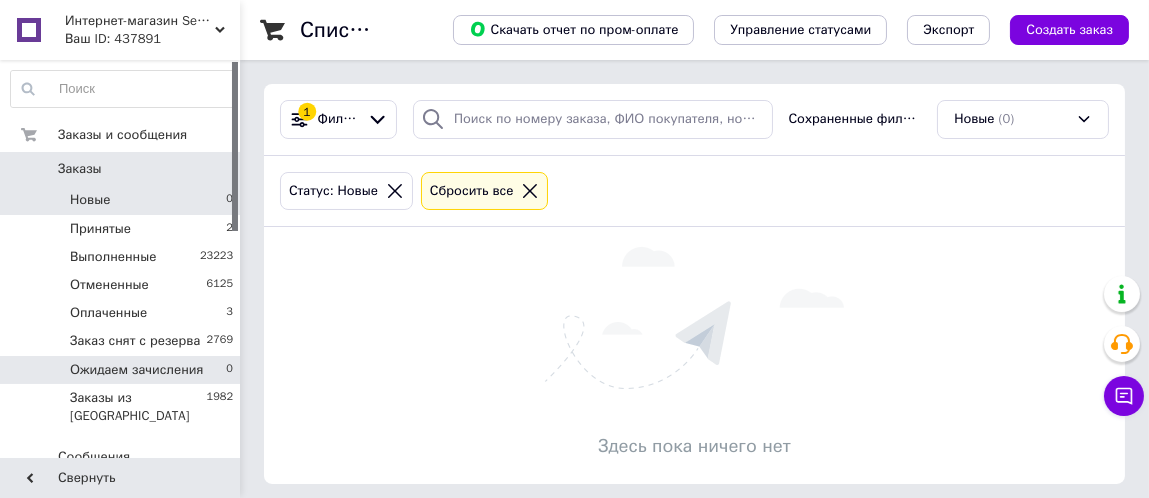 click on "Ожидаем зачисления" at bounding box center (136, 370) 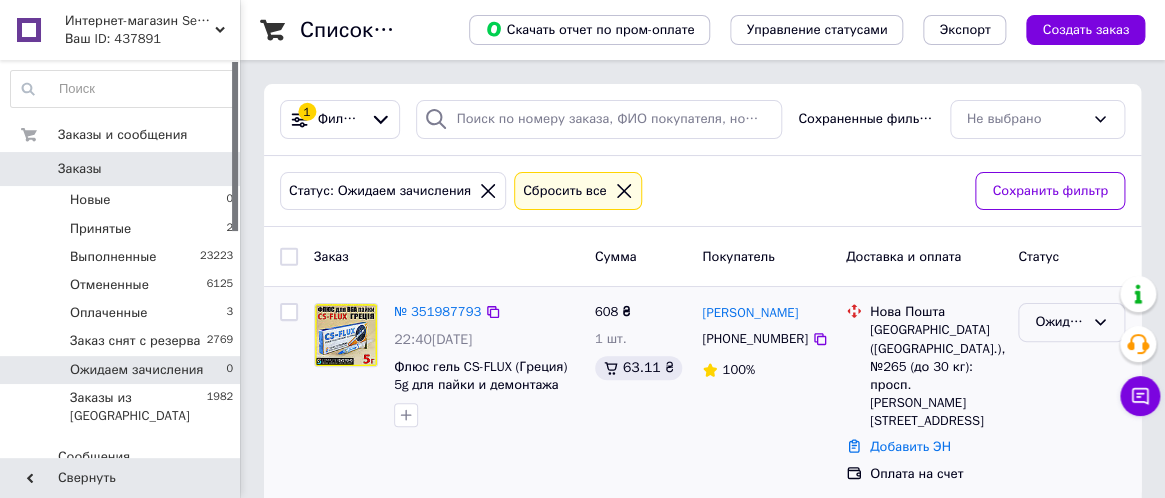 click 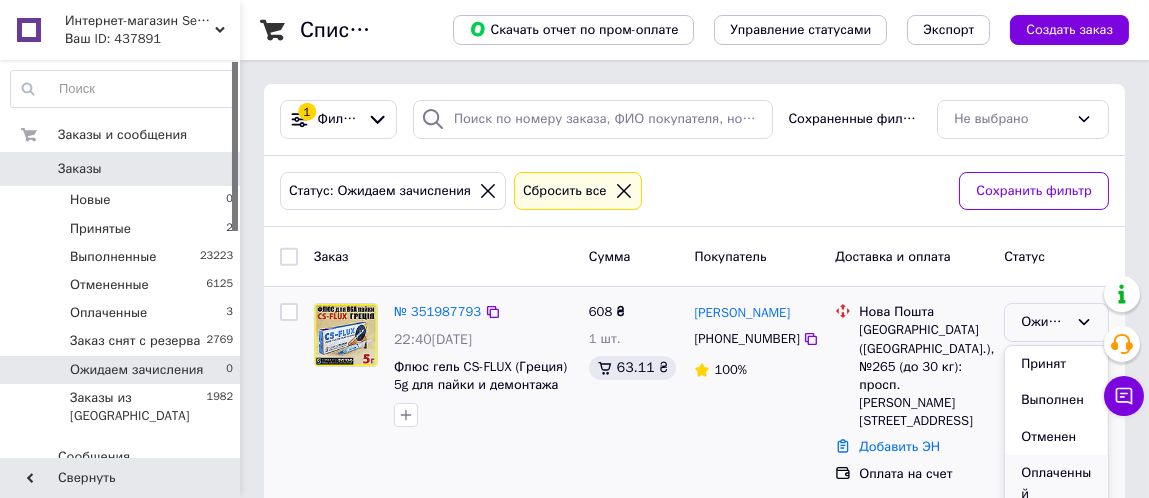 click on "Оплаченный" at bounding box center [1056, 483] 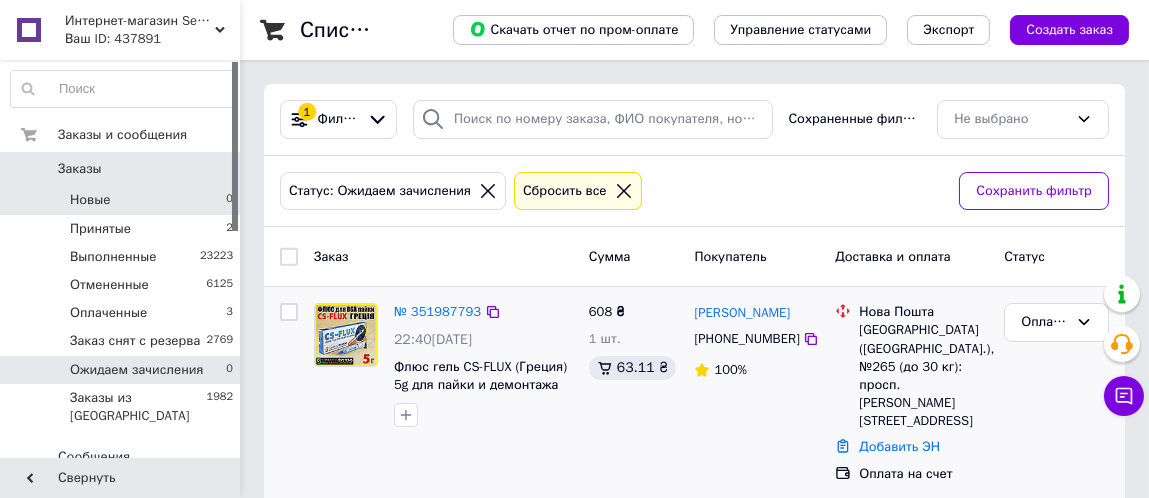 click on "Новые 0" at bounding box center [122, 200] 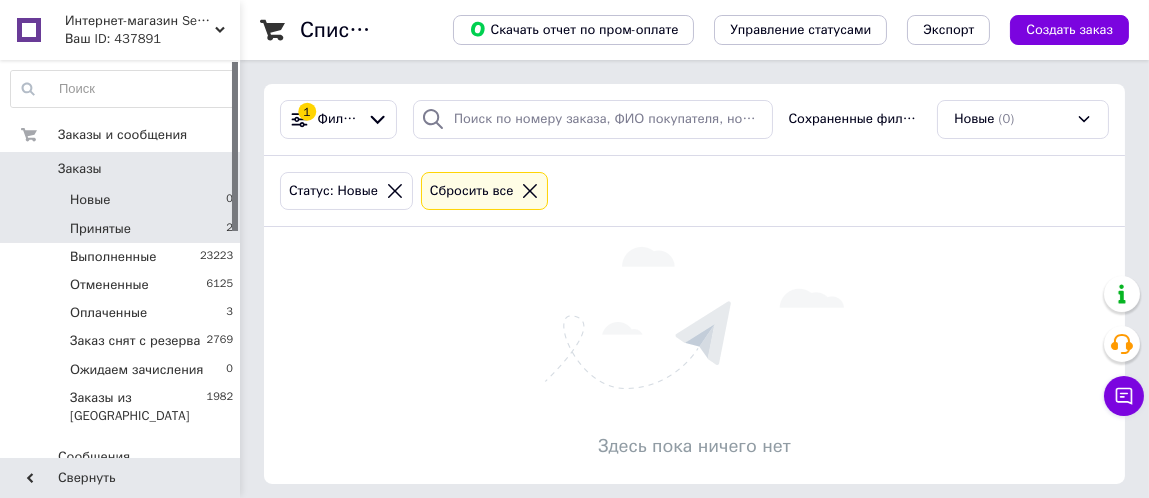 click on "Принятые 2" at bounding box center (122, 229) 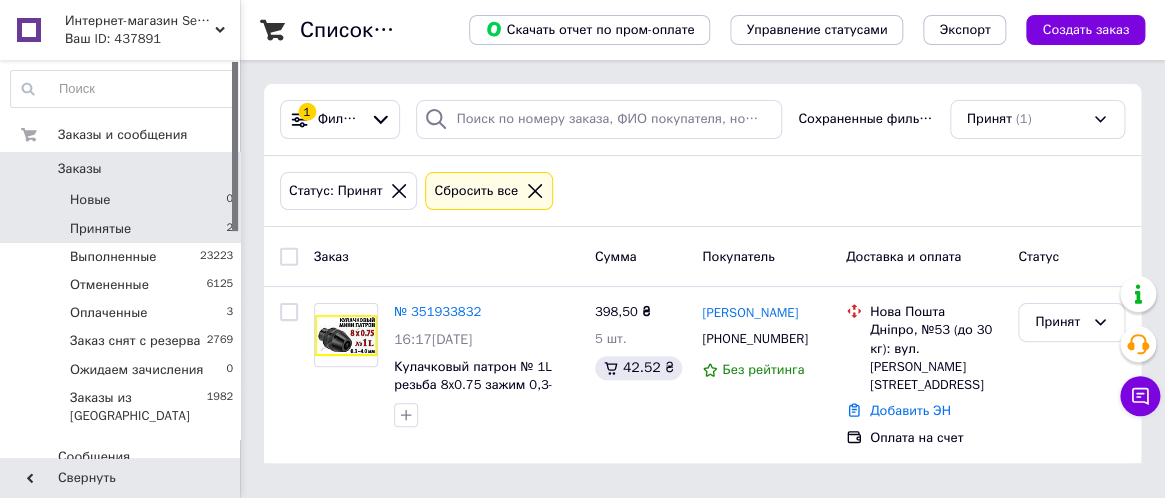 click on "Новые 0" at bounding box center [122, 200] 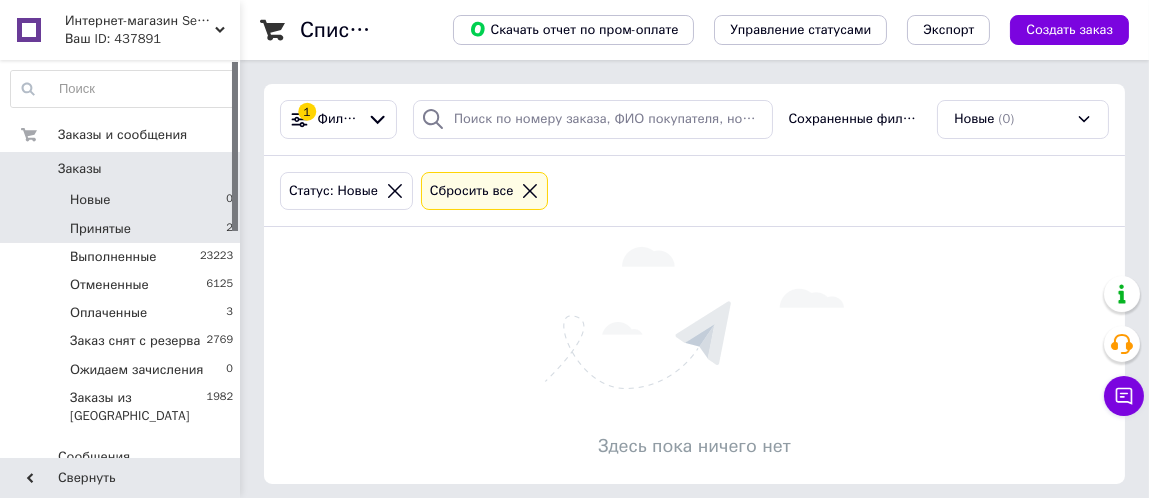 click on "Принятые 2" at bounding box center (122, 229) 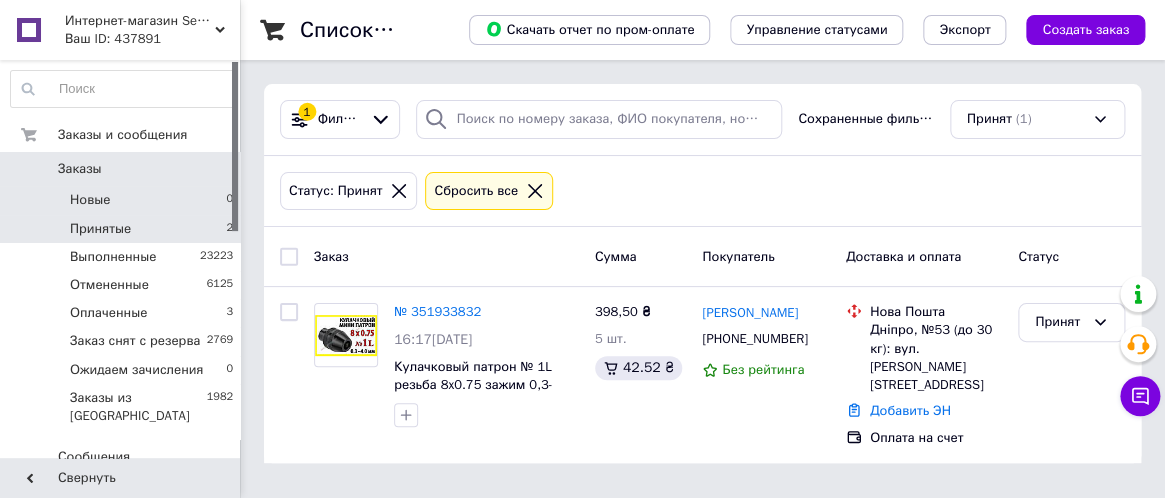 click on "Новые 0" at bounding box center [122, 200] 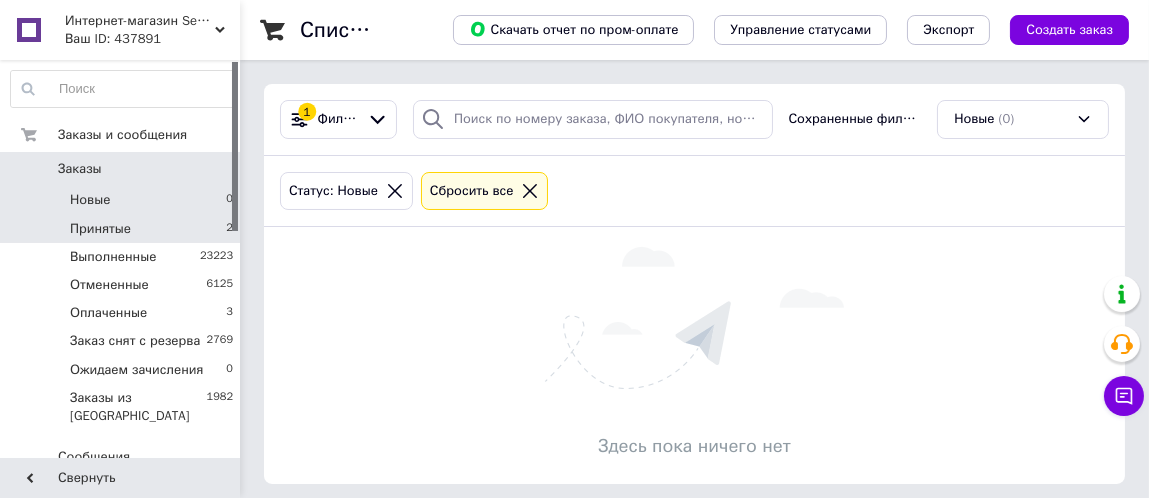 click on "Принятые 2" at bounding box center [122, 229] 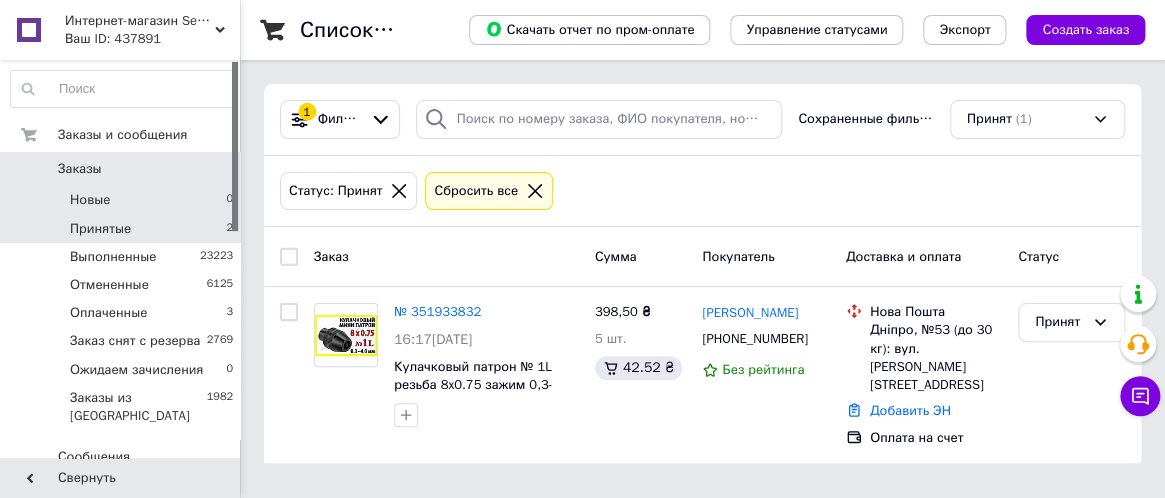 click on "Новые 0" at bounding box center (122, 200) 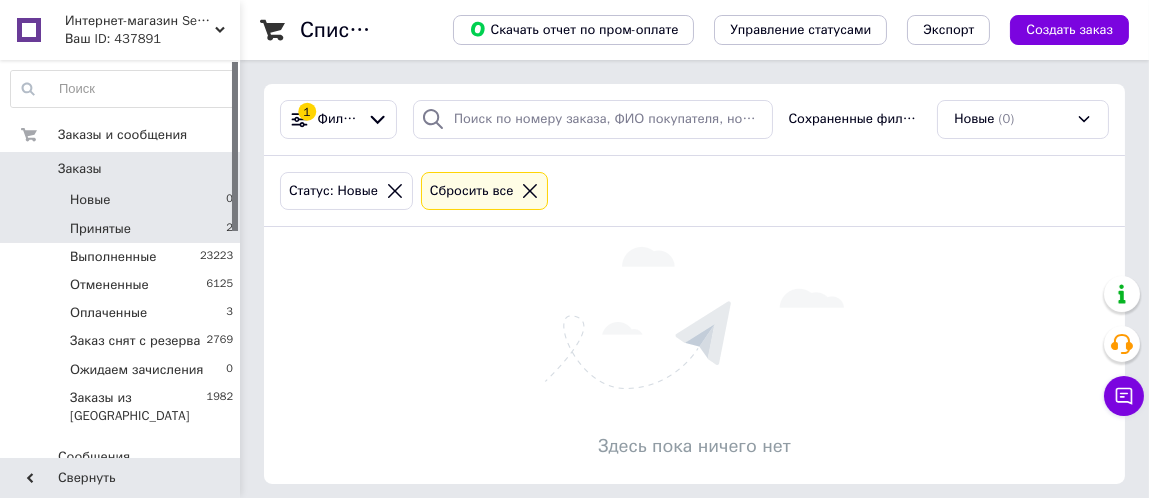 click on "Принятые 2" at bounding box center [122, 229] 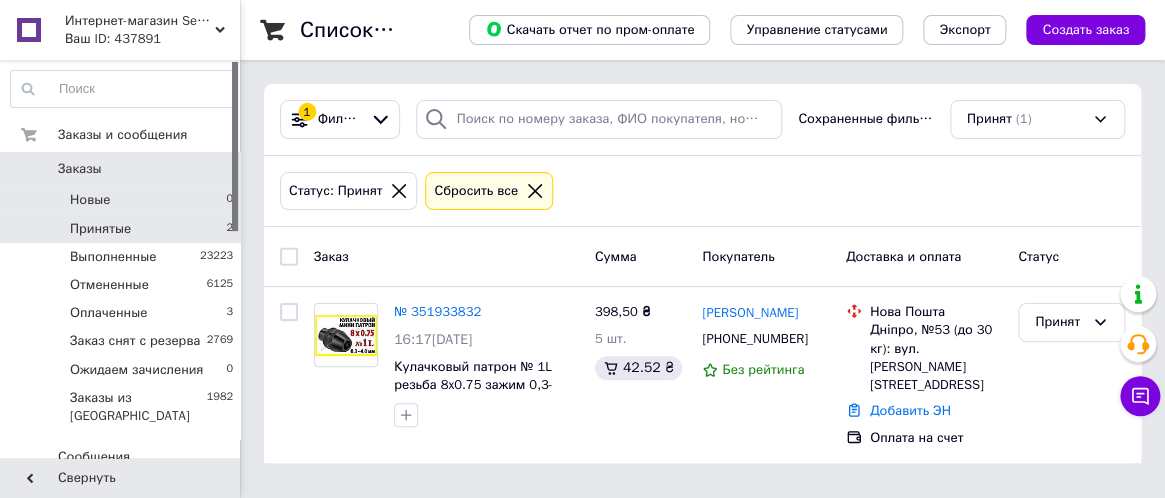 click on "Новые 0" at bounding box center (122, 200) 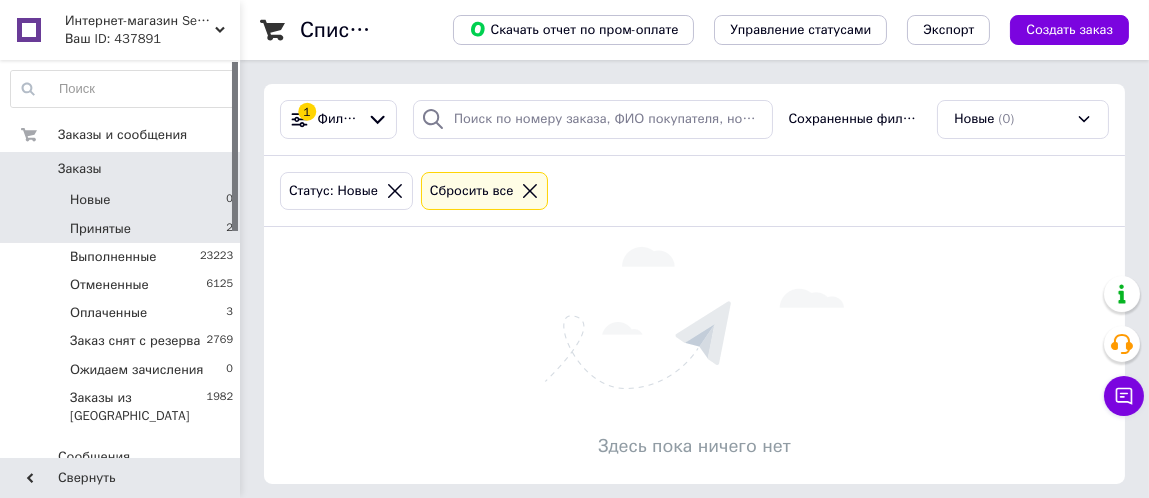 click on "Принятые 2" at bounding box center [122, 229] 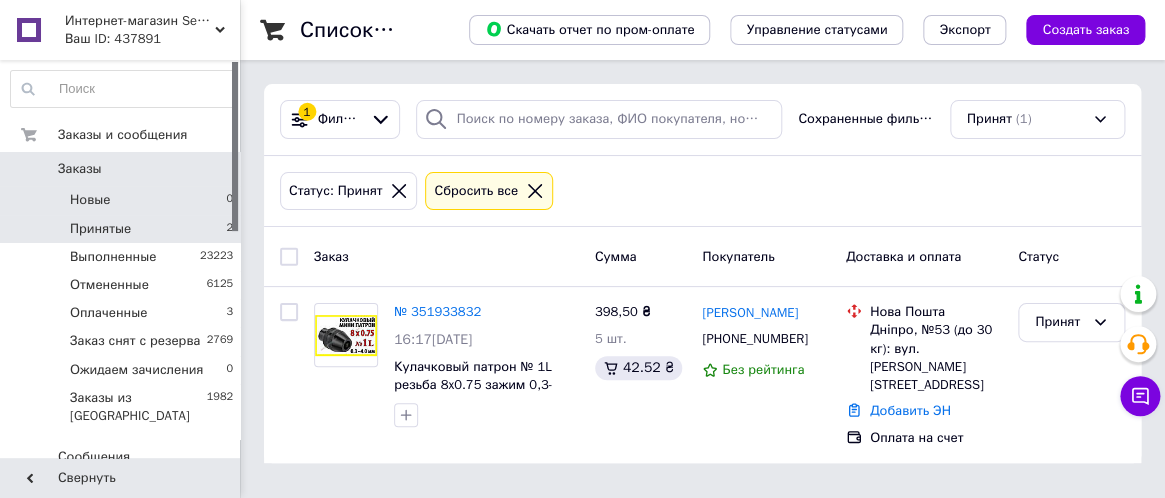 click on "Новые 0" at bounding box center [122, 200] 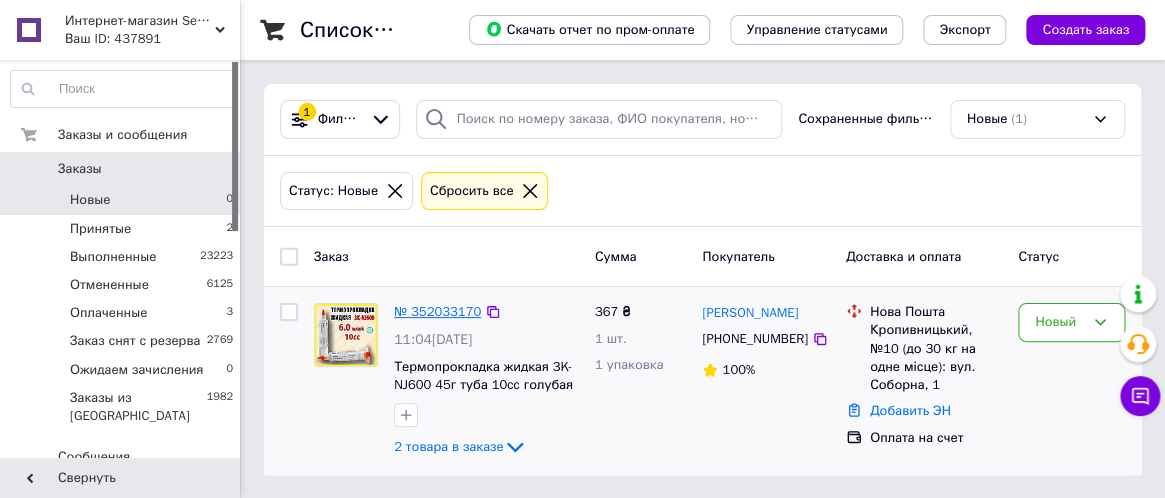 click on "№ 352033170" at bounding box center [437, 311] 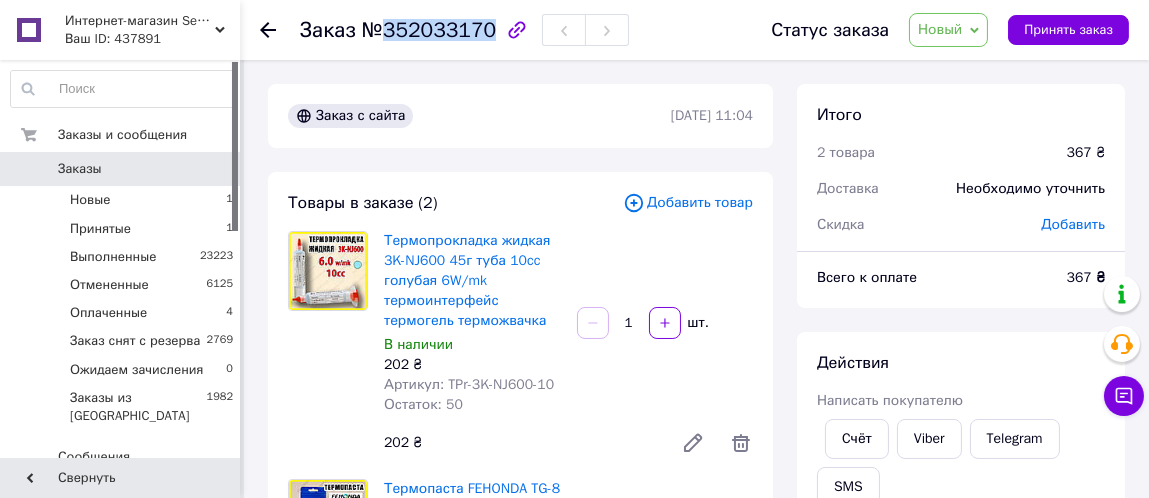 drag, startPoint x: 382, startPoint y: 33, endPoint x: 481, endPoint y: 34, distance: 99.00505 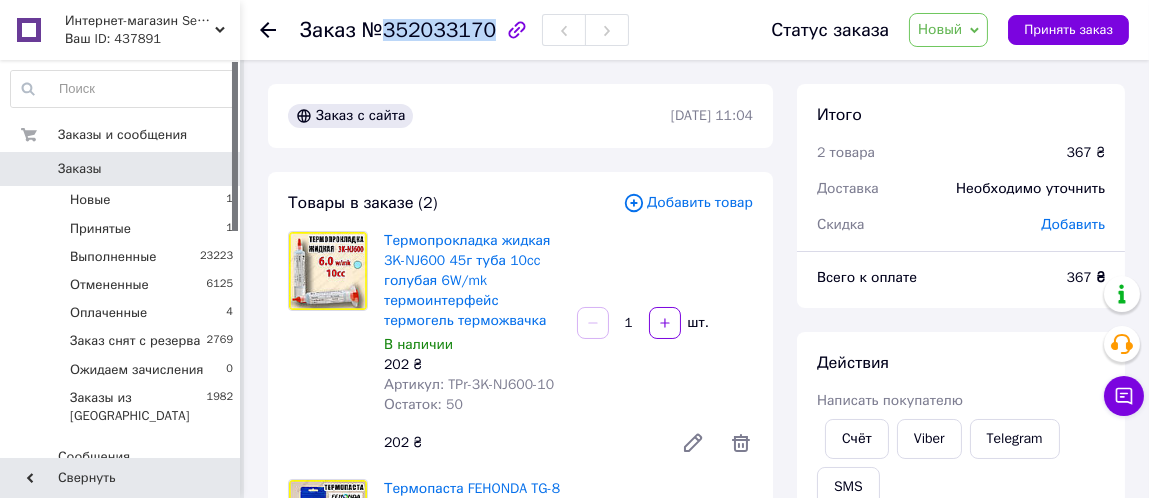 copy on "352033170" 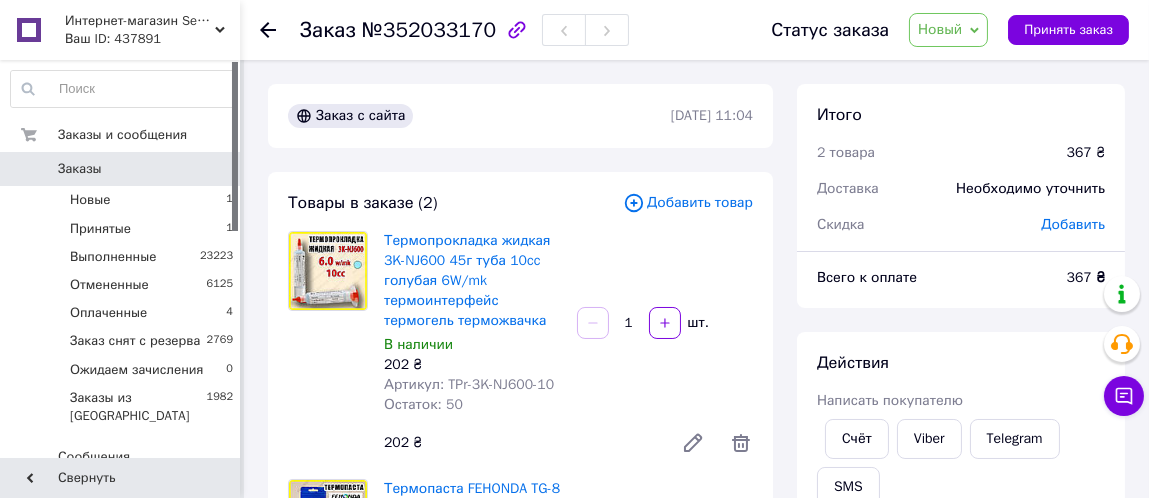 click 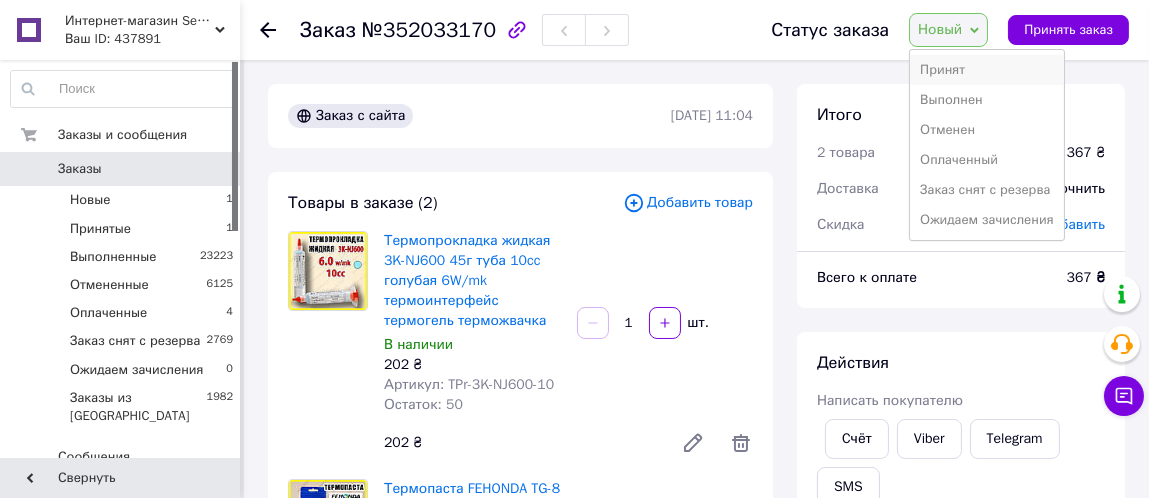 click on "Принят" at bounding box center (986, 70) 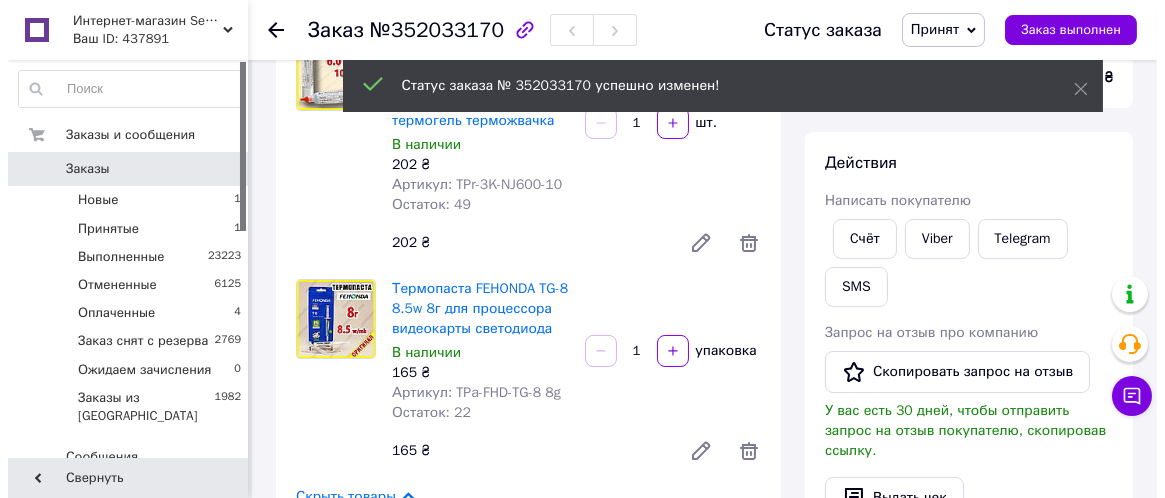 scroll, scrollTop: 300, scrollLeft: 0, axis: vertical 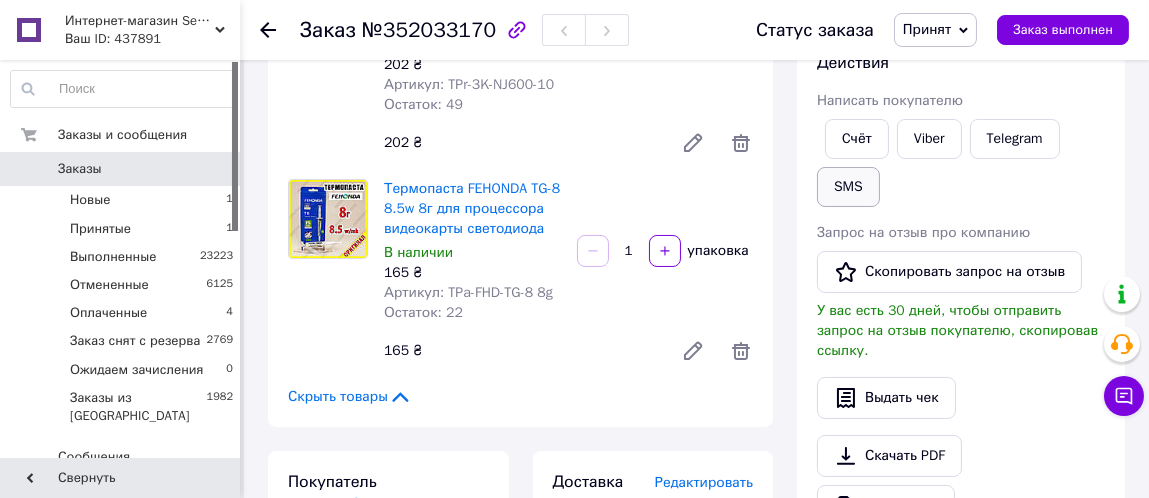click on "SMS" at bounding box center (848, 187) 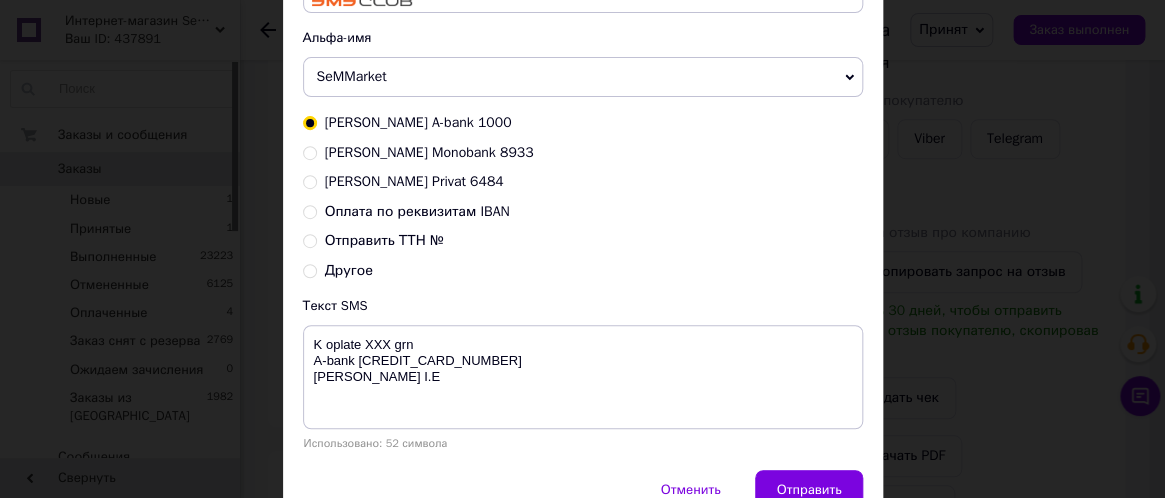 scroll, scrollTop: 200, scrollLeft: 0, axis: vertical 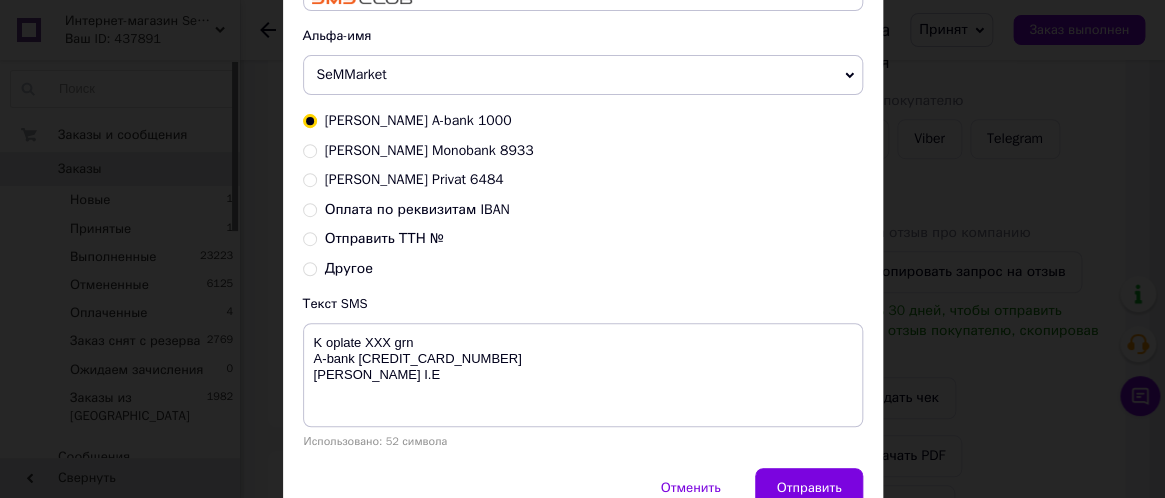 click on "Оплата по реквизитам IBAN" at bounding box center (310, 208) 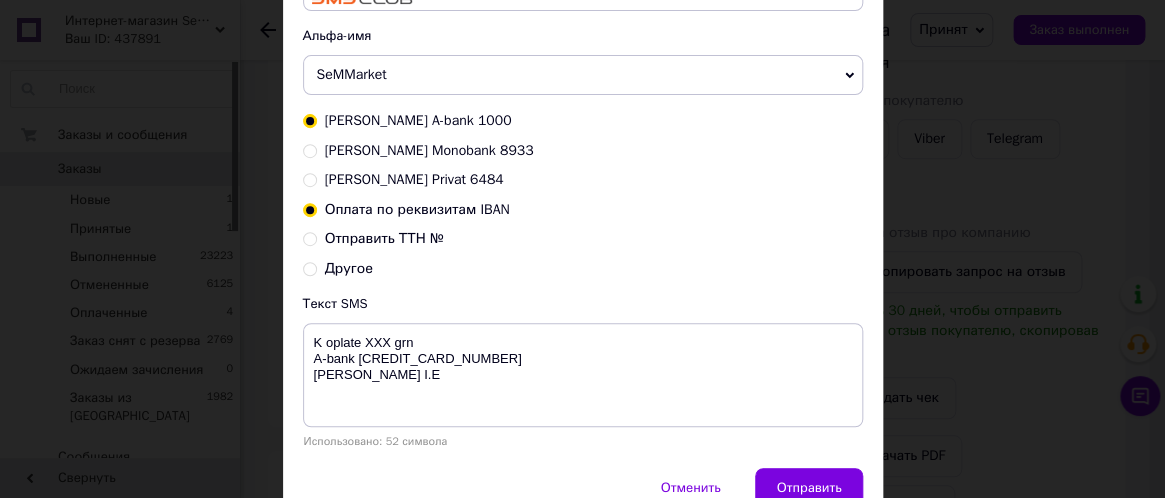 radio on "true" 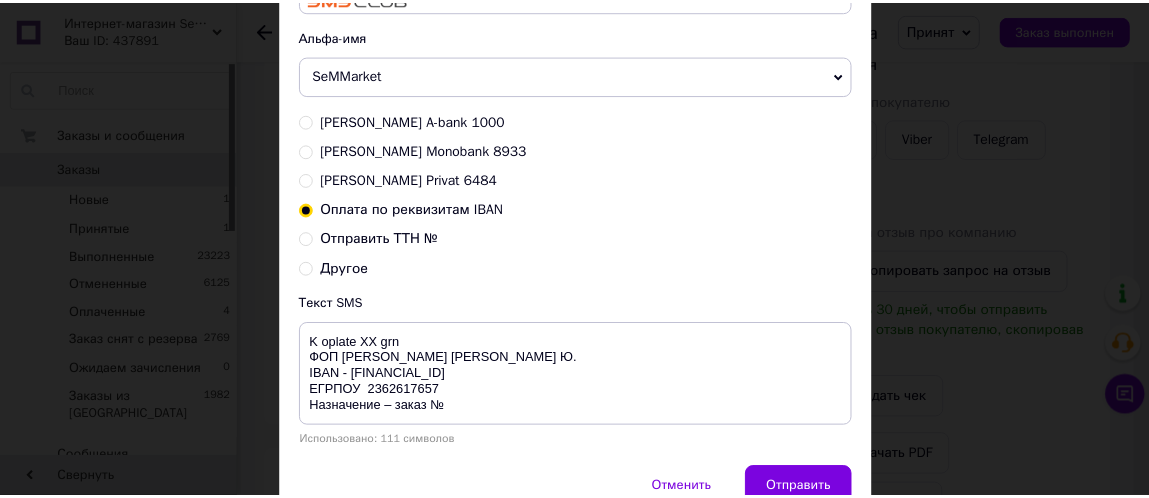 scroll, scrollTop: 297, scrollLeft: 0, axis: vertical 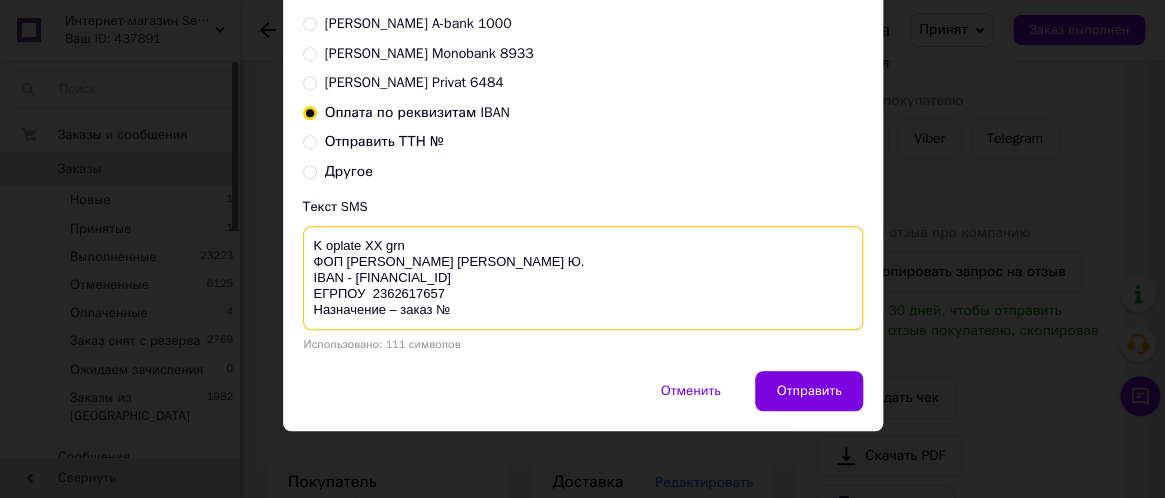 click on "K oplate XX grn
ФОП [PERSON_NAME] [PERSON_NAME] Ю.
IBAN - [FINANCIAL_ID]
ЕГРПОУ  2362617657
Назначение – заказ №" at bounding box center (583, 278) 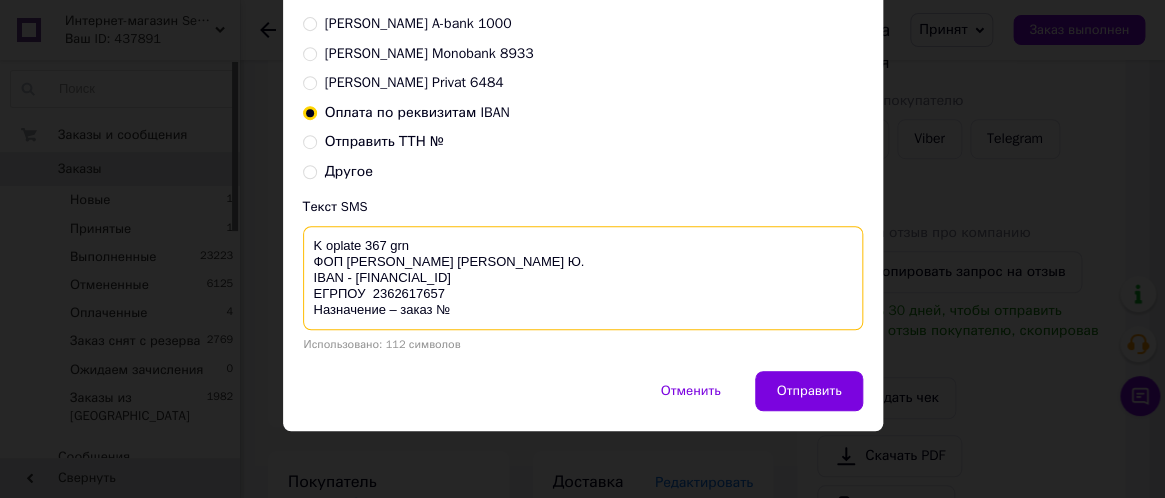 click on "K oplate 367 grn
ФОП [PERSON_NAME] [PERSON_NAME] Ю.
IBAN - [FINANCIAL_ID]
ЕГРПОУ  2362617657
Назначение – заказ №" at bounding box center [583, 278] 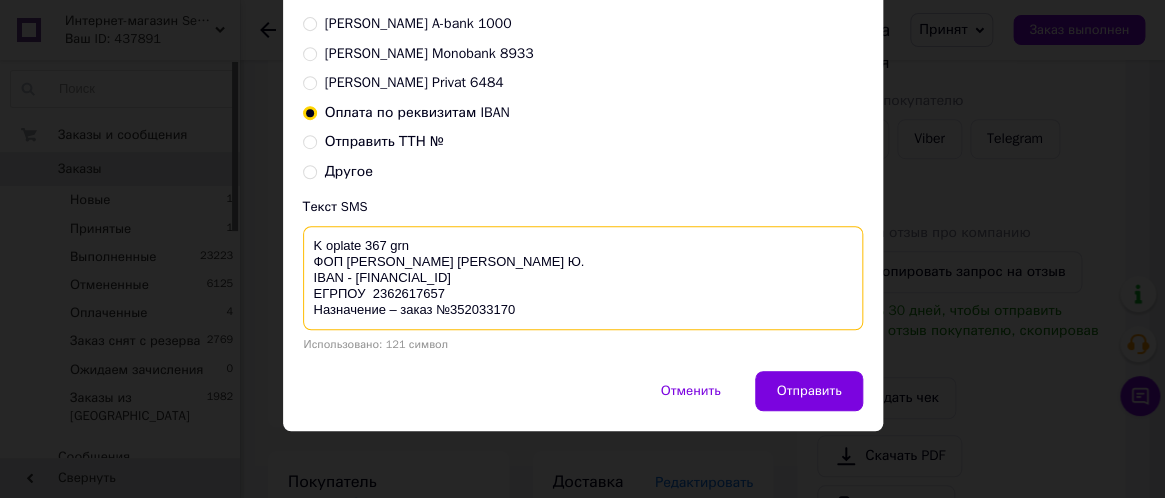 drag, startPoint x: 304, startPoint y: 247, endPoint x: 562, endPoint y: 308, distance: 265.1132 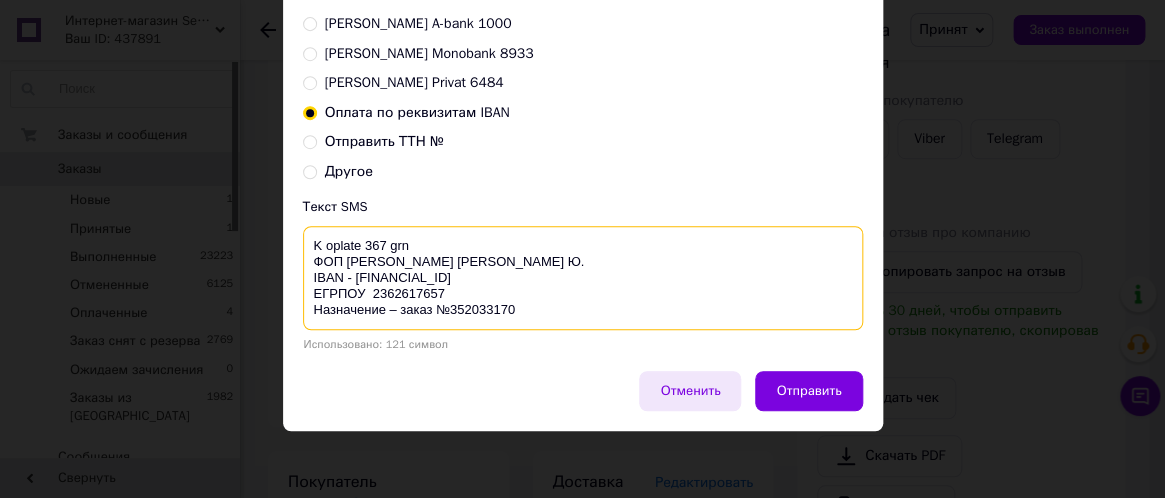 type on "K oplate 367 grn
ФОП [PERSON_NAME] [PERSON_NAME] Ю.
IBAN - [FINANCIAL_ID]
ЕГРПОУ  2362617657
Назначение – заказ №352033170" 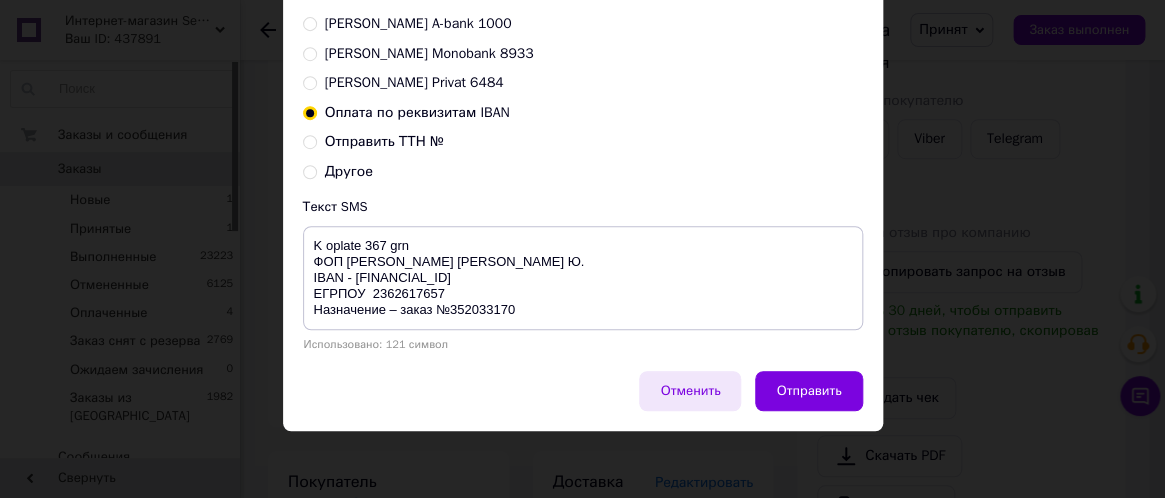 click on "Отменить" at bounding box center (690, 391) 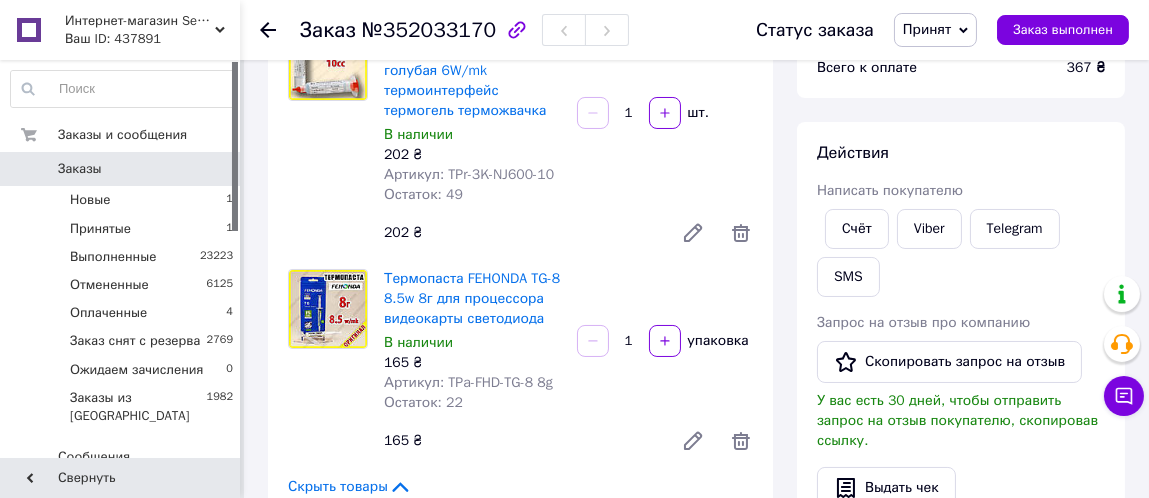 scroll, scrollTop: 200, scrollLeft: 0, axis: vertical 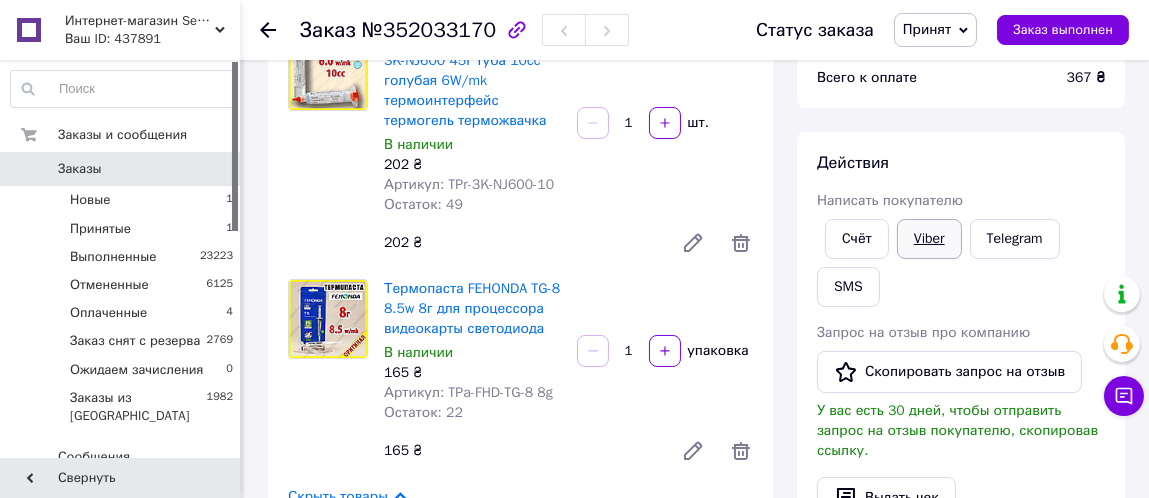 click on "Viber" at bounding box center [929, 239] 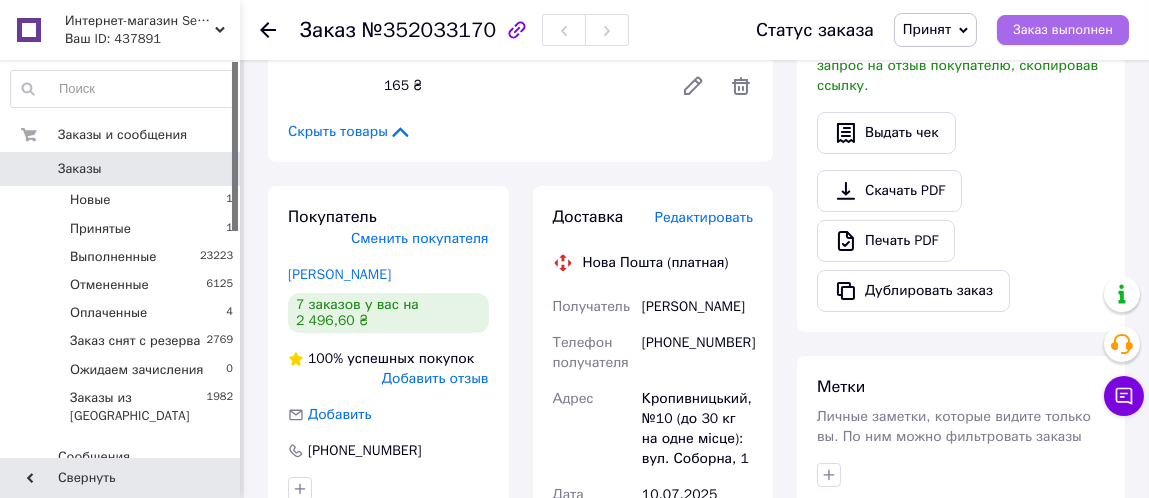 scroll, scrollTop: 600, scrollLeft: 0, axis: vertical 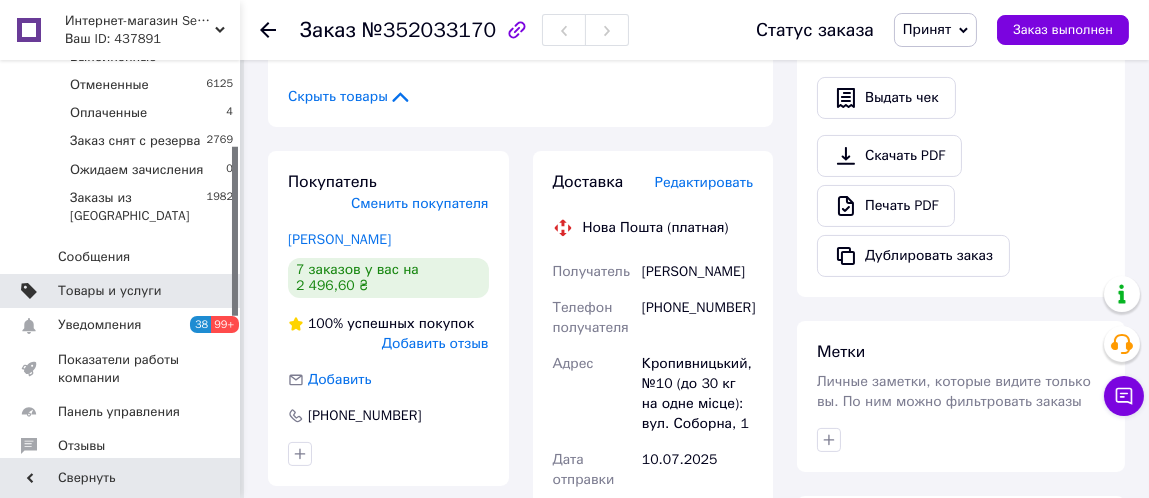 click on "Товары и услуги" at bounding box center (121, 291) 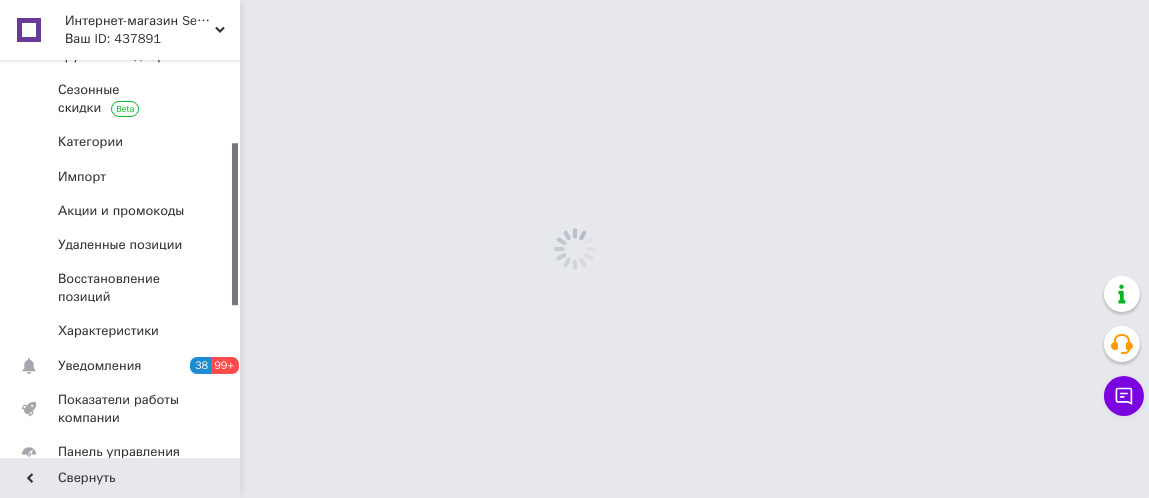 scroll, scrollTop: 0, scrollLeft: 0, axis: both 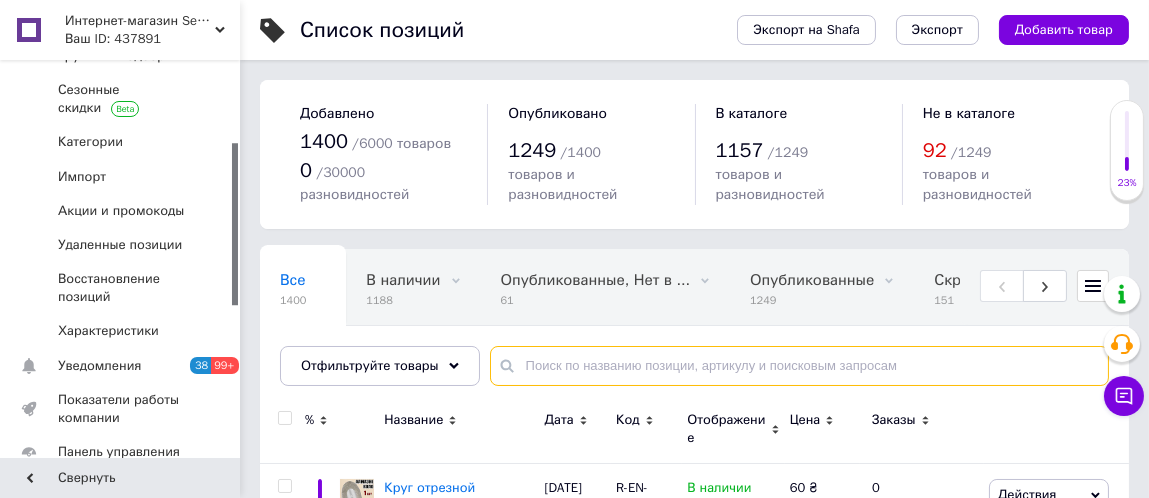 click at bounding box center [799, 366] 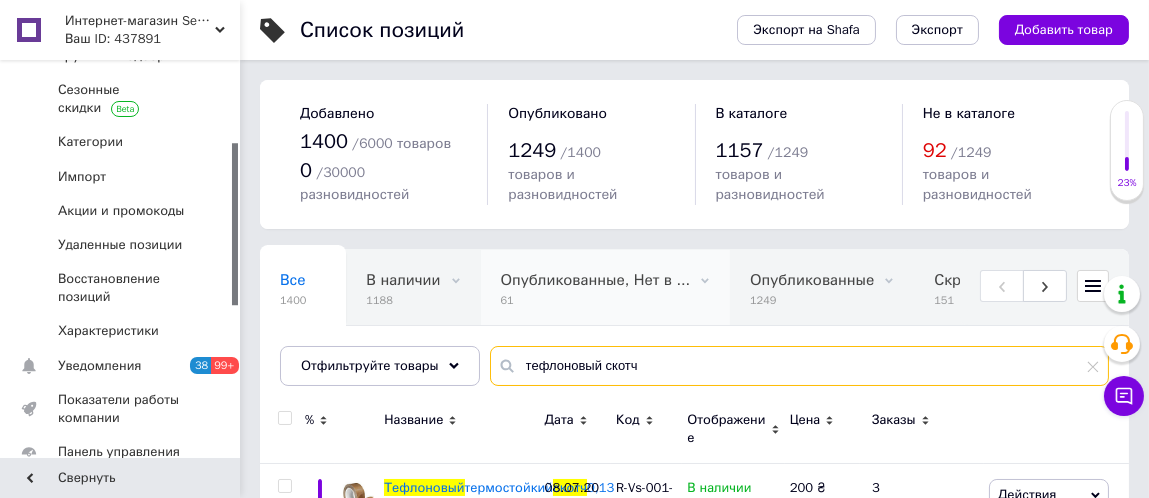 scroll, scrollTop: 114, scrollLeft: 0, axis: vertical 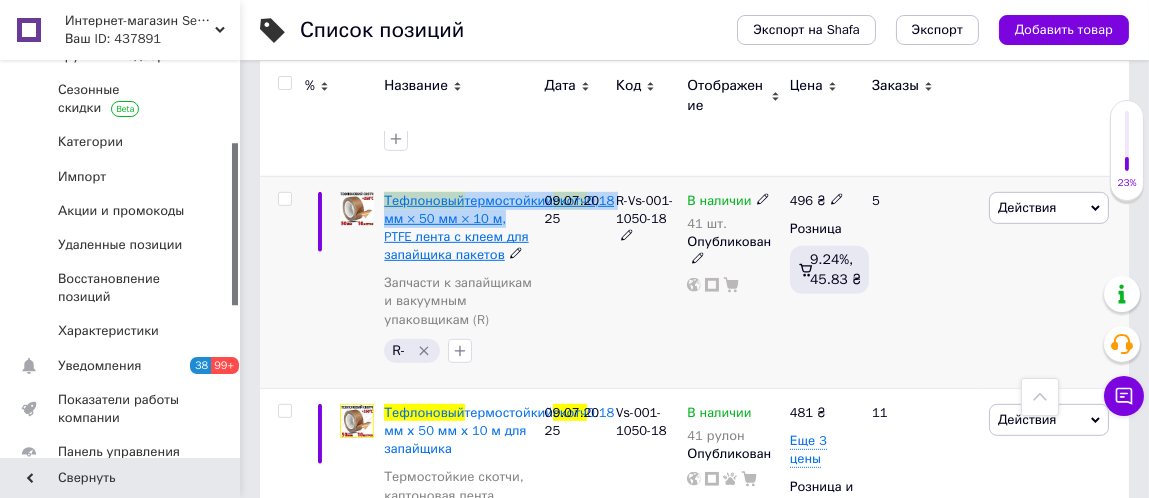 drag, startPoint x: 382, startPoint y: 295, endPoint x: 494, endPoint y: 333, distance: 118.270874 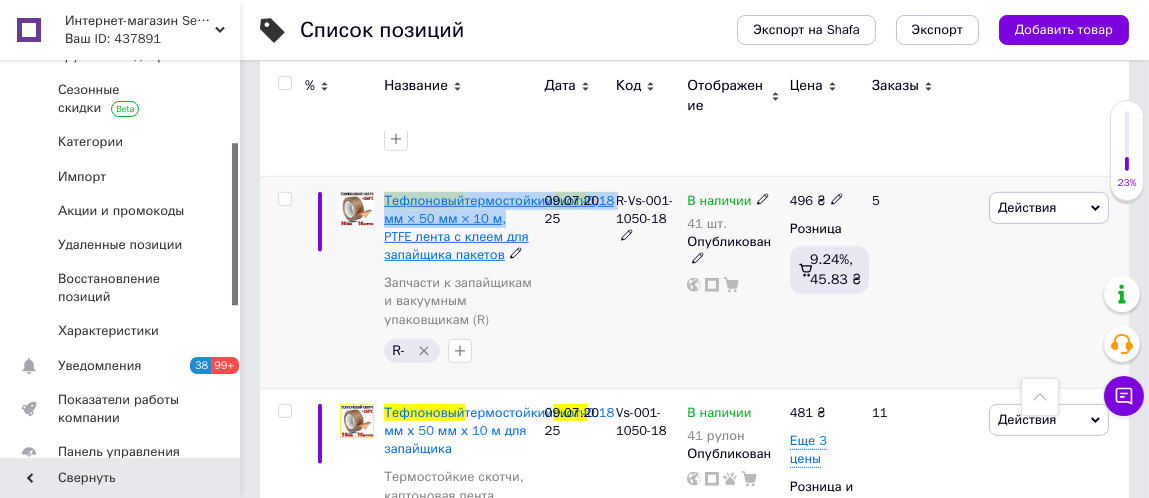 copy on "Тефлоновый  термостойкий  скотч  0,18 мм × 50 мм × 10 м" 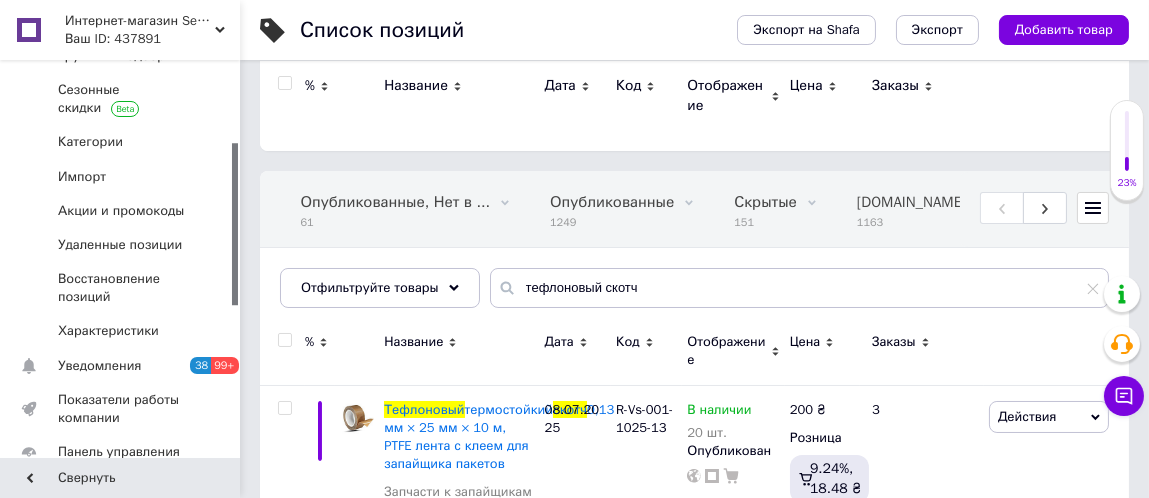 scroll, scrollTop: 0, scrollLeft: 0, axis: both 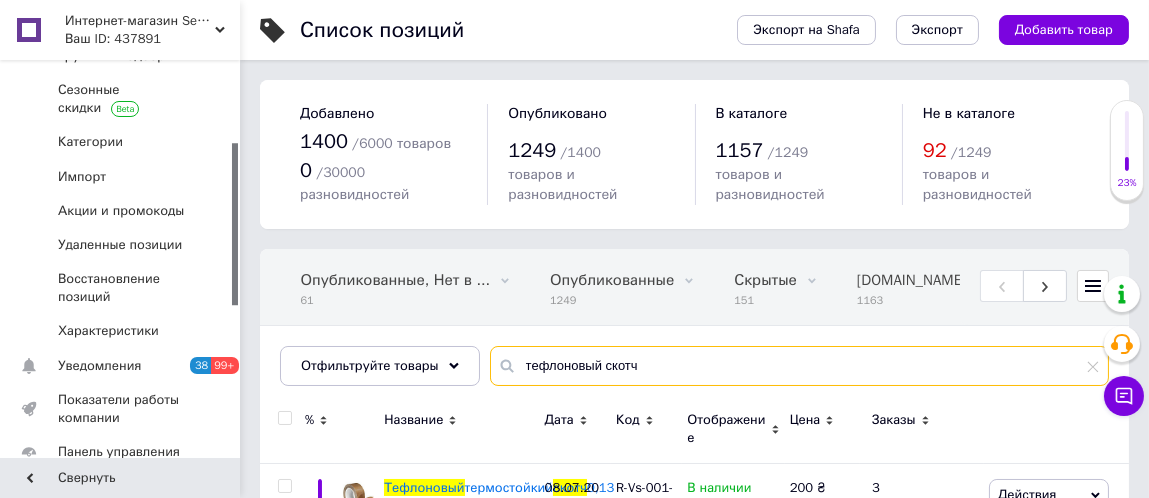 click on "тефлоновый скотч" at bounding box center [799, 366] 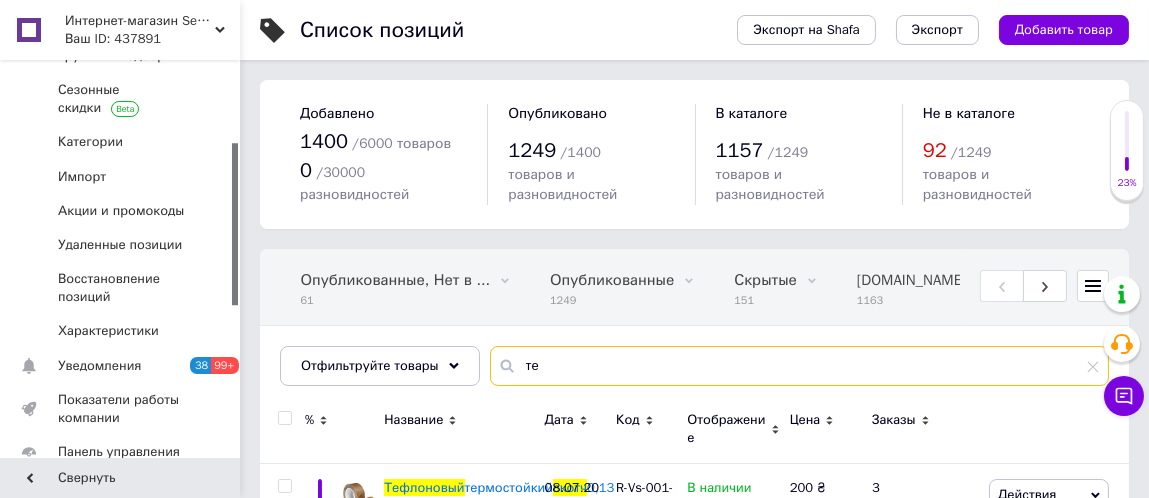 type on "т" 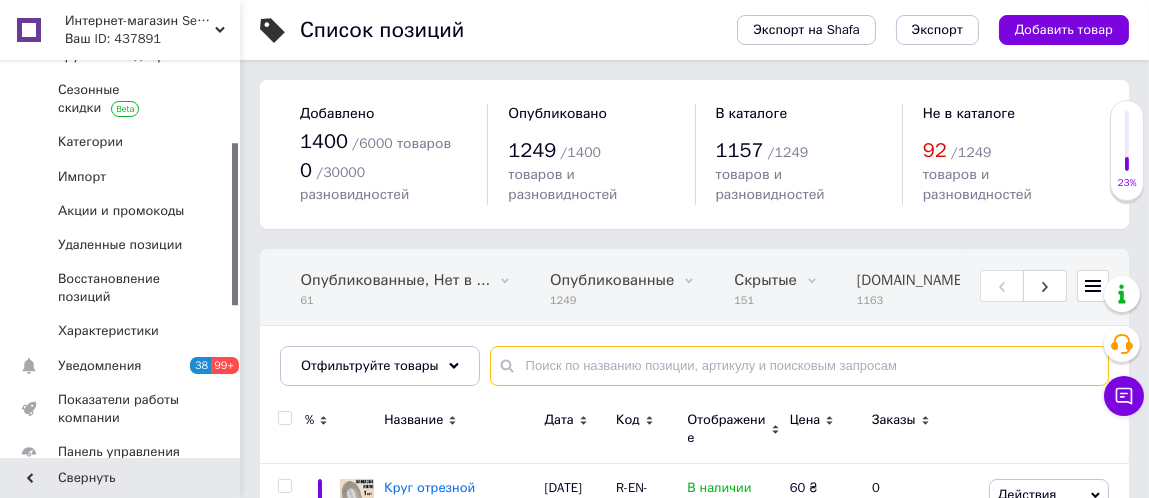 click at bounding box center (799, 366) 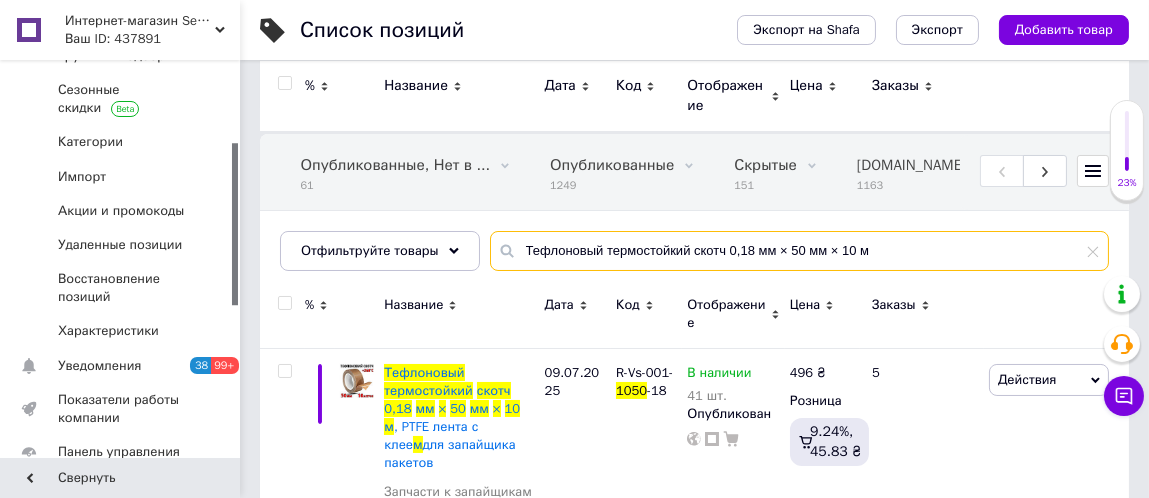 scroll, scrollTop: 0, scrollLeft: 0, axis: both 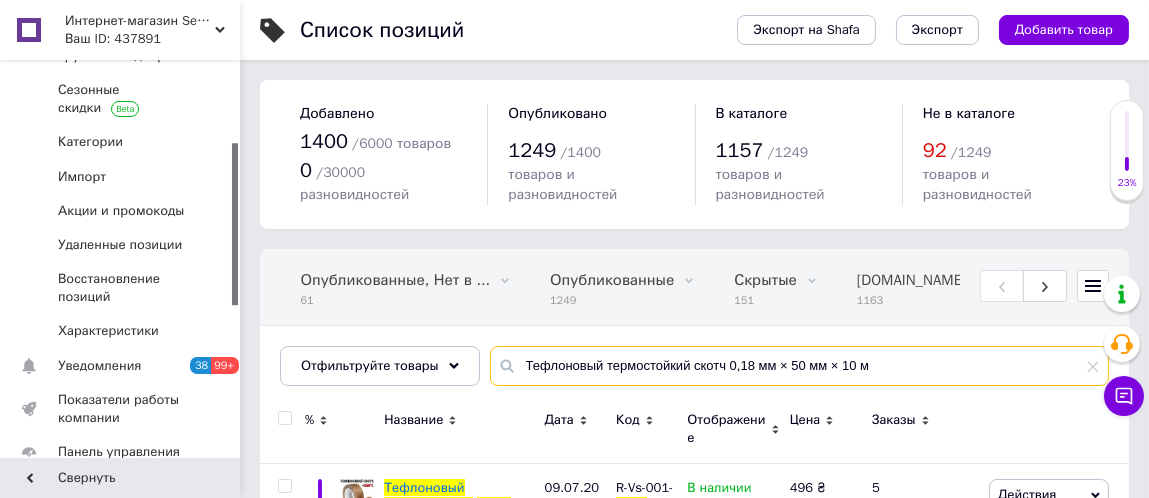 click on "Тефлоновый термостойкий скотч 0,18 мм × 50 мм × 10 м" at bounding box center (799, 366) 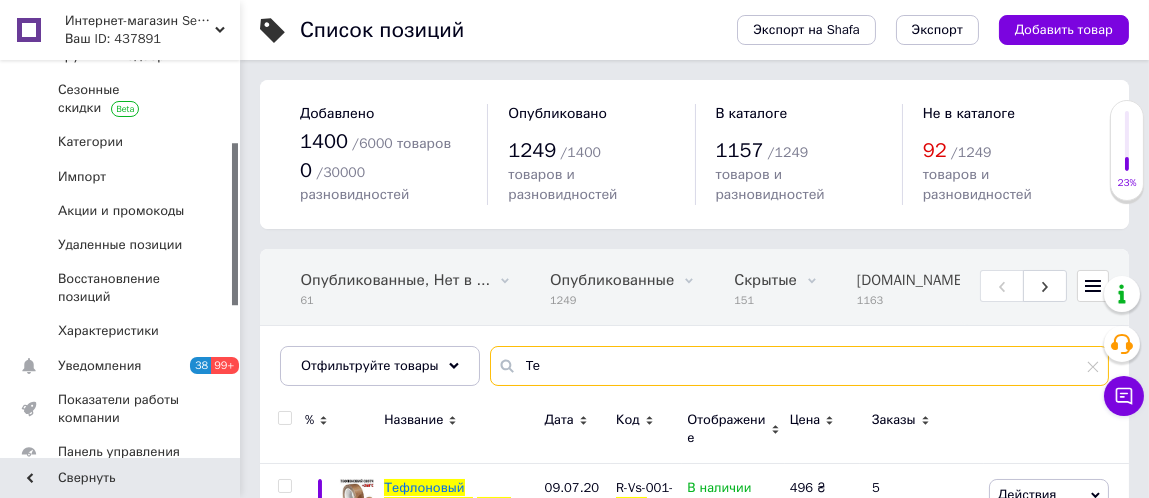 type on "Т" 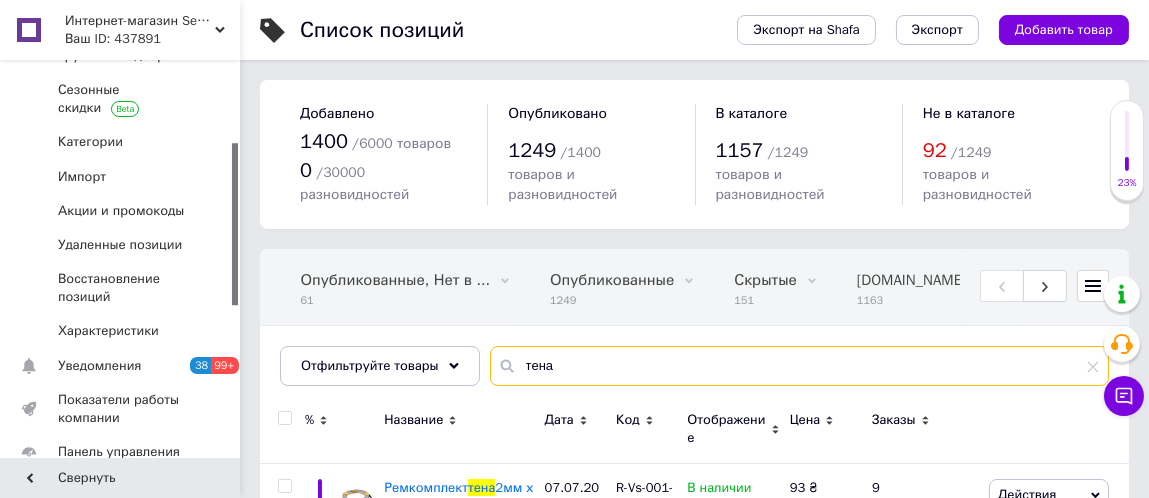 scroll, scrollTop: 91, scrollLeft: 0, axis: vertical 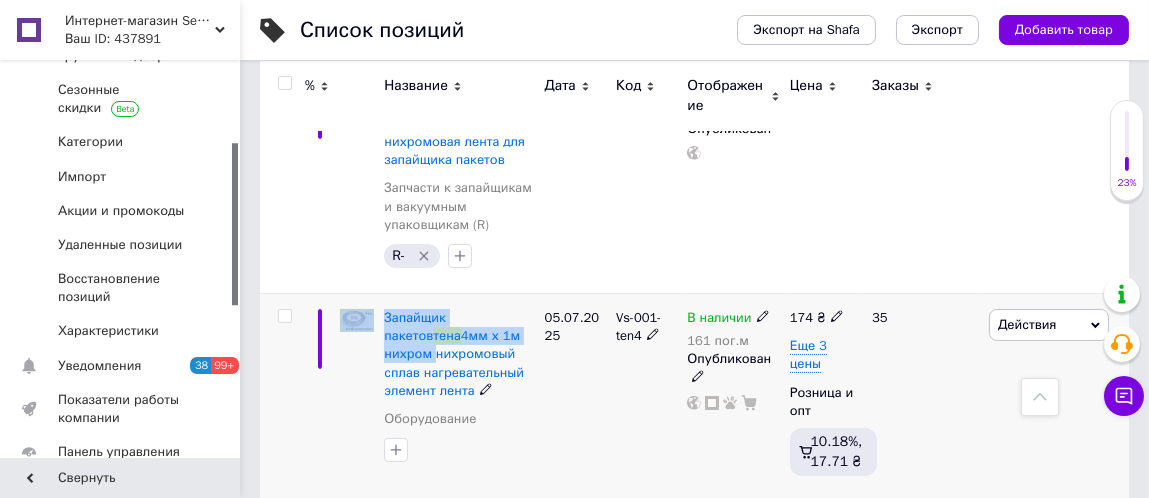 drag, startPoint x: 378, startPoint y: 283, endPoint x: 489, endPoint y: 307, distance: 113.56496 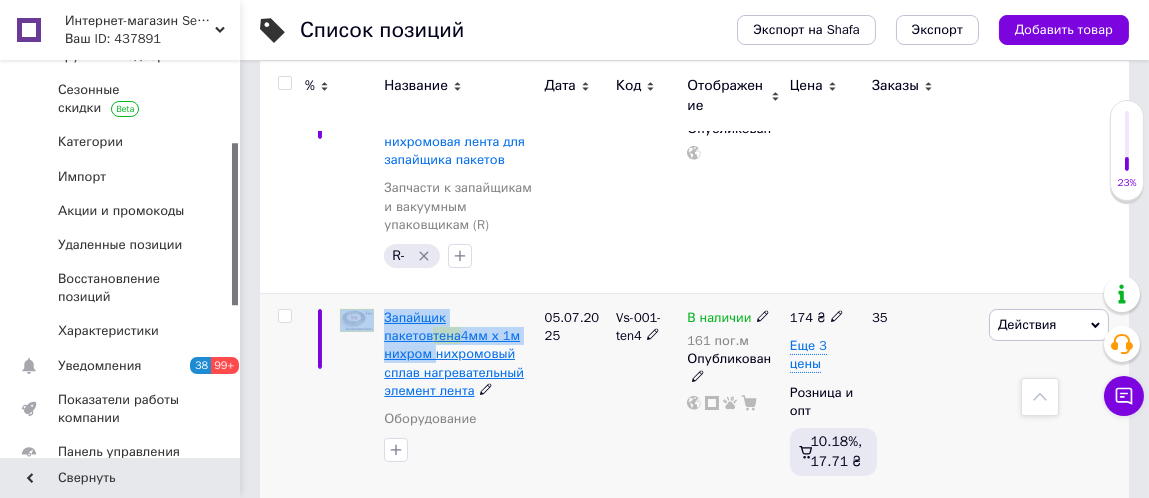 copy on "Запайщик пакетов  тена  4мм х 1м нихром" 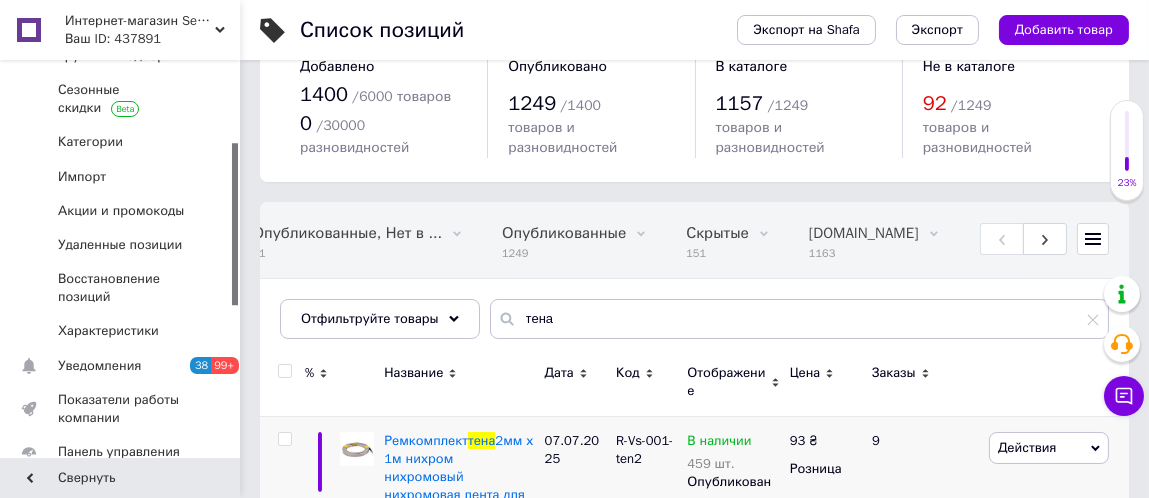 scroll, scrollTop: 0, scrollLeft: 0, axis: both 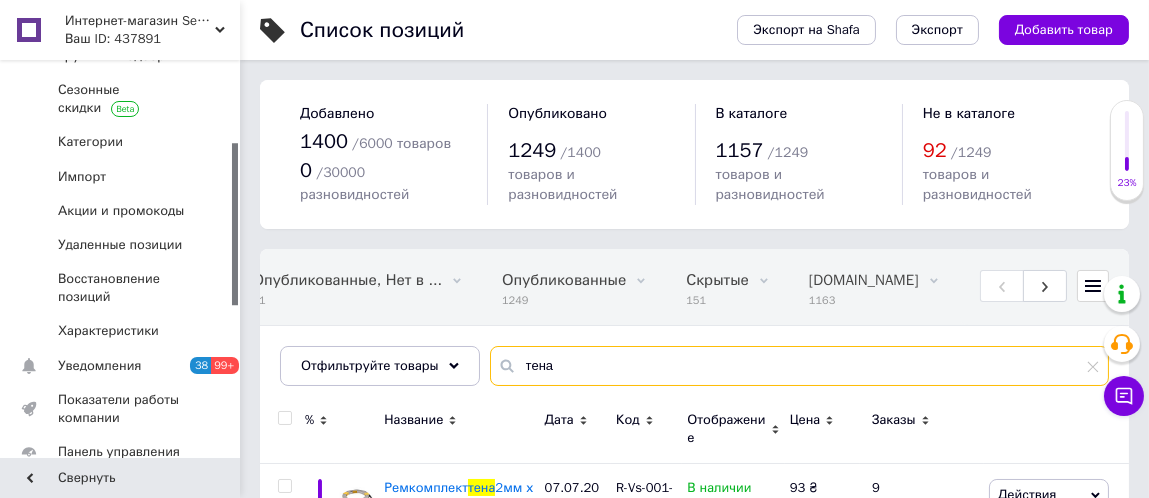 click on "тена" at bounding box center [799, 366] 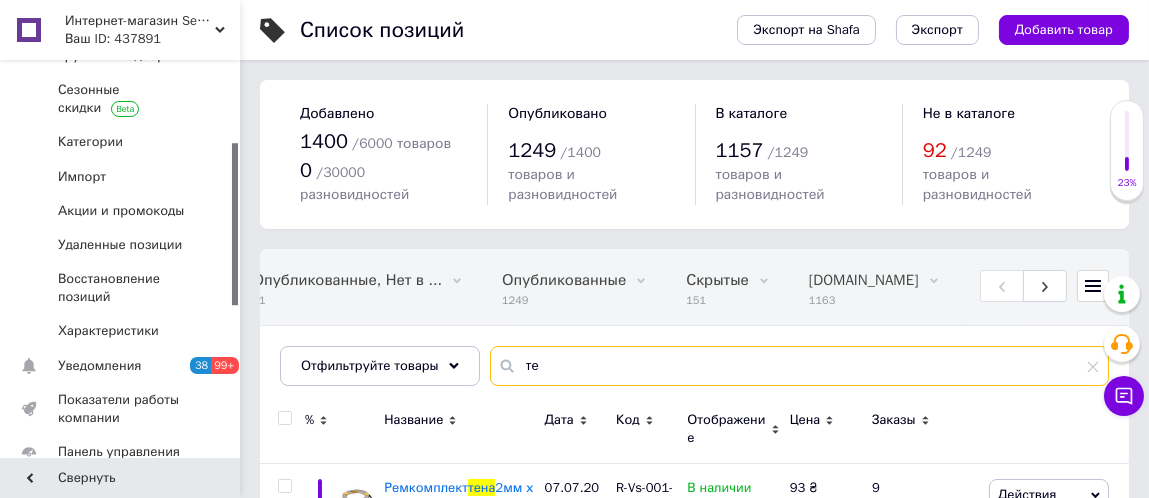 type on "т" 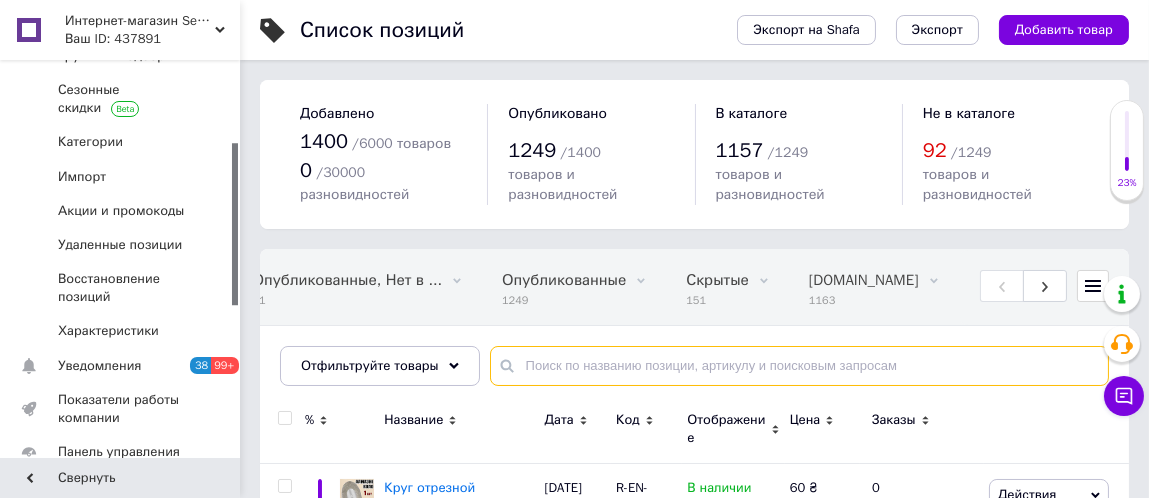 click at bounding box center [799, 366] 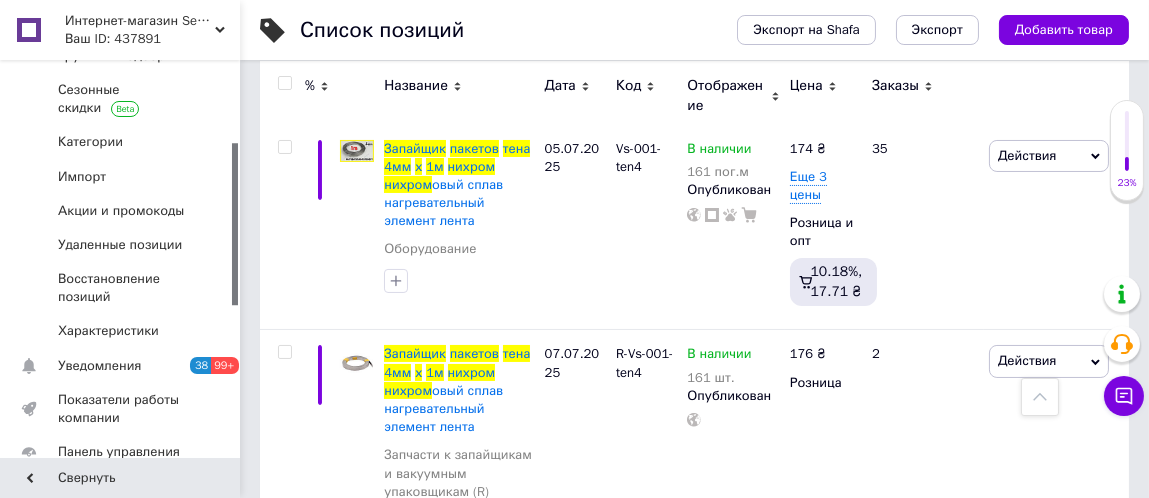 scroll, scrollTop: 208, scrollLeft: 0, axis: vertical 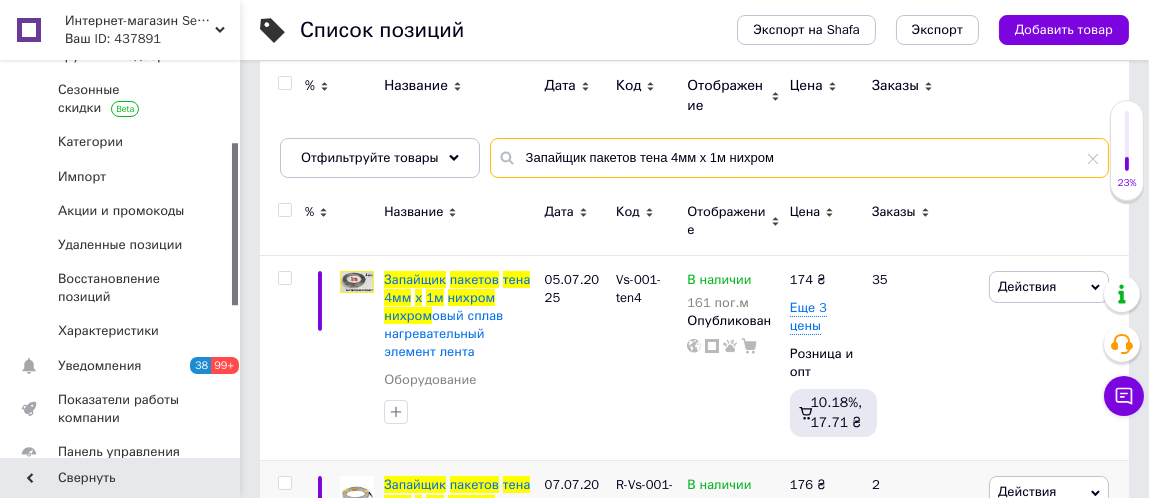 type on "Запайщик пакетов тена 4мм х 1м нихром" 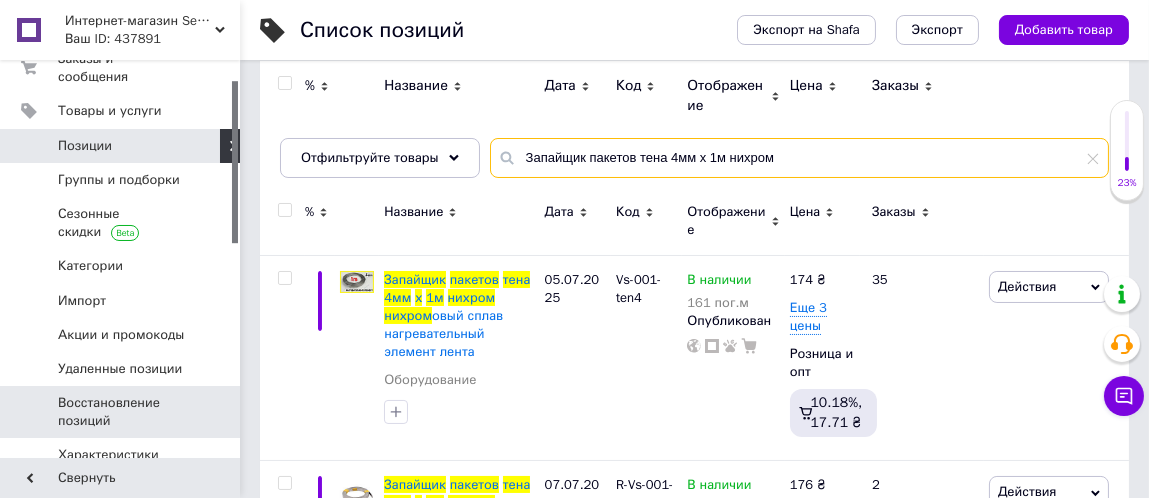 scroll, scrollTop: 0, scrollLeft: 0, axis: both 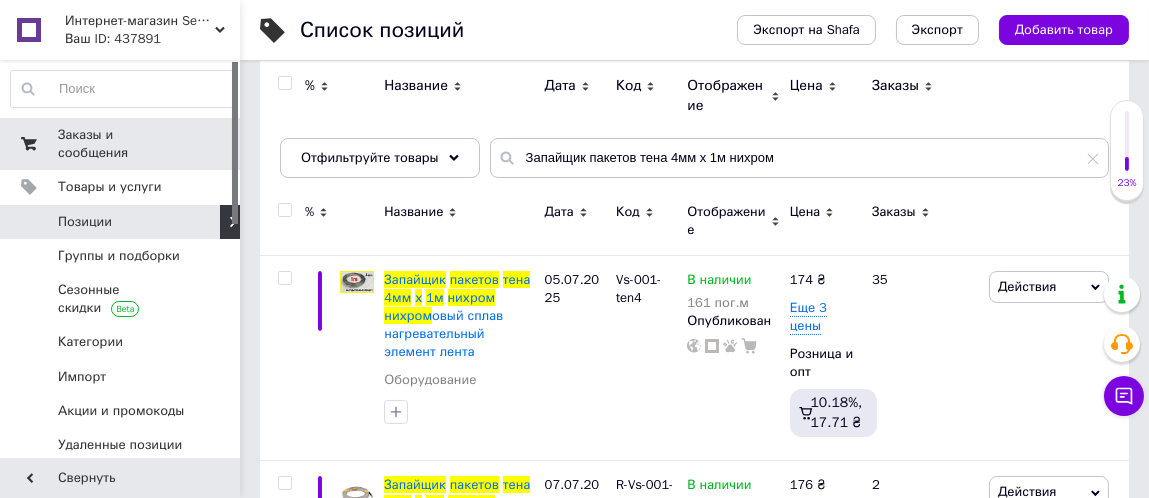 click on "Заказы и сообщения" at bounding box center (121, 144) 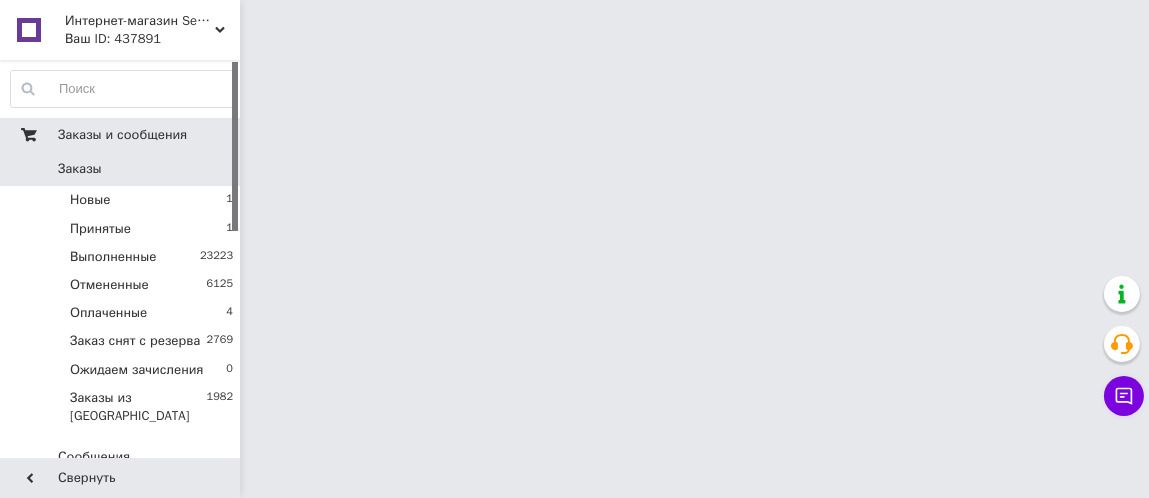scroll, scrollTop: 0, scrollLeft: 0, axis: both 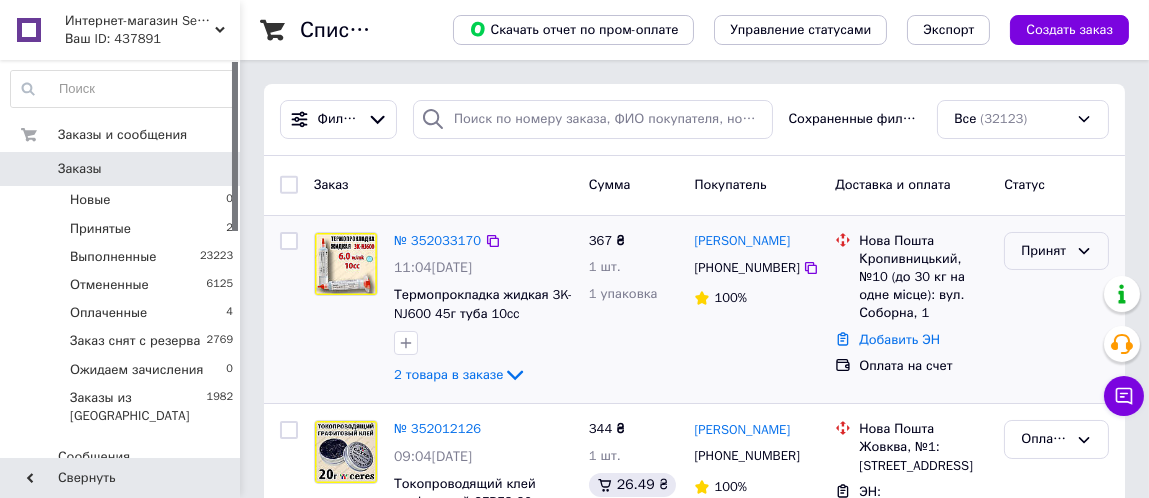 click 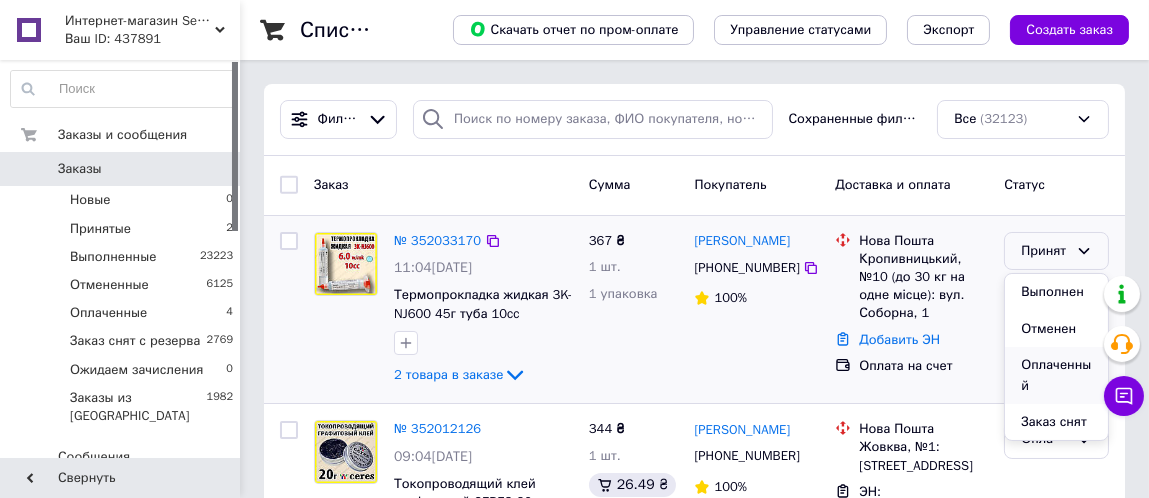 scroll, scrollTop: 100, scrollLeft: 0, axis: vertical 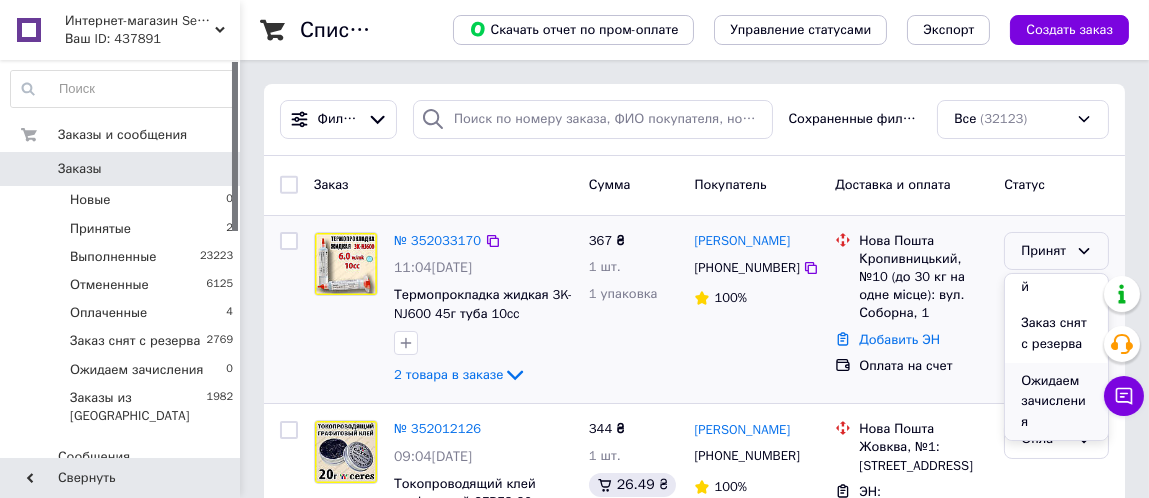click on "Ожидаем зачисления" at bounding box center [1056, 402] 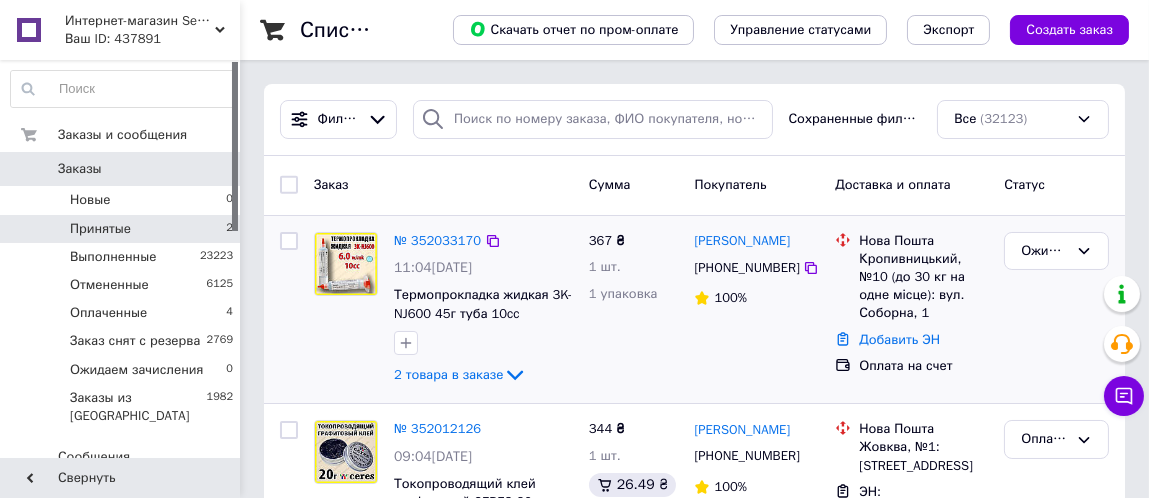 click on "Принятые 2" at bounding box center [122, 229] 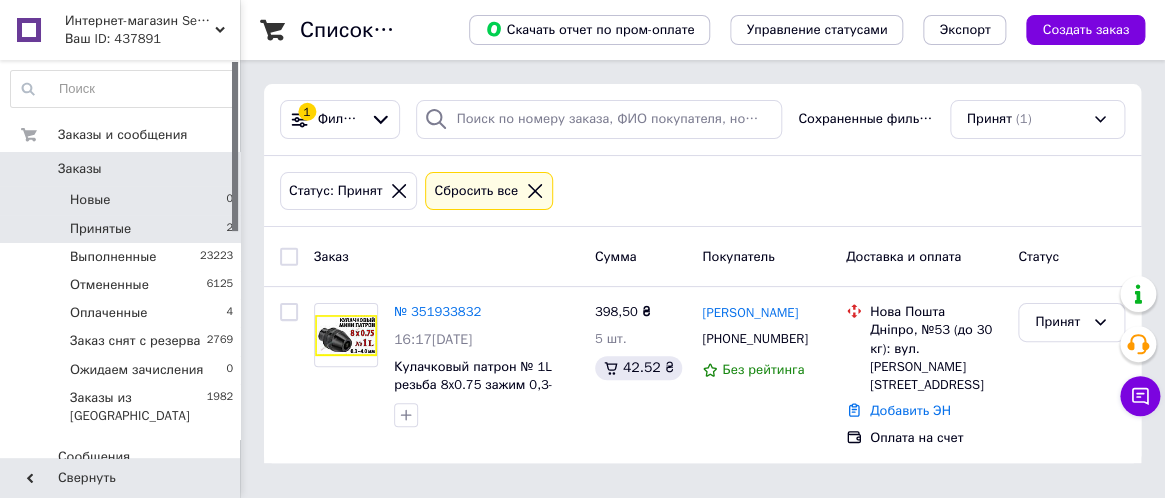 click on "Новые 0" at bounding box center [122, 200] 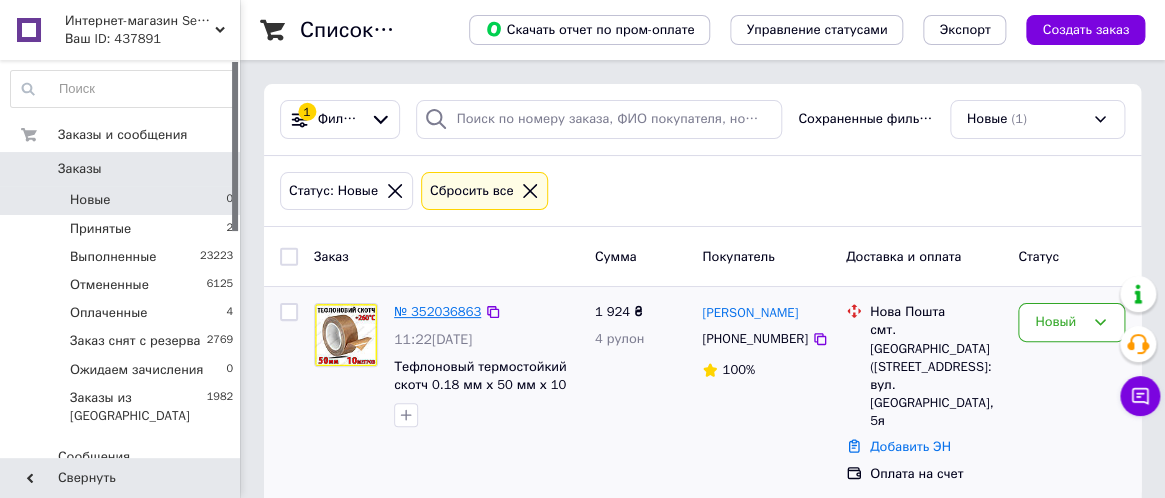 click on "№ 352036863" at bounding box center (437, 311) 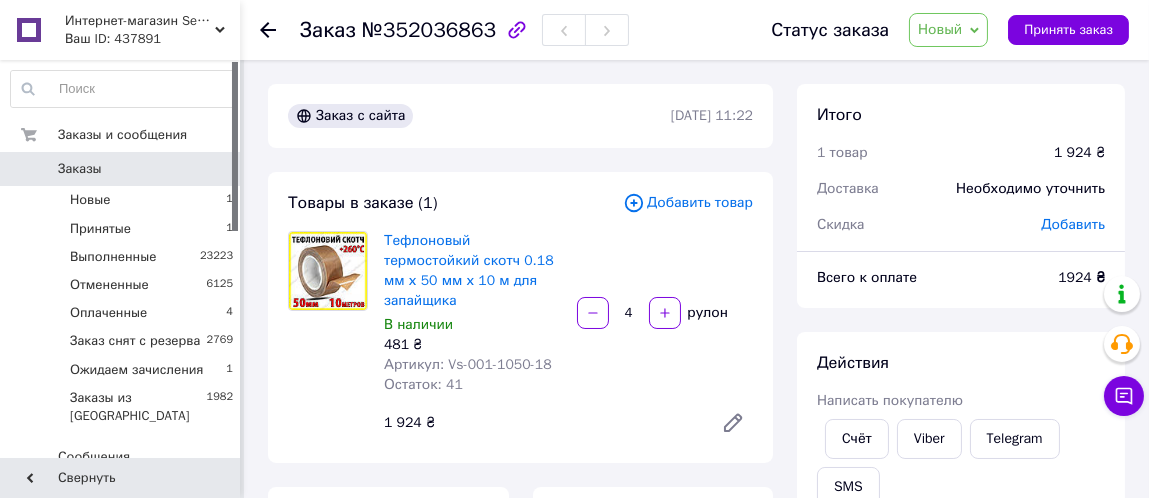 click 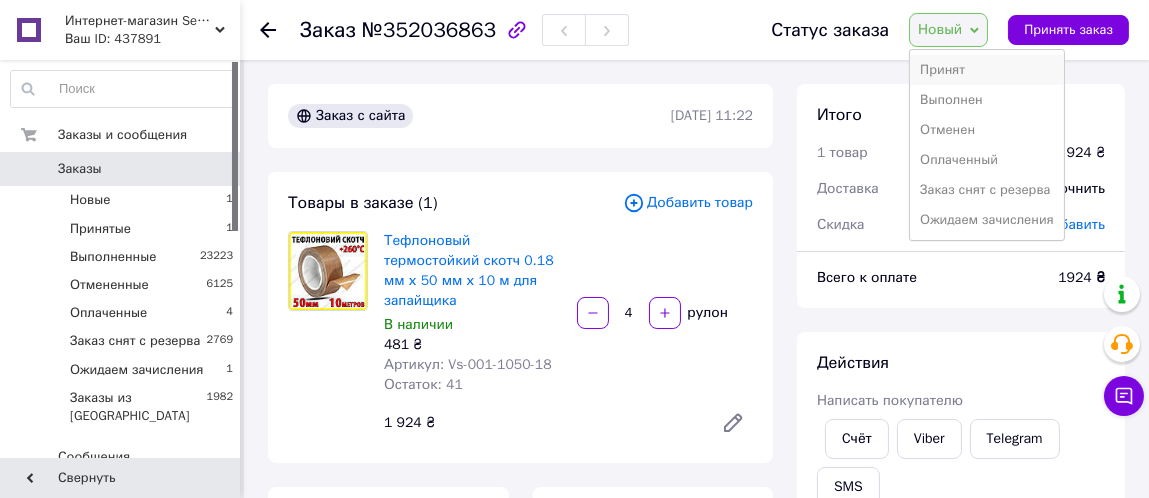 click on "Принят" at bounding box center (986, 70) 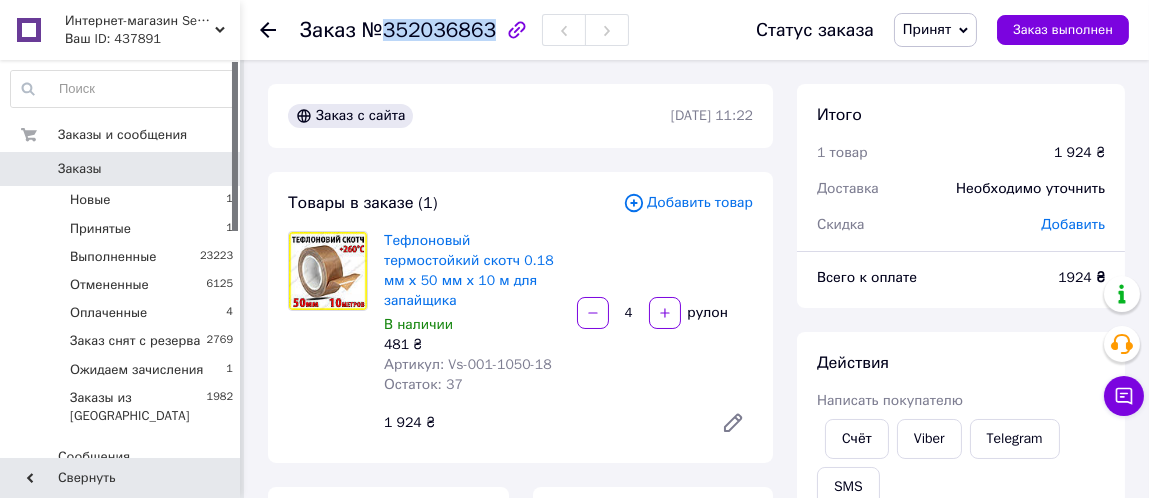 drag, startPoint x: 381, startPoint y: 31, endPoint x: 479, endPoint y: 38, distance: 98.24968 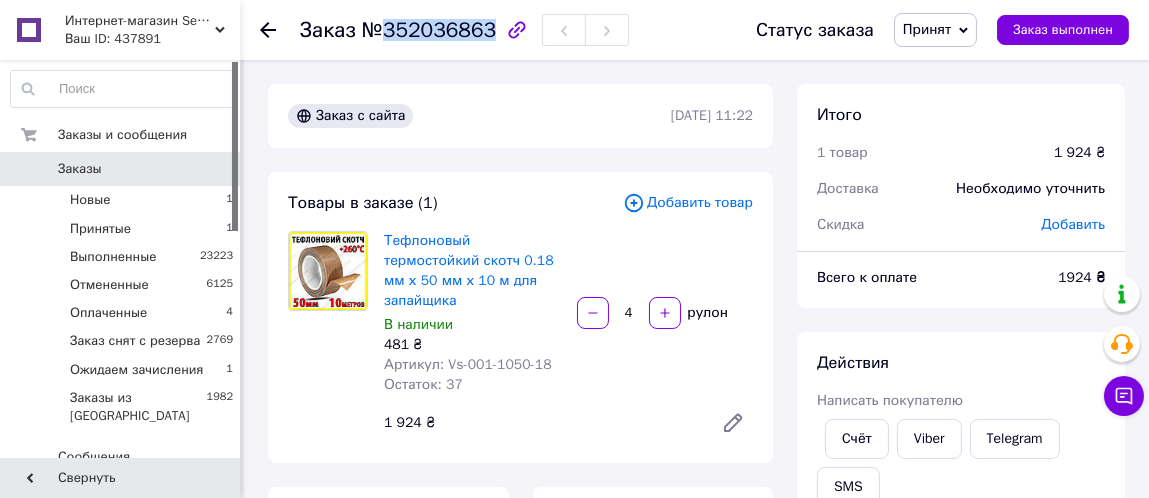 copy on "352036863" 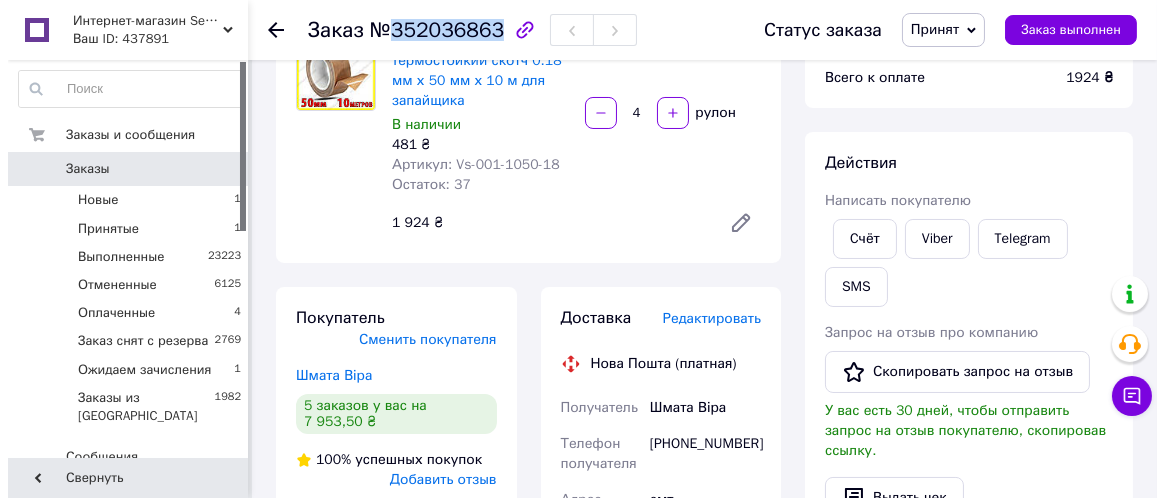 scroll, scrollTop: 0, scrollLeft: 0, axis: both 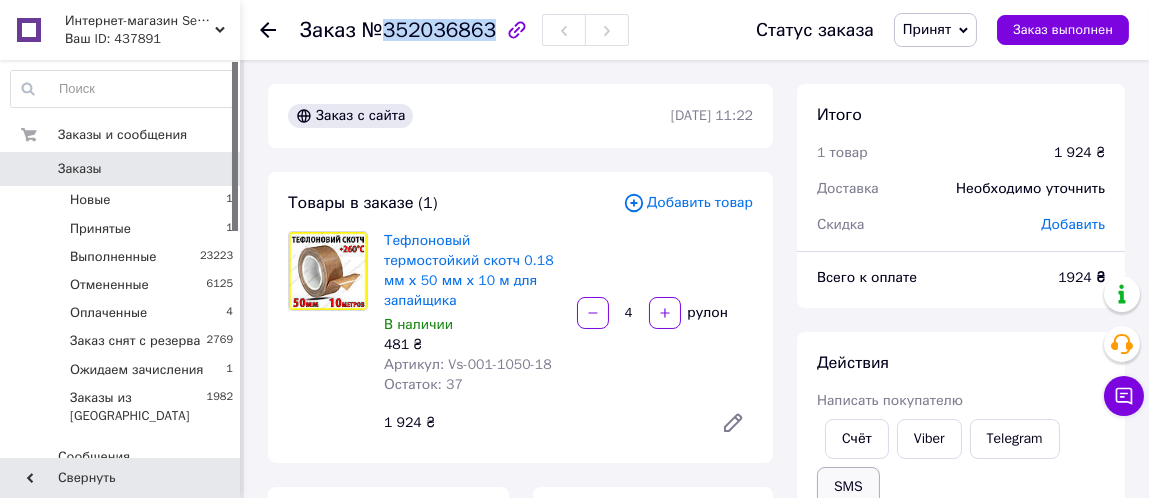 click on "SMS" at bounding box center (848, 487) 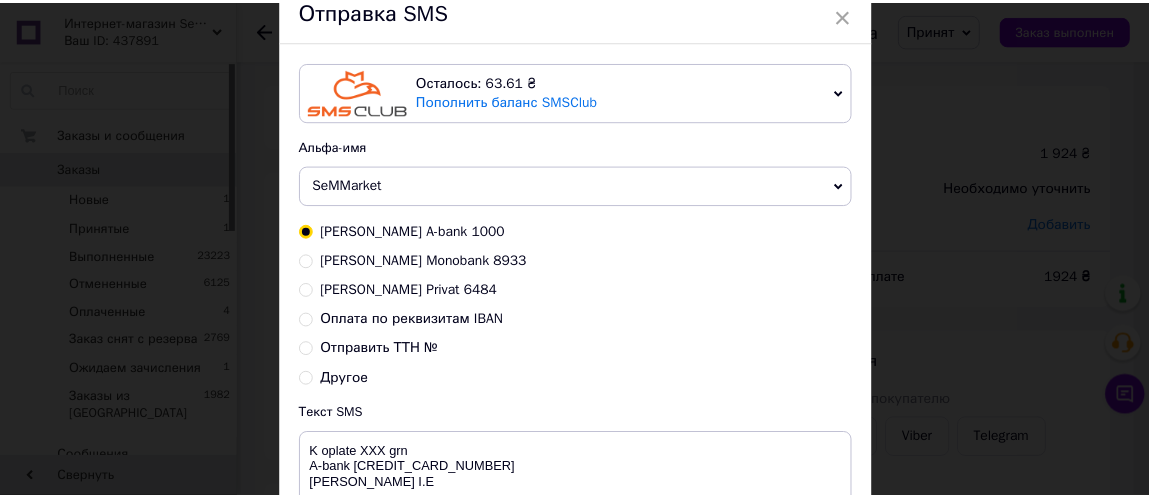 scroll, scrollTop: 200, scrollLeft: 0, axis: vertical 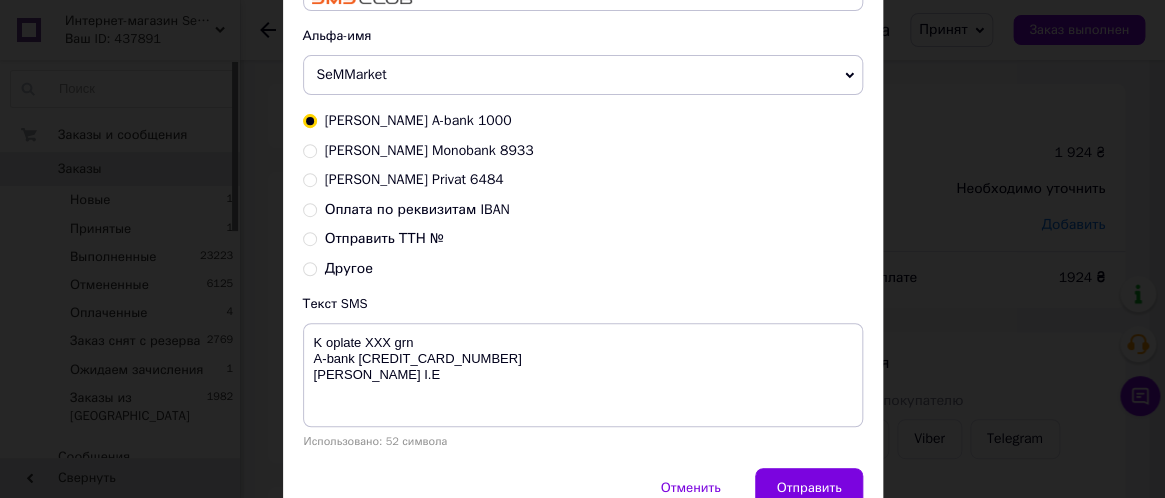 click on "Оплата по реквизитам IBAN" at bounding box center (310, 208) 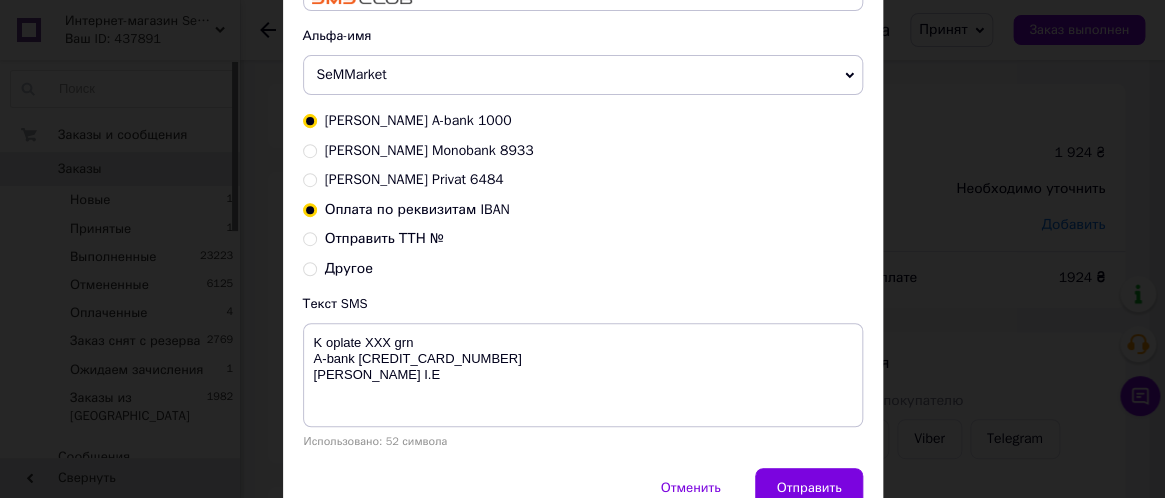 radio on "true" 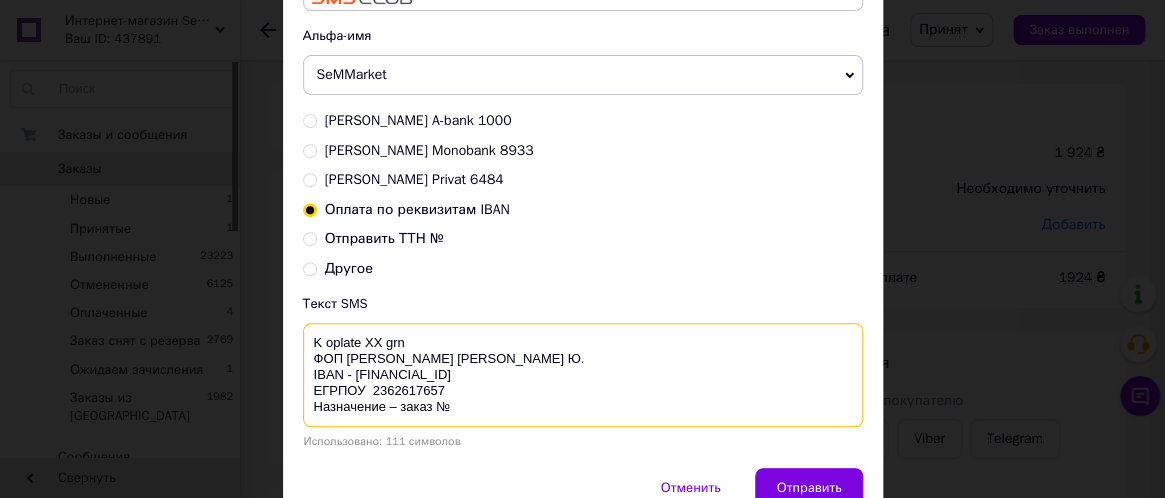 click on "K oplate XX grn
ФОП [PERSON_NAME] [PERSON_NAME] Ю.
IBAN - [FINANCIAL_ID]
ЕГРПОУ  2362617657
Назначение – заказ №" at bounding box center [583, 375] 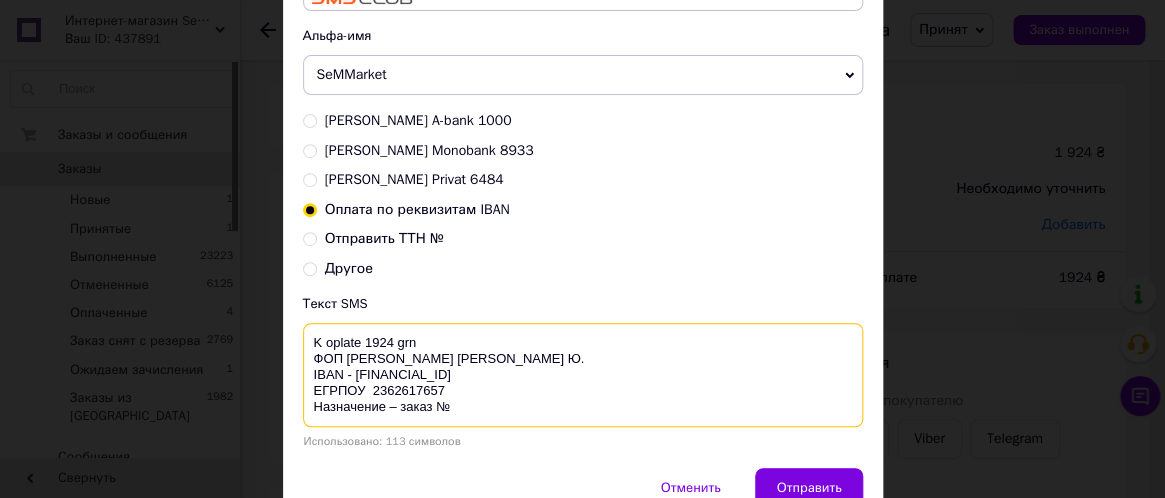click on "K oplate 1924 grn
ФОП [PERSON_NAME] [PERSON_NAME] Ю.
IBAN - [FINANCIAL_ID]
ЕГРПОУ  2362617657
Назначение – заказ №" at bounding box center (583, 375) 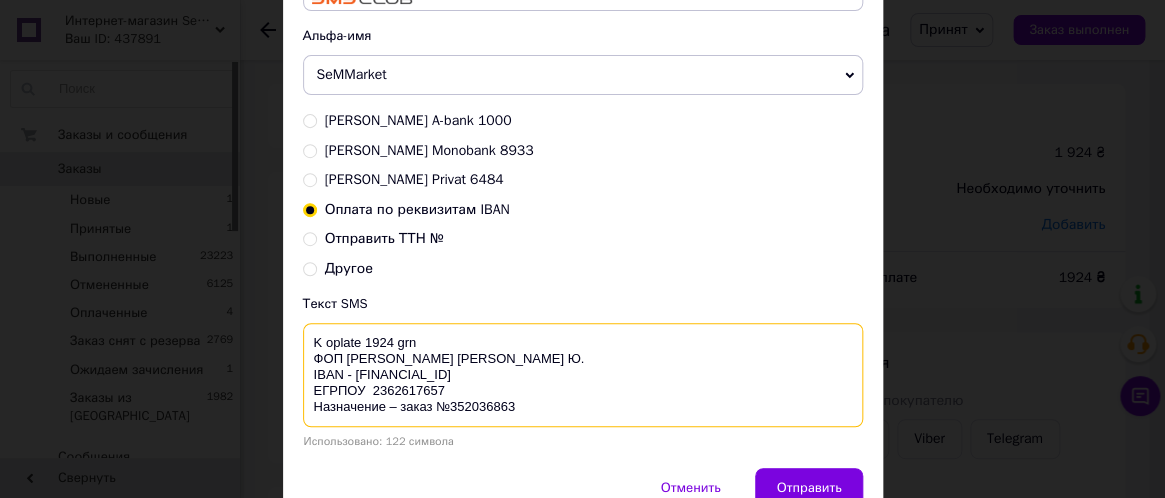 drag, startPoint x: 302, startPoint y: 346, endPoint x: 532, endPoint y: 403, distance: 236.95781 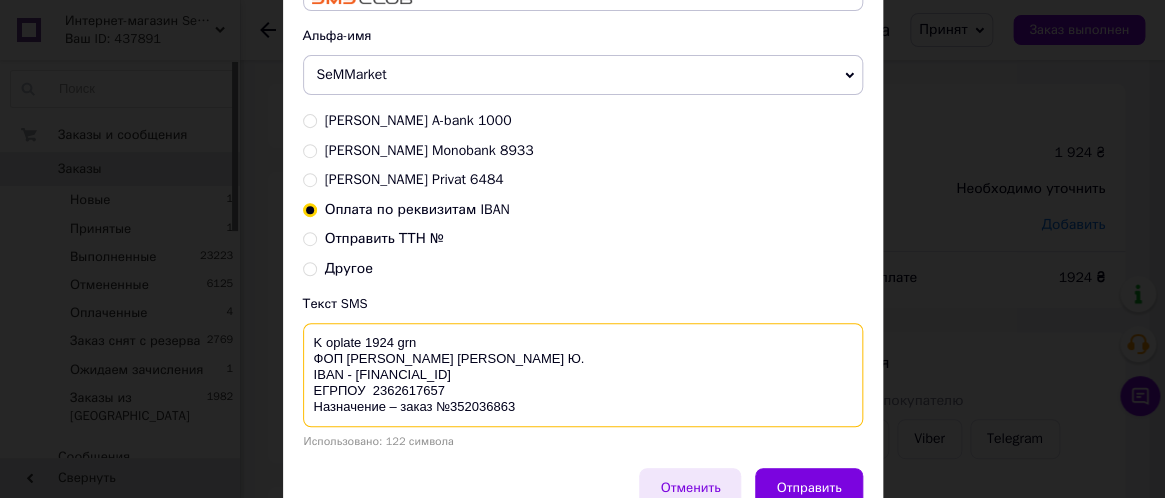 type on "K oplate 1924 grn
ФОП [PERSON_NAME] [PERSON_NAME] Ю.
IBAN - [FINANCIAL_ID]
ЕГРПОУ  2362617657
Назначение – заказ №352036863" 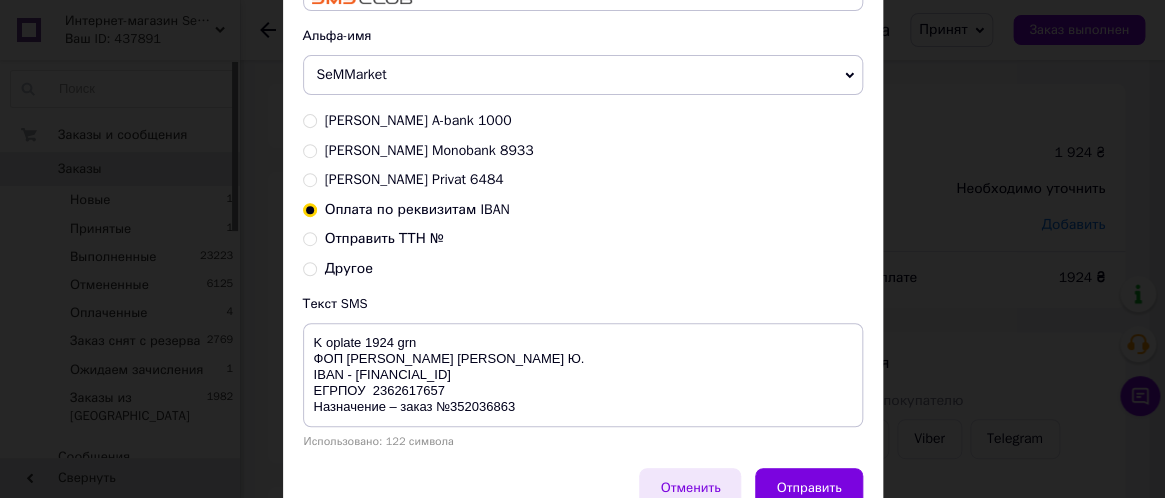 click on "Отменить" at bounding box center (690, 488) 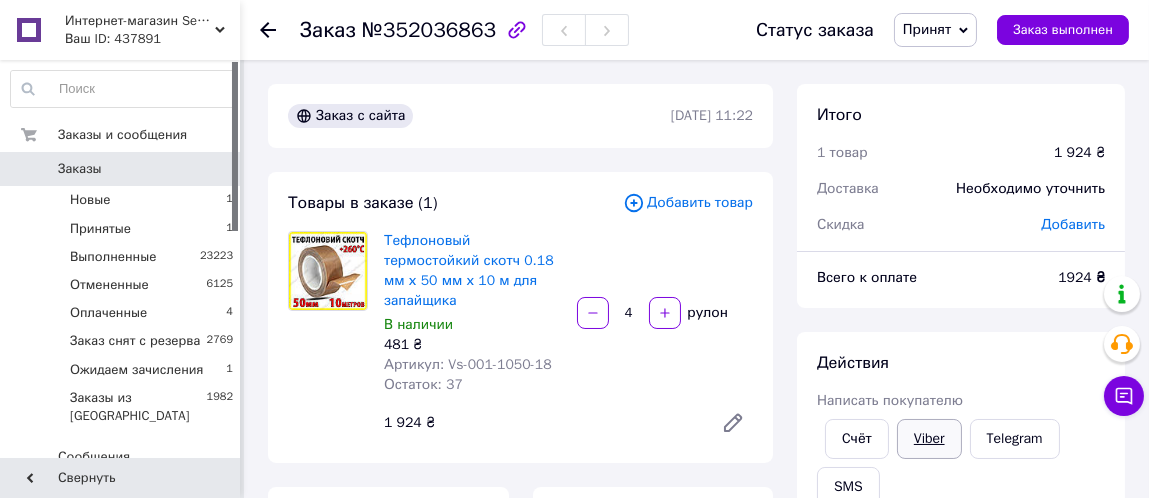 click on "Viber" at bounding box center (929, 439) 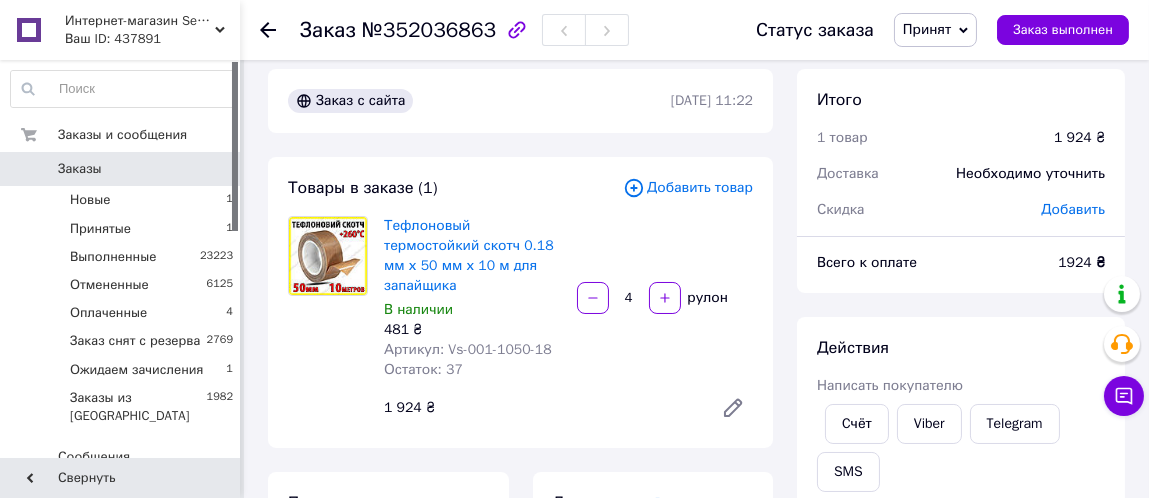 scroll, scrollTop: 0, scrollLeft: 0, axis: both 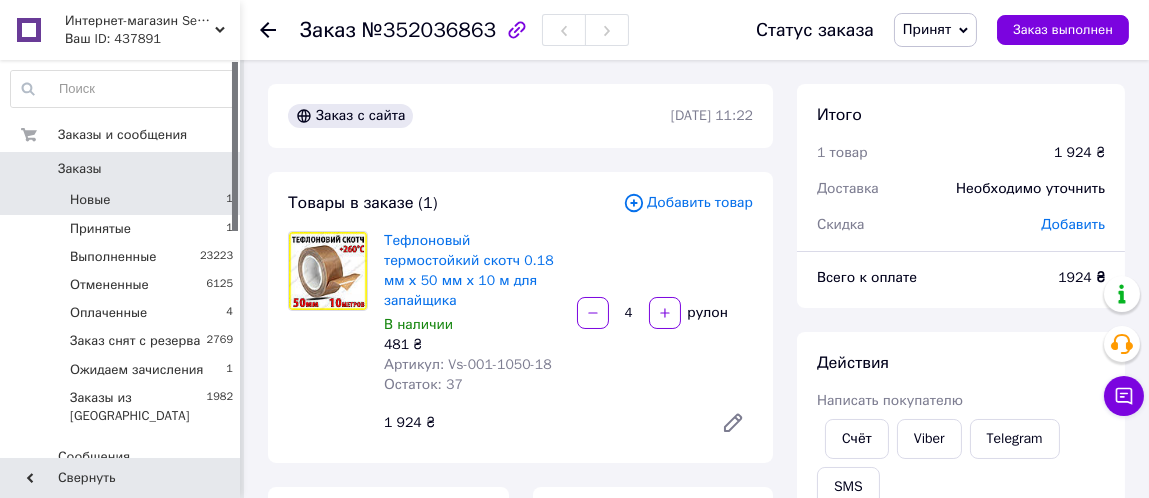 click on "Новые 1" at bounding box center [122, 200] 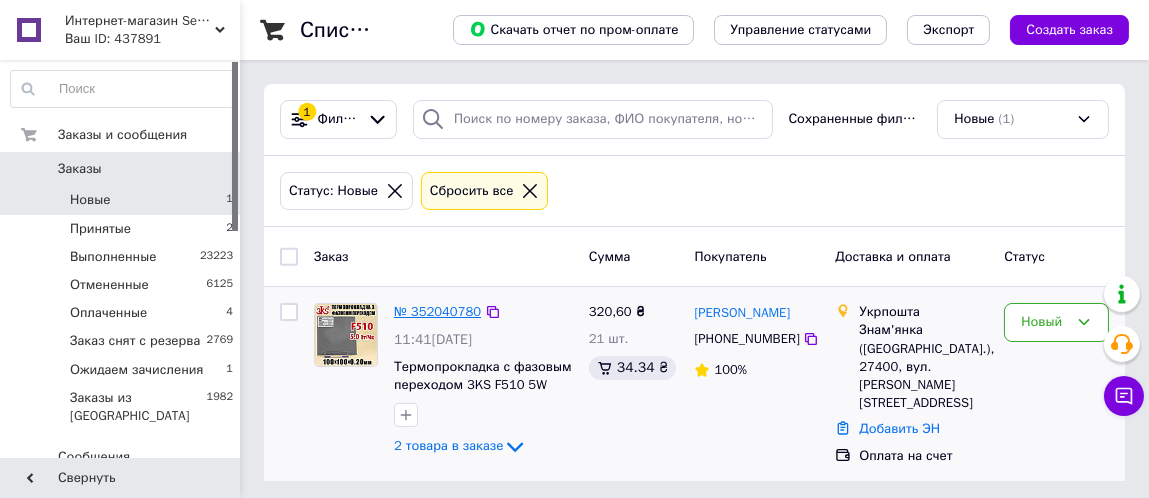 click on "№ 352040780" at bounding box center [437, 311] 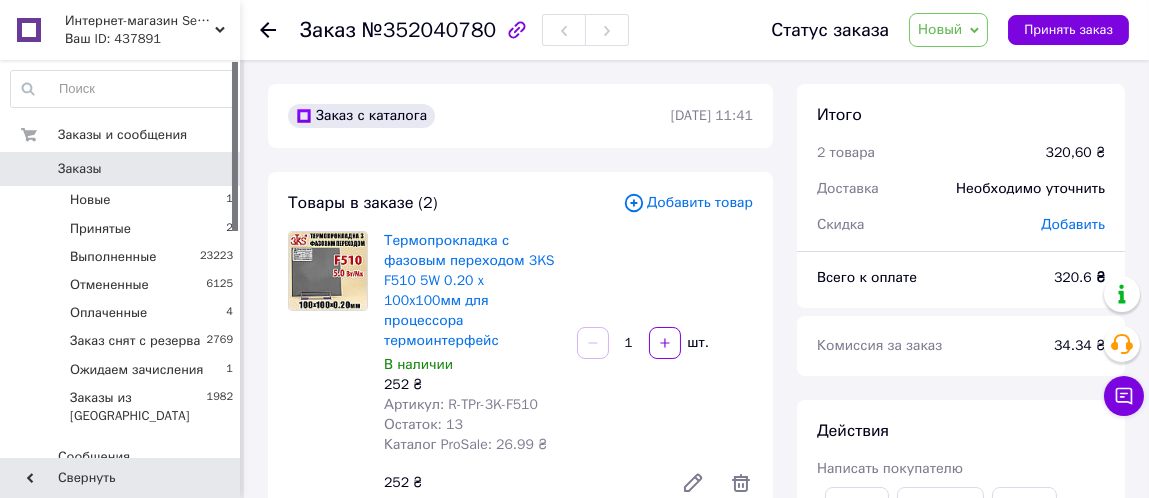 click 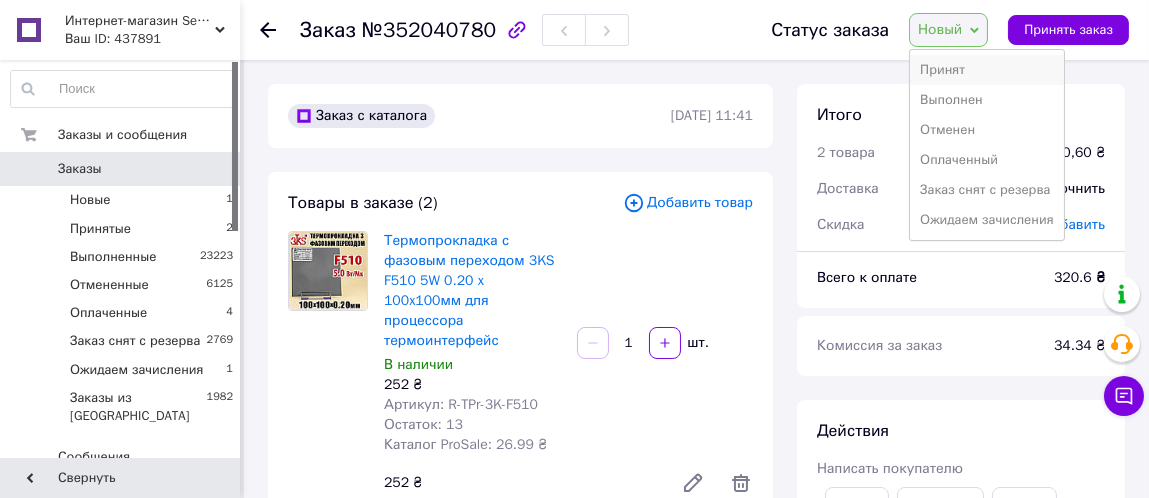 click on "Принят" at bounding box center (986, 70) 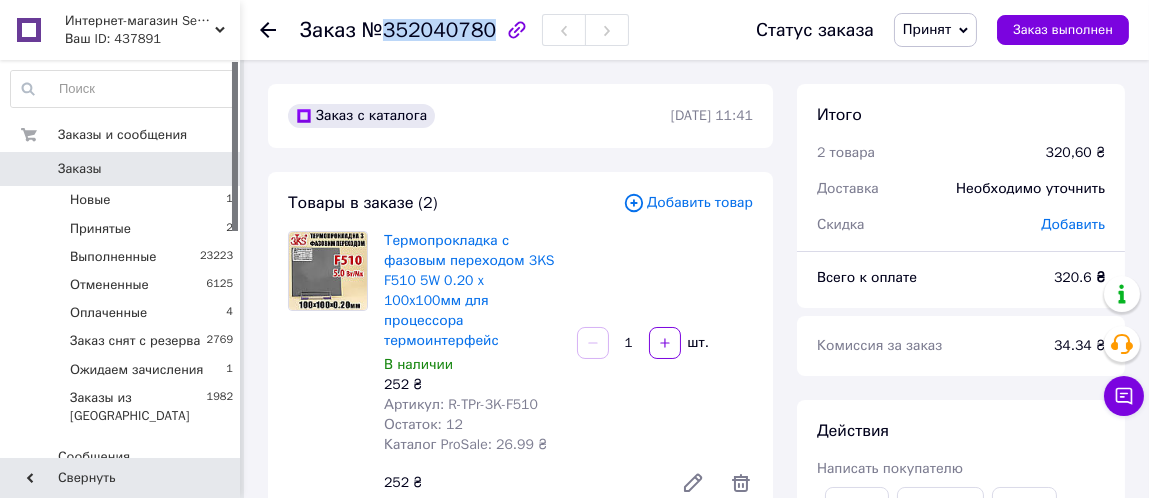 drag, startPoint x: 379, startPoint y: 33, endPoint x: 479, endPoint y: 39, distance: 100.17984 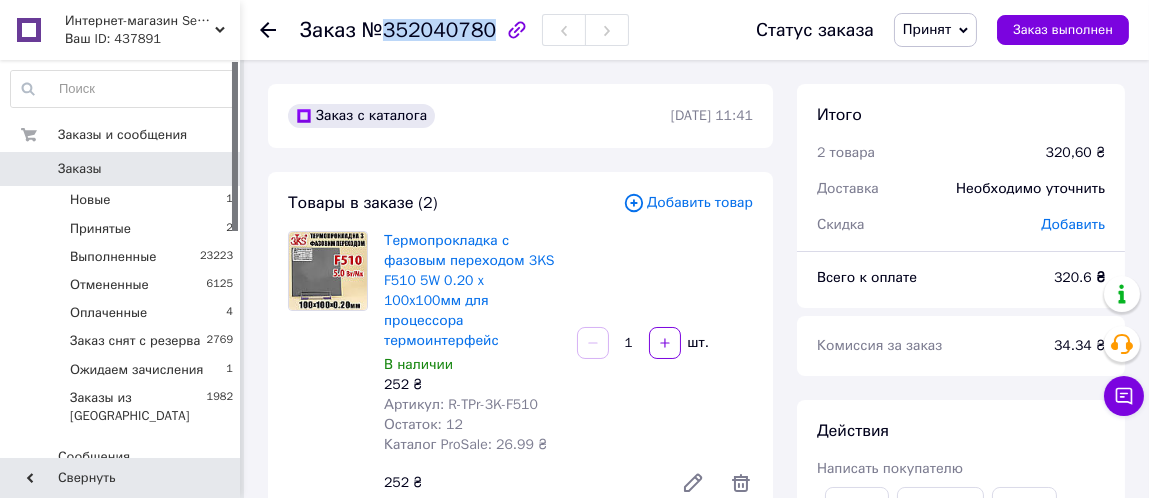 copy on "352040780" 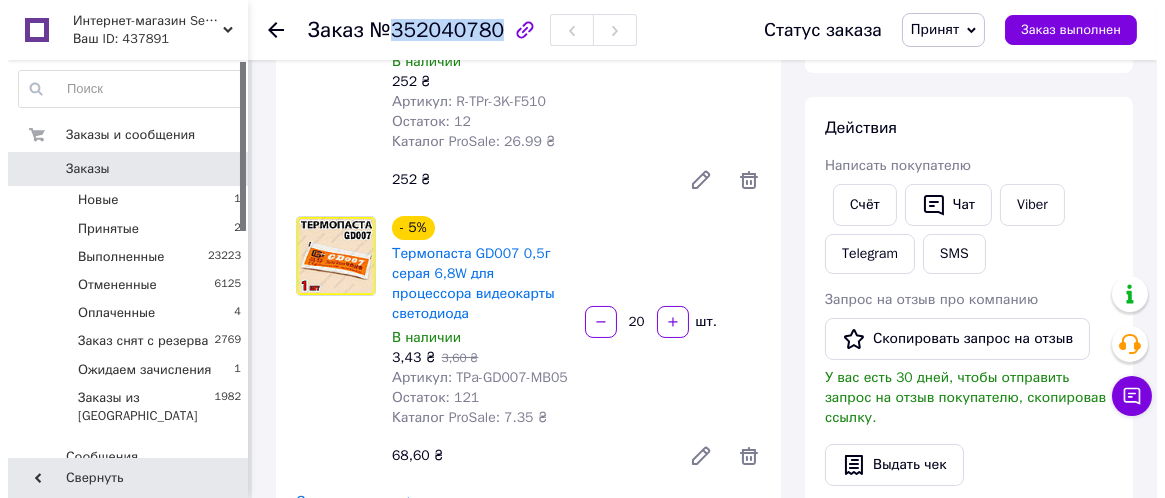 scroll, scrollTop: 300, scrollLeft: 0, axis: vertical 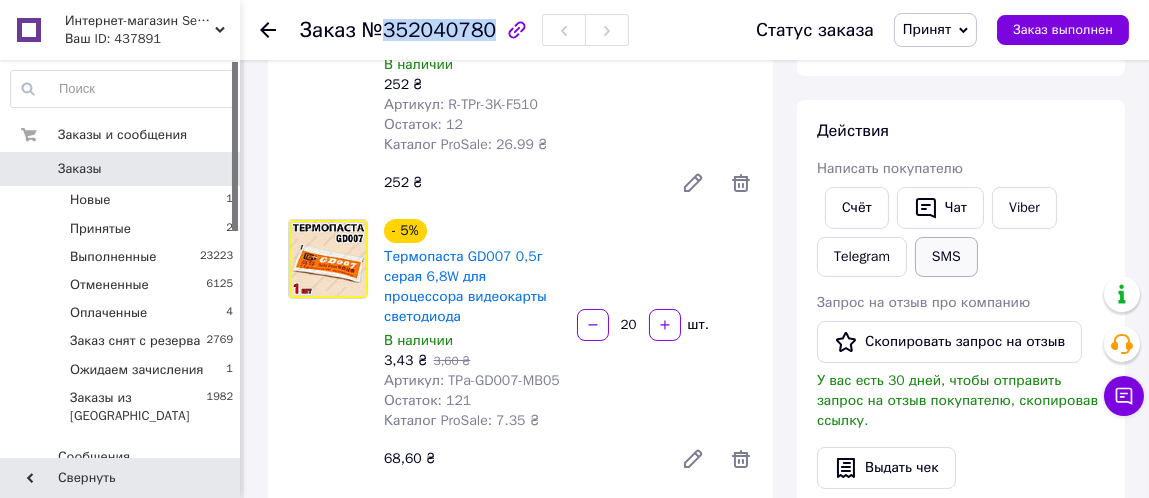 click on "SMS" at bounding box center (946, 257) 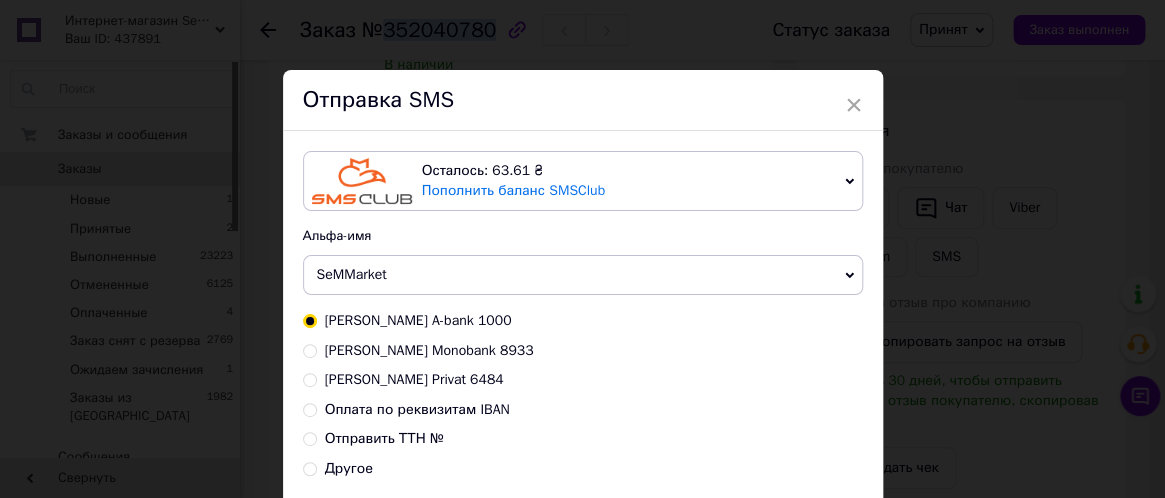 click on "Оплата по реквизитам IBAN" at bounding box center (310, 408) 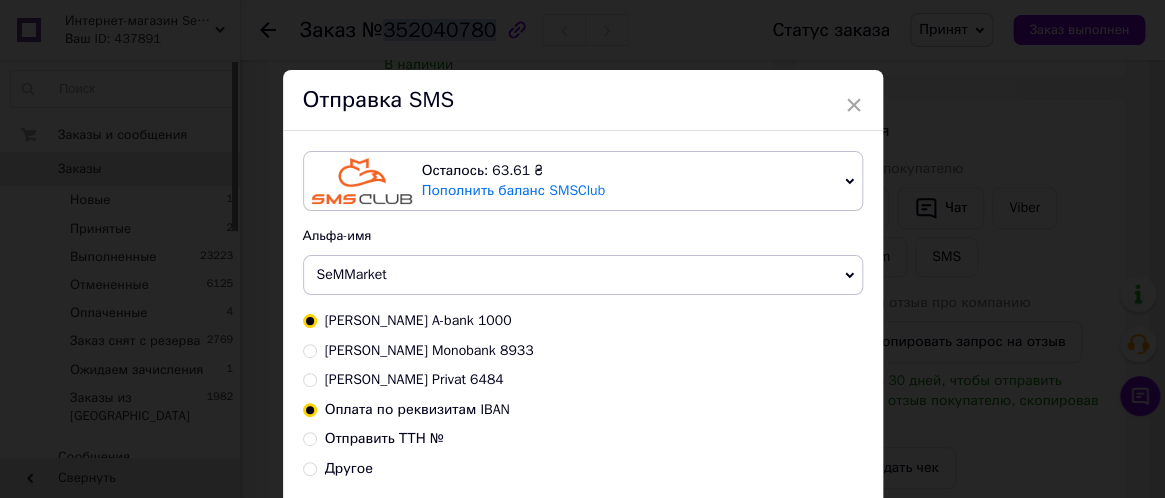 radio on "true" 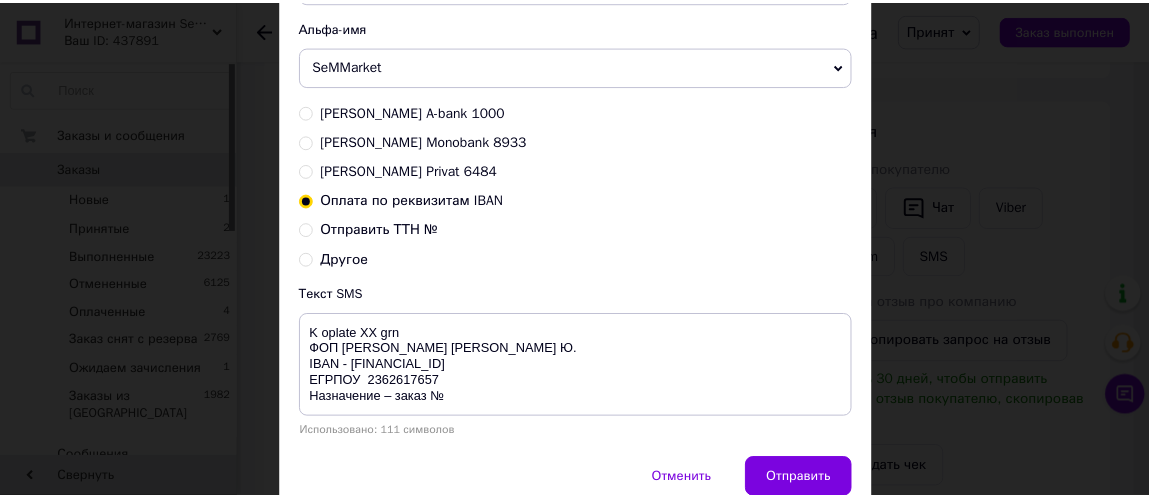 scroll, scrollTop: 297, scrollLeft: 0, axis: vertical 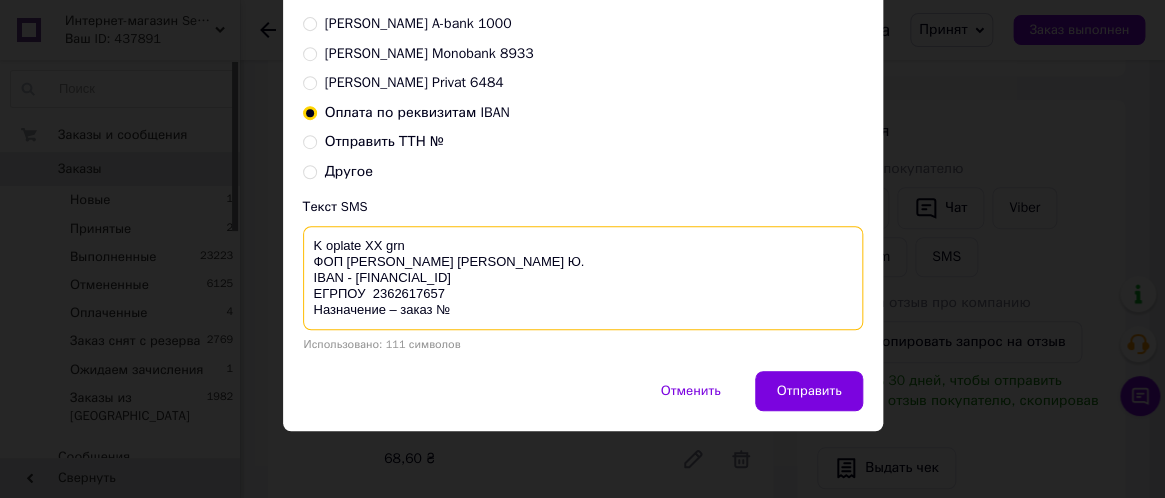 click on "K oplate XX grn
ФОП [PERSON_NAME] [PERSON_NAME] Ю.
IBAN - [FINANCIAL_ID]
ЕГРПОУ  2362617657
Назначение – заказ №" at bounding box center [583, 278] 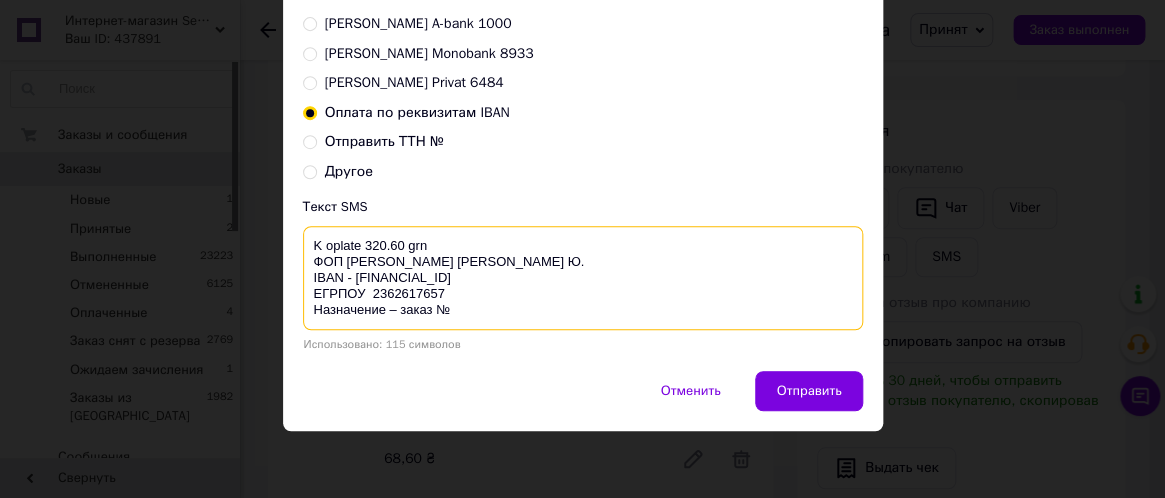 click on "K oplate 320.60 grn
ФОП [PERSON_NAME] [PERSON_NAME] Ю.
IBAN - [FINANCIAL_ID]
ЕГРПОУ  2362617657
Назначение – заказ №" at bounding box center [583, 278] 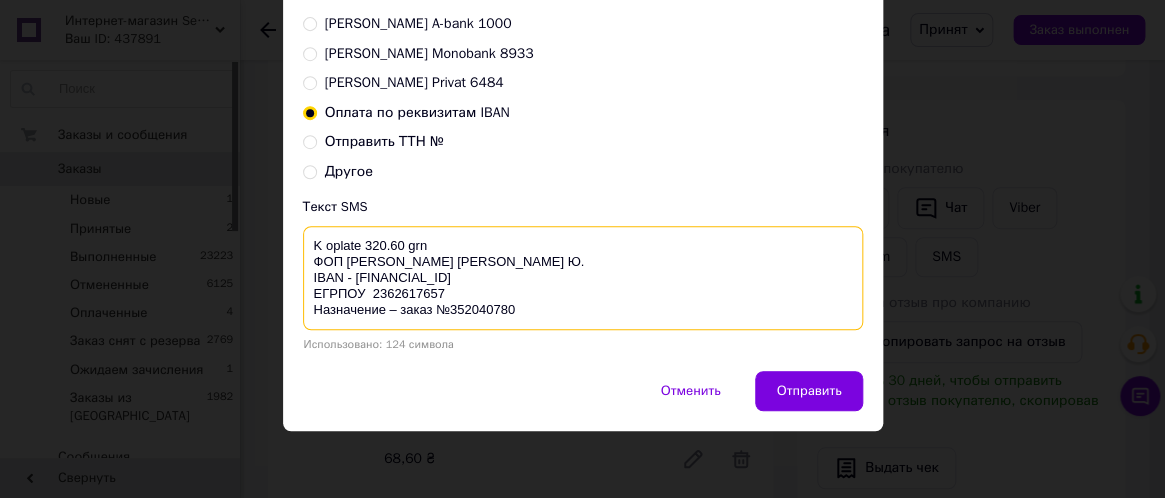 drag, startPoint x: 306, startPoint y: 247, endPoint x: 543, endPoint y: 310, distance: 245.2305 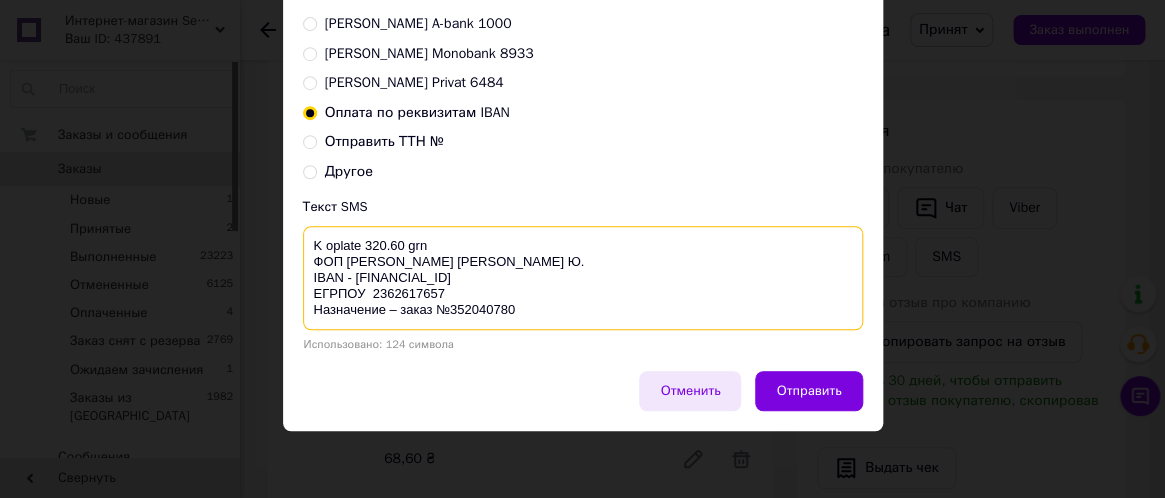 type on "K oplate 320.60 grn
ФОП [PERSON_NAME] [PERSON_NAME] Ю.
IBAN - [FINANCIAL_ID]
ЕГРПОУ  2362617657
Назначение – заказ №352040780" 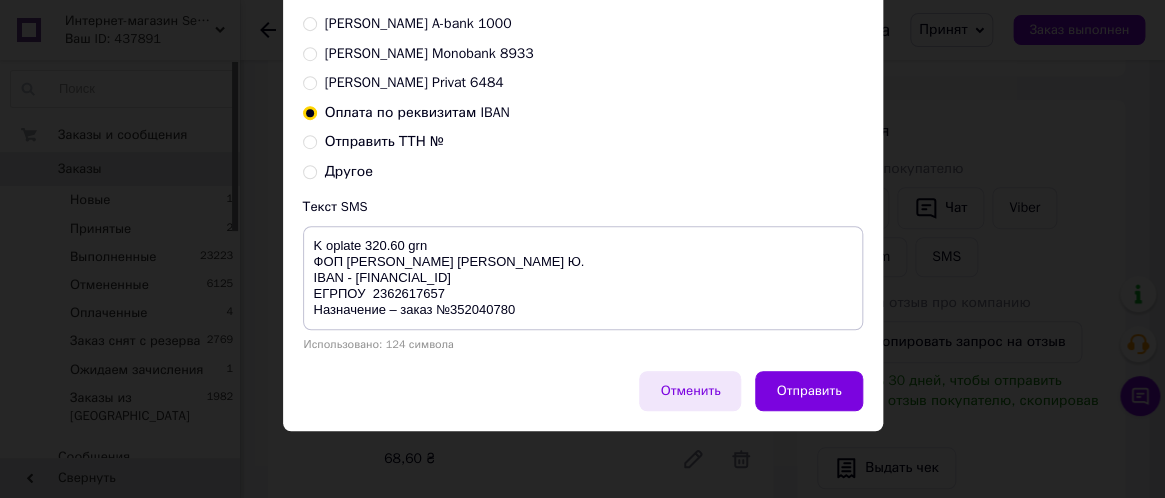 click on "Отменить" at bounding box center [690, 391] 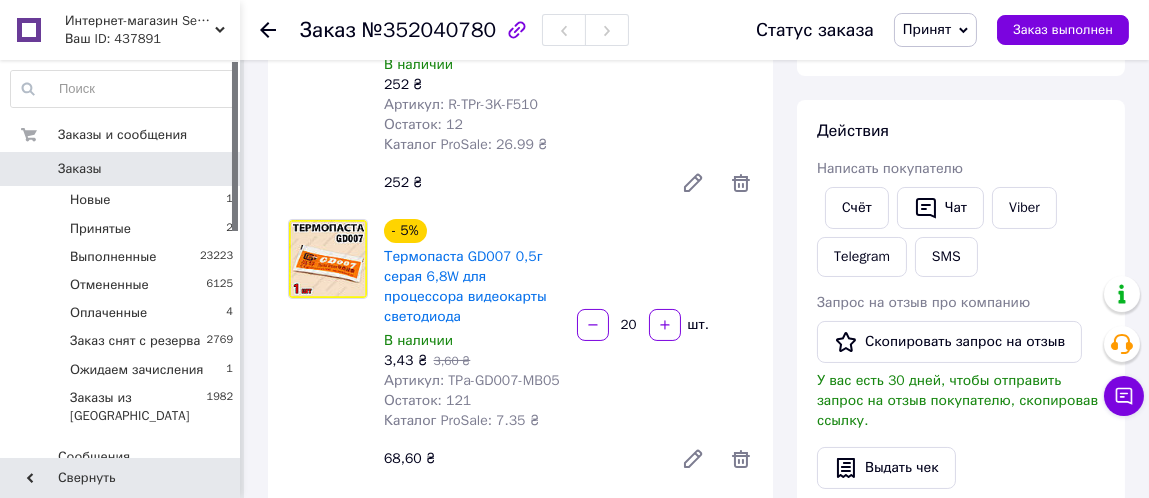 scroll, scrollTop: 300, scrollLeft: 0, axis: vertical 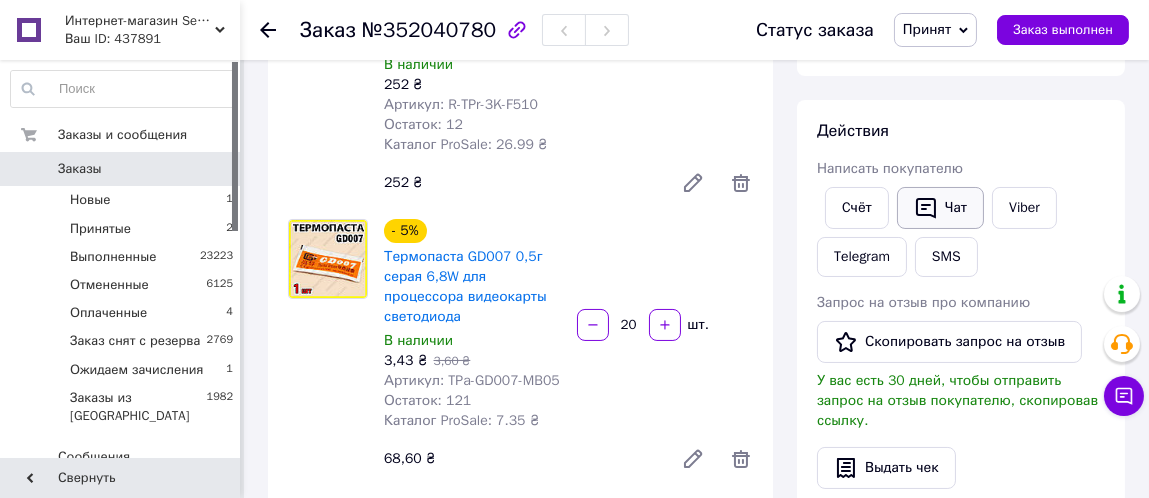 click on "Чат" at bounding box center [940, 208] 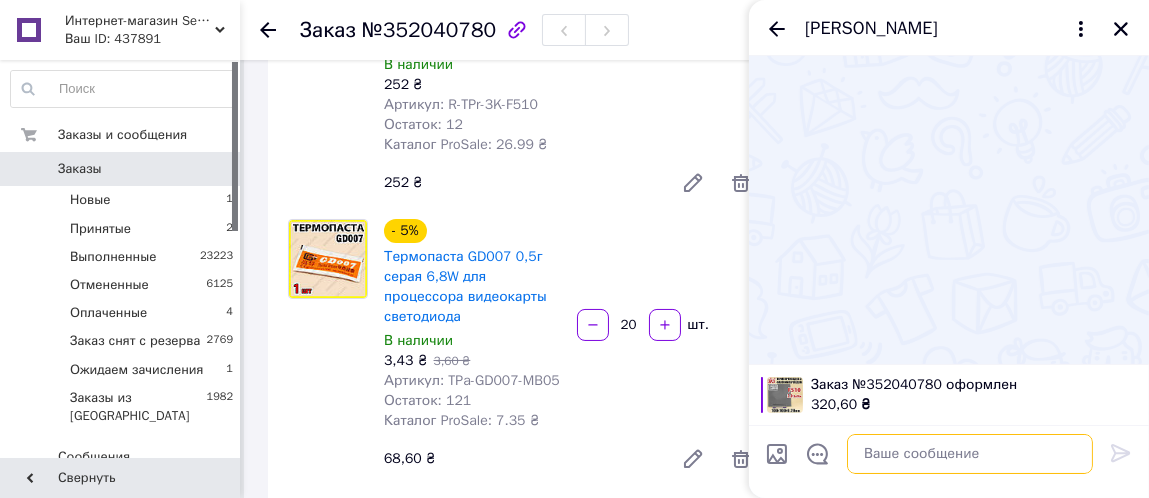 click at bounding box center [970, 454] 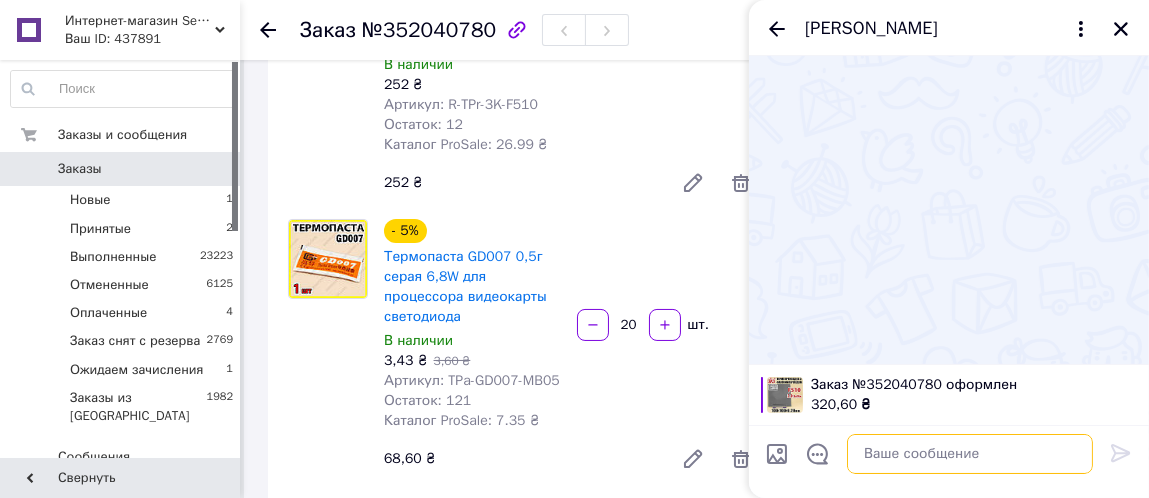 paste on "K oplate 320.60 grn
ФОП [PERSON_NAME] [PERSON_NAME] Ю.
IBAN - [FINANCIAL_ID]
ЕГРПОУ  2362617657
Назначение – заказ №352040780" 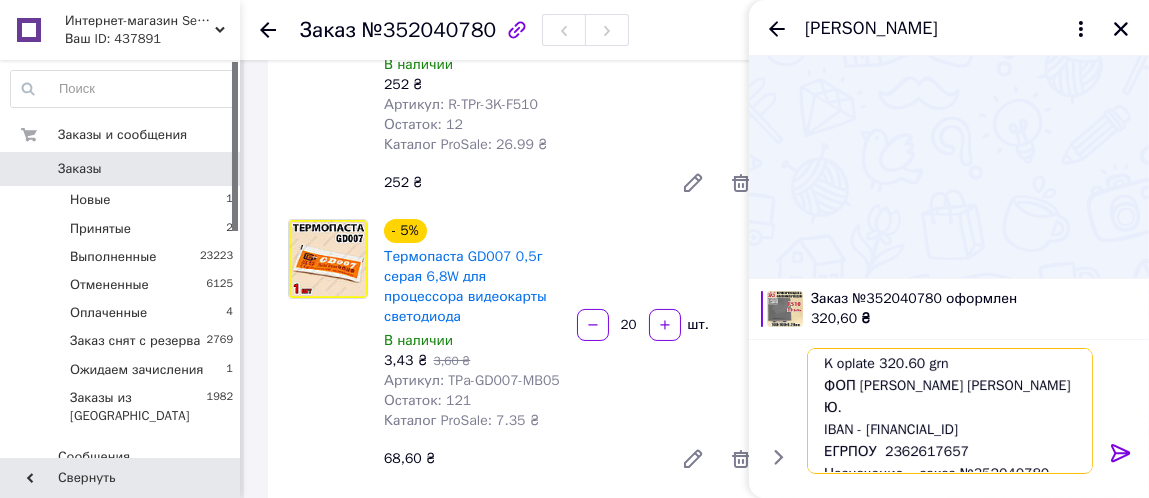 scroll, scrollTop: 0, scrollLeft: 0, axis: both 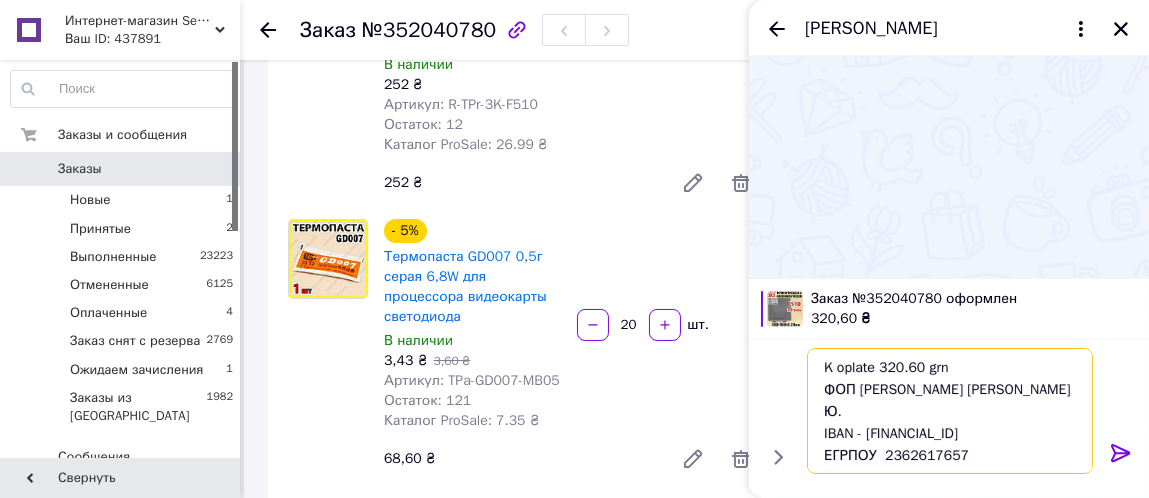 type on "K oplate 320.60 grn
ФОП [PERSON_NAME] [PERSON_NAME] Ю.
IBAN - [FINANCIAL_ID]
ЕГРПОУ  2362617657
Назначение – заказ №352040780" 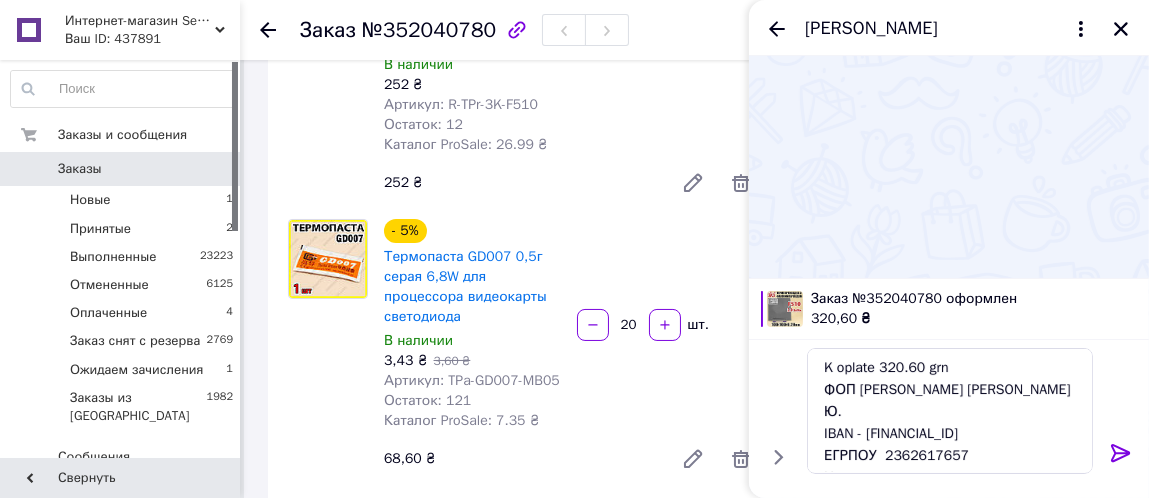 click 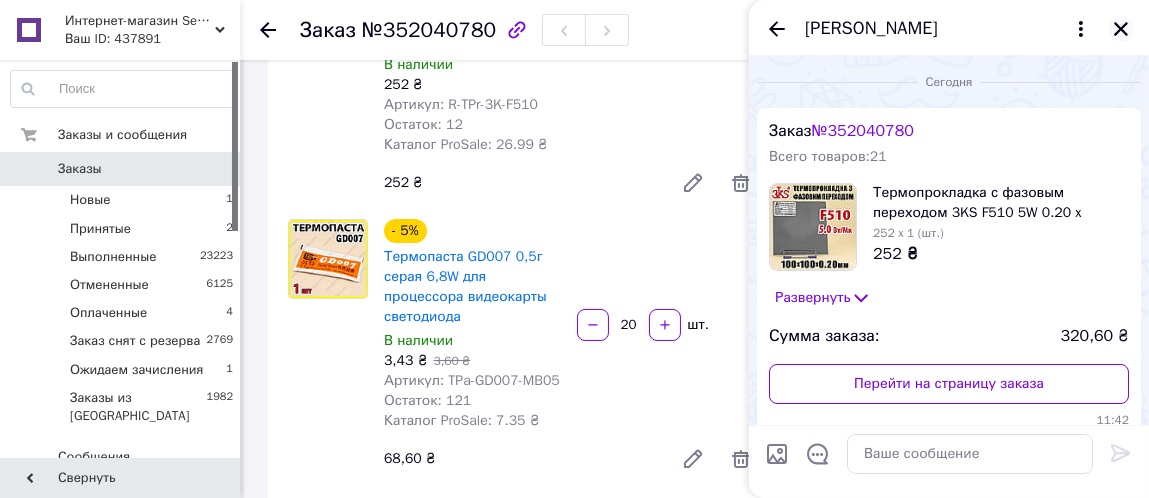 click 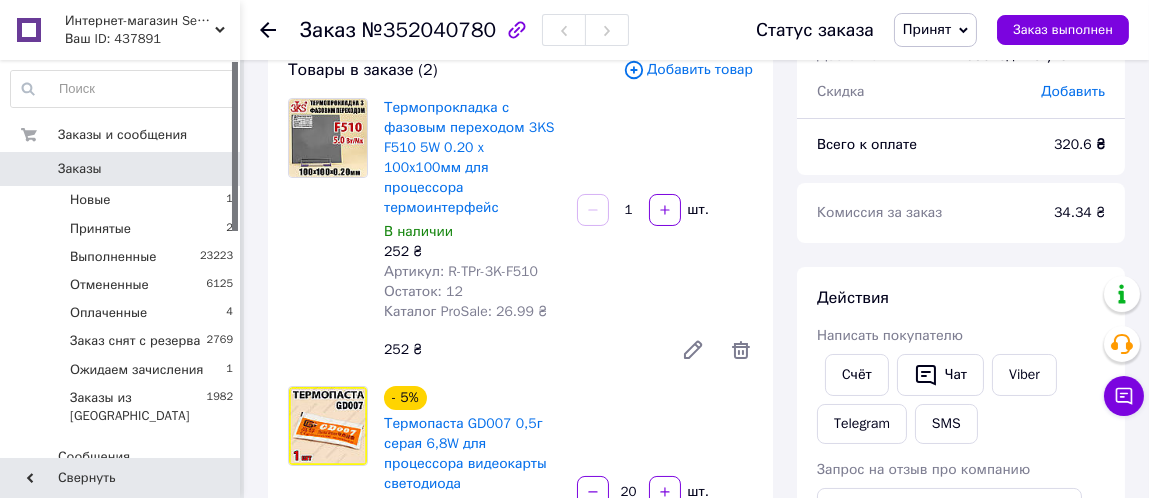 scroll, scrollTop: 100, scrollLeft: 0, axis: vertical 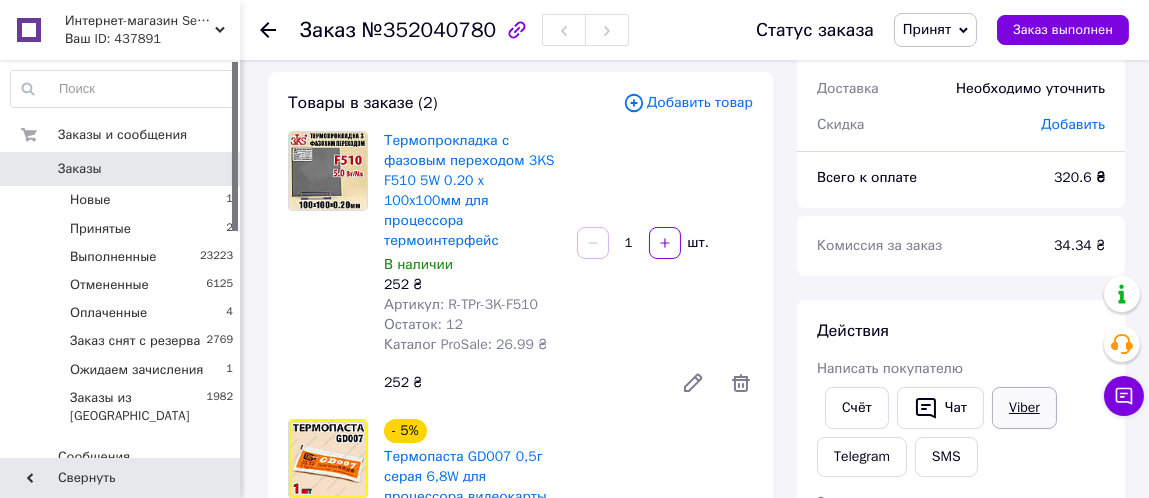 click on "Viber" at bounding box center [1024, 408] 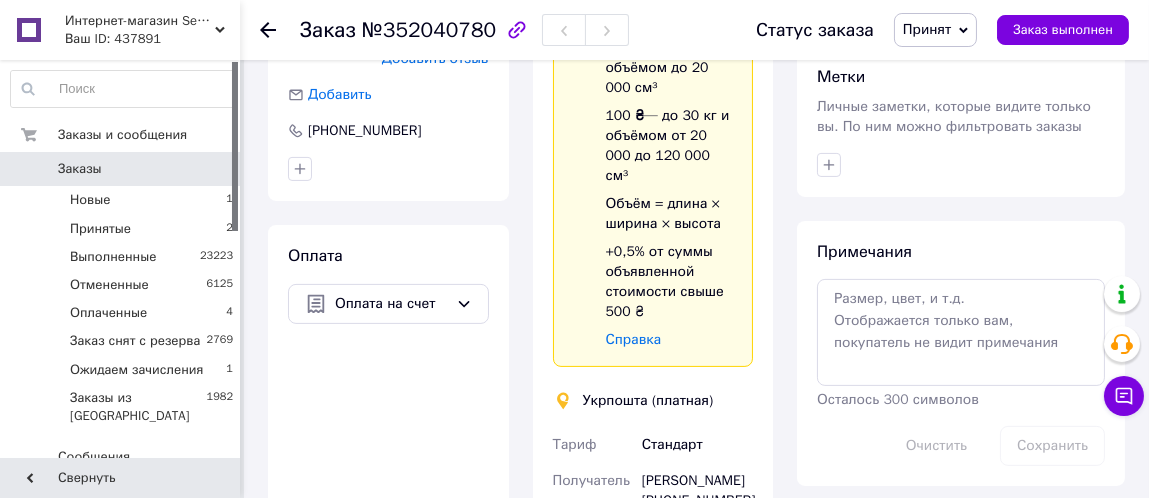 scroll, scrollTop: 1000, scrollLeft: 0, axis: vertical 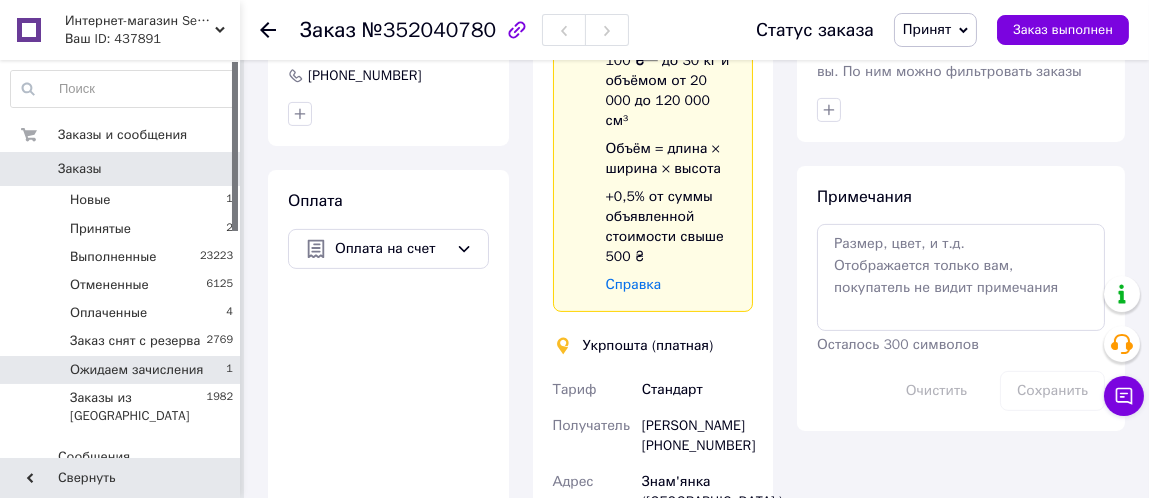 click on "Ожидаем зачисления 1" at bounding box center [122, 370] 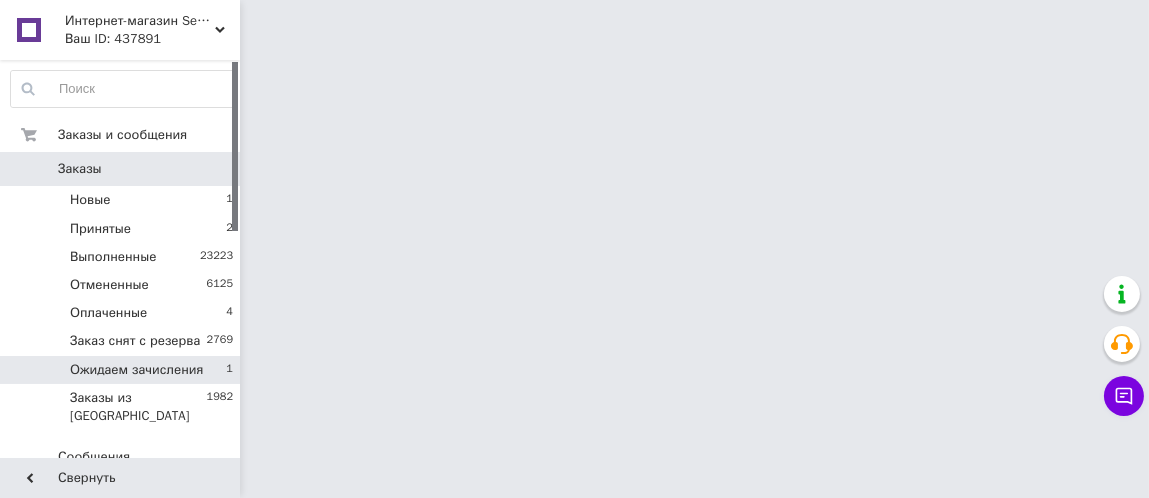 scroll, scrollTop: 0, scrollLeft: 0, axis: both 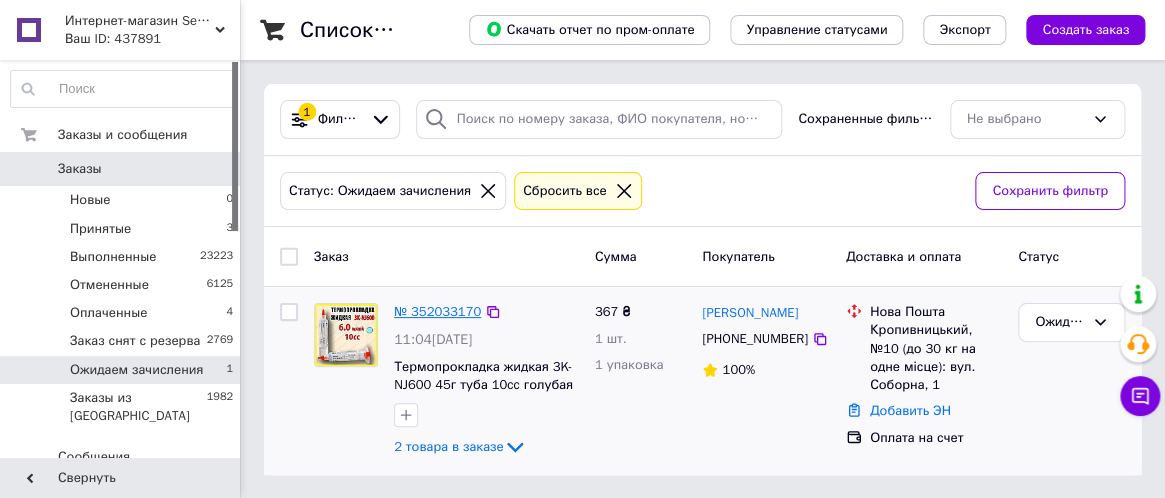 click on "№ 352033170" at bounding box center [437, 311] 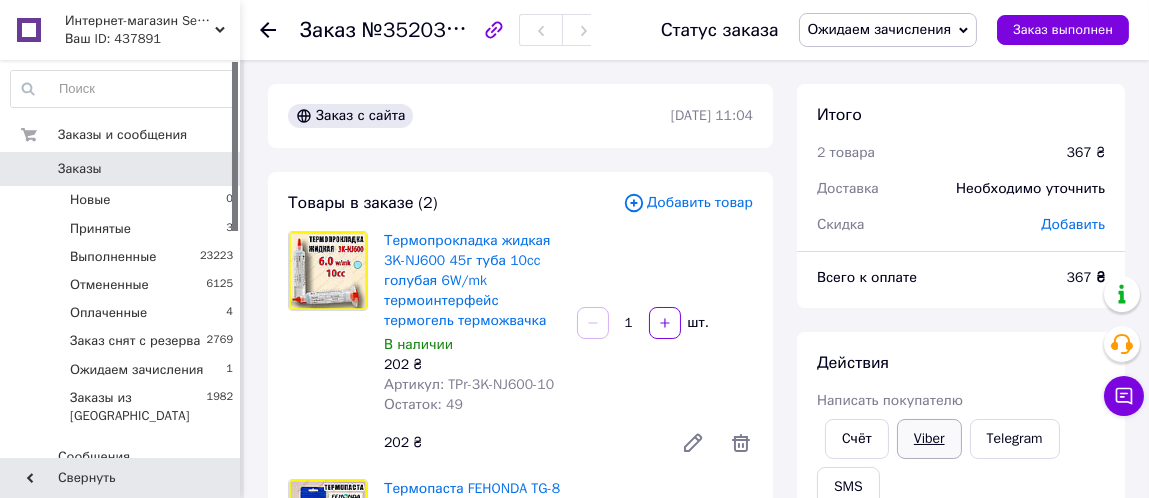click on "Viber" at bounding box center [929, 439] 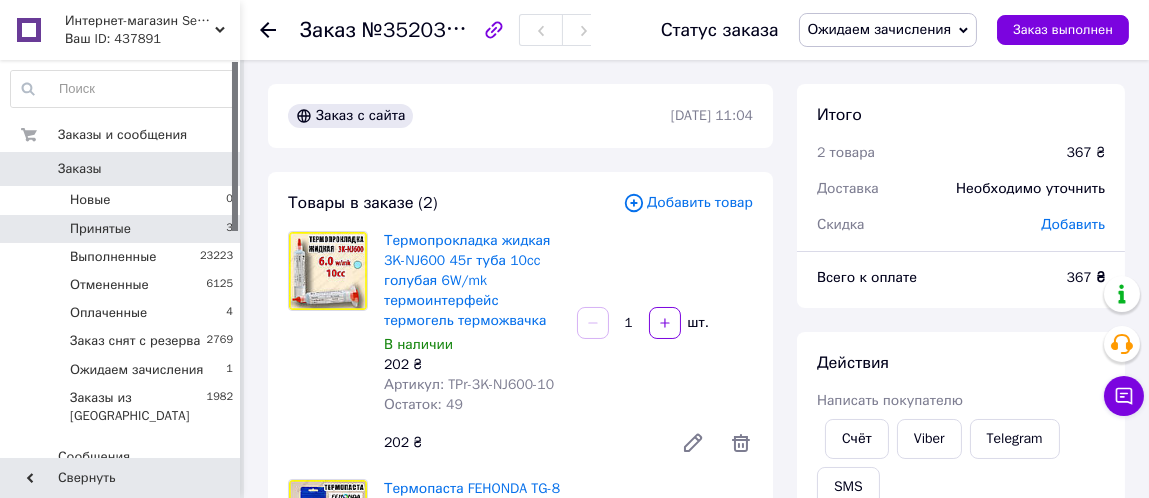click on "Принятые 3" at bounding box center [122, 229] 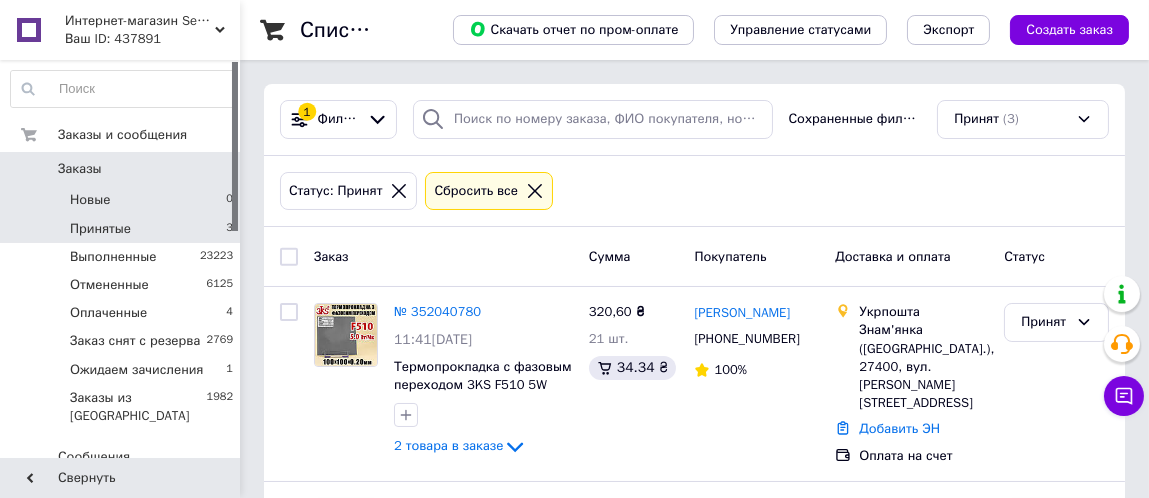 click on "Новые 0" at bounding box center [122, 200] 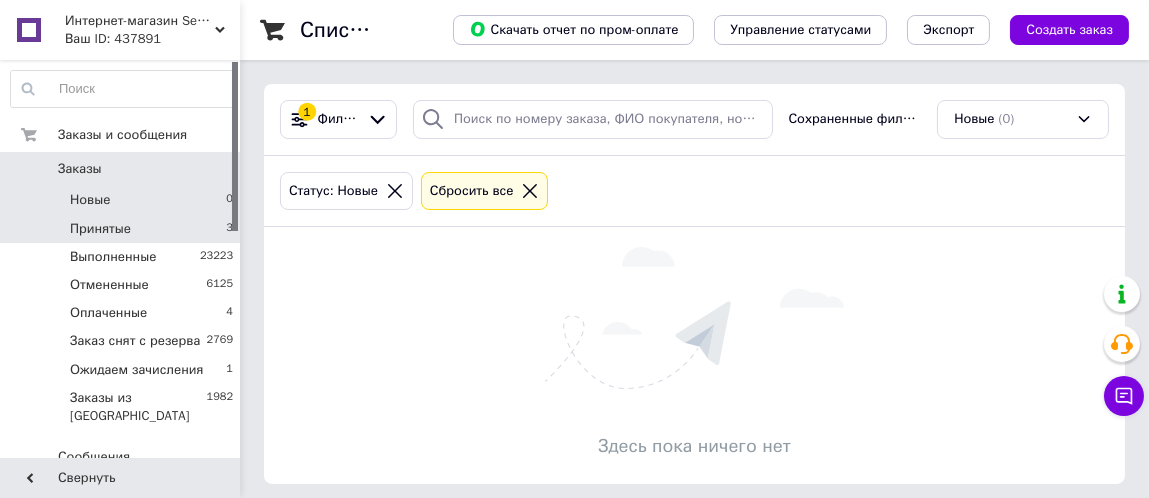 click on "Принятые" at bounding box center [100, 229] 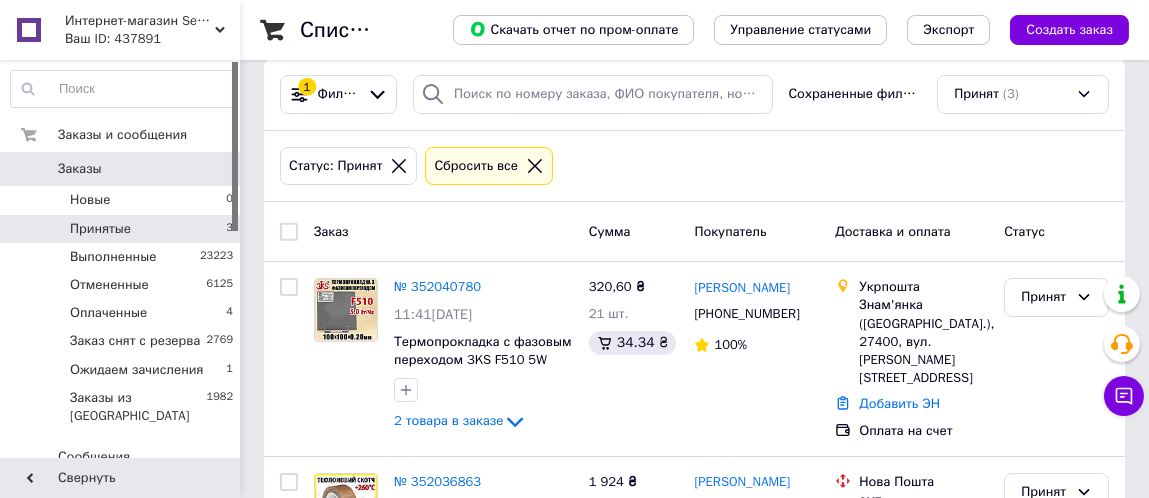 scroll, scrollTop: 100, scrollLeft: 0, axis: vertical 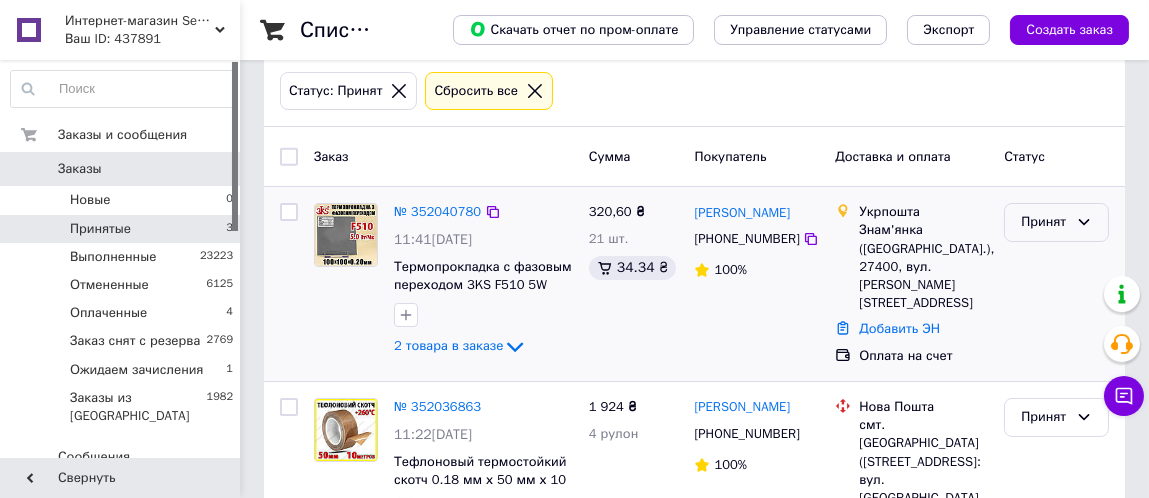click 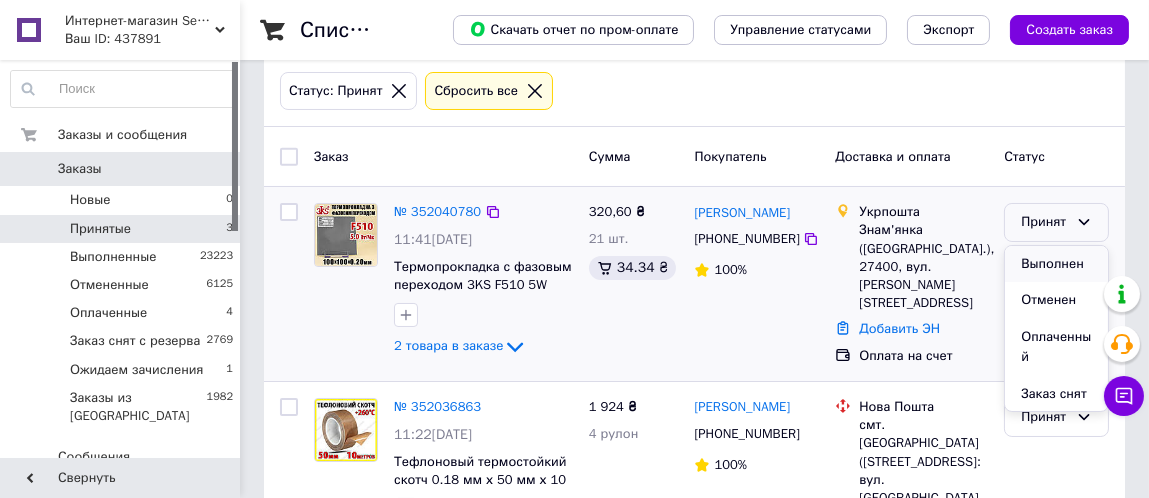 scroll, scrollTop: 99, scrollLeft: 0, axis: vertical 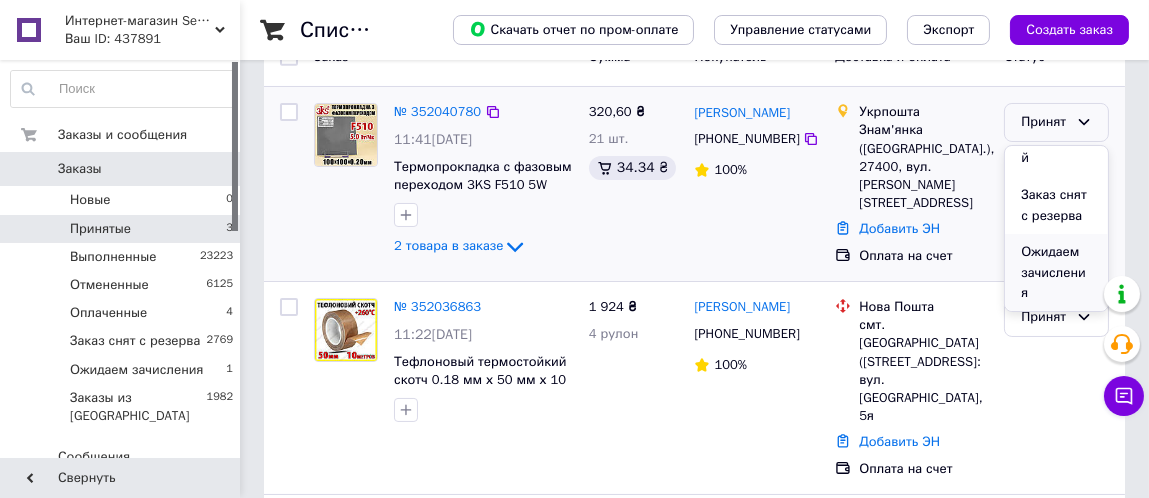 click on "Ожидаем зачисления" at bounding box center [1056, 273] 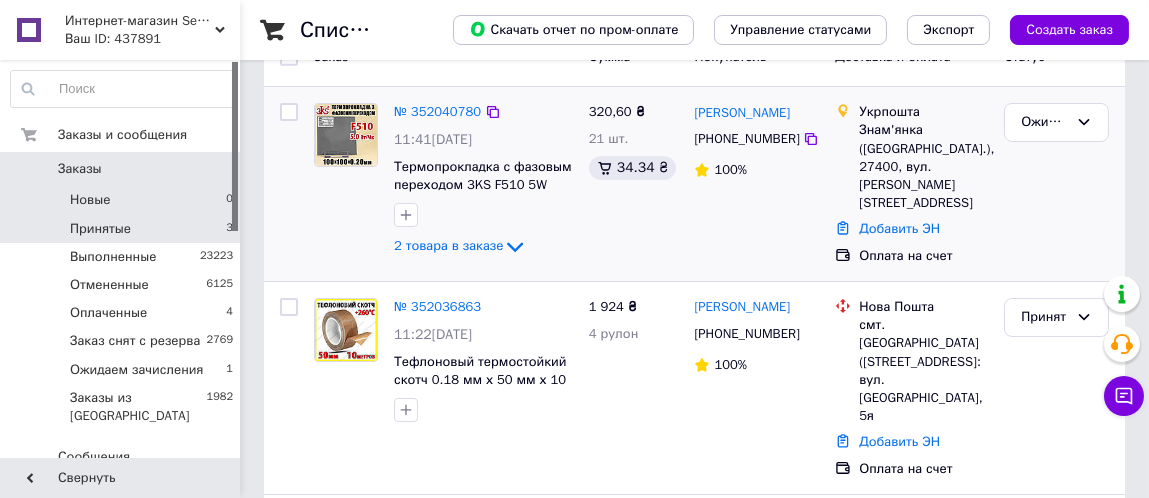 click on "Новые" at bounding box center (90, 200) 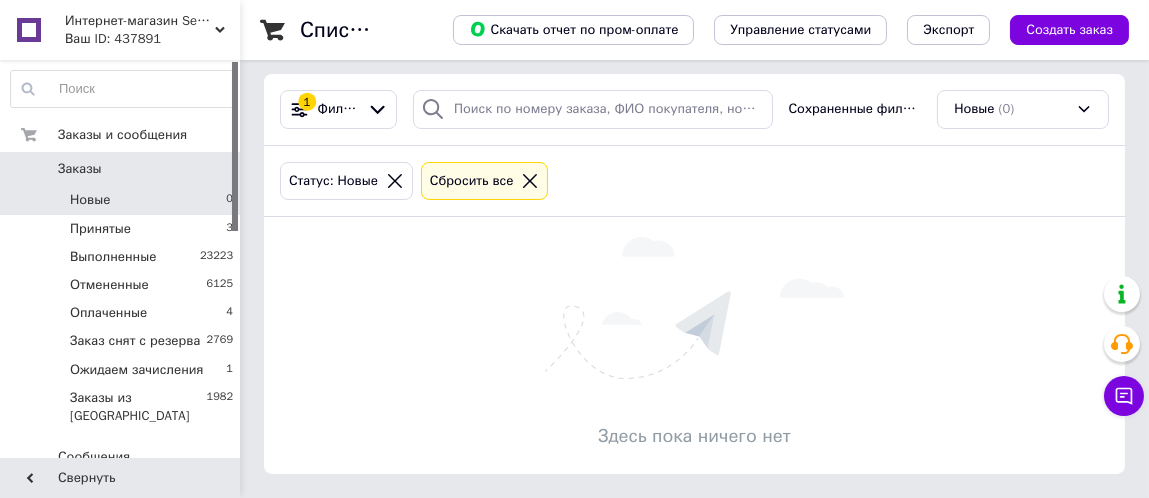 scroll, scrollTop: 0, scrollLeft: 0, axis: both 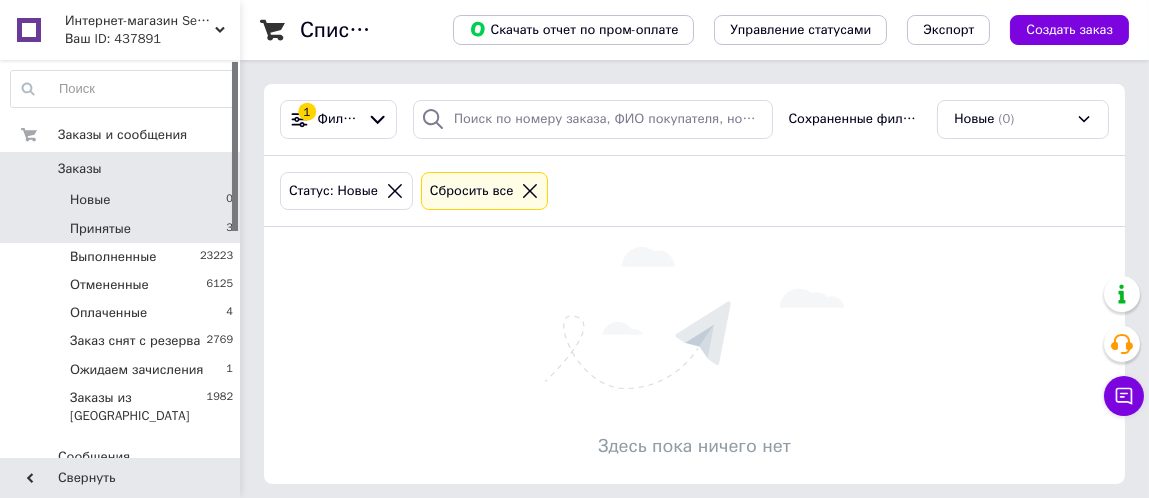click on "Принятые" at bounding box center (100, 229) 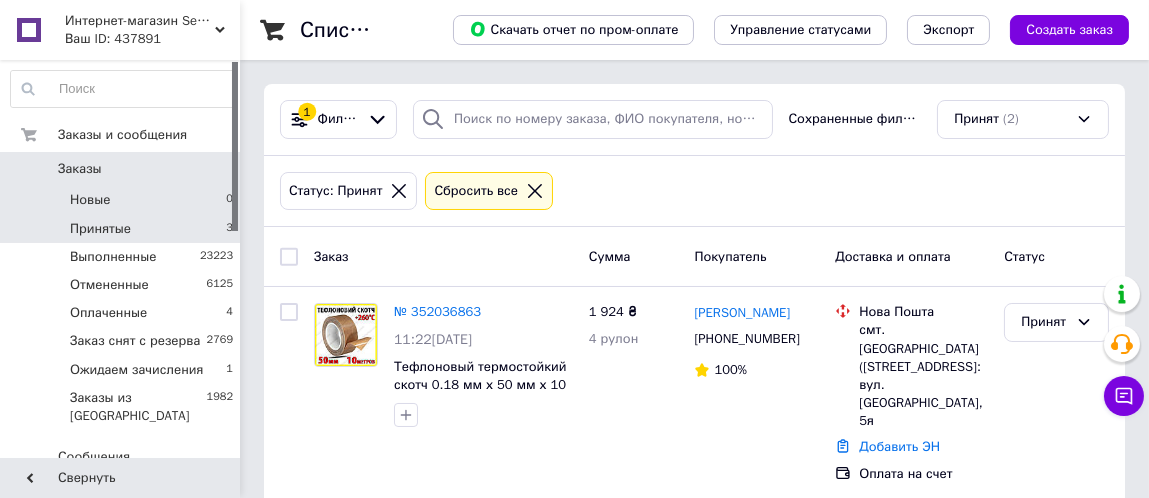 click on "Новые 0" at bounding box center [122, 200] 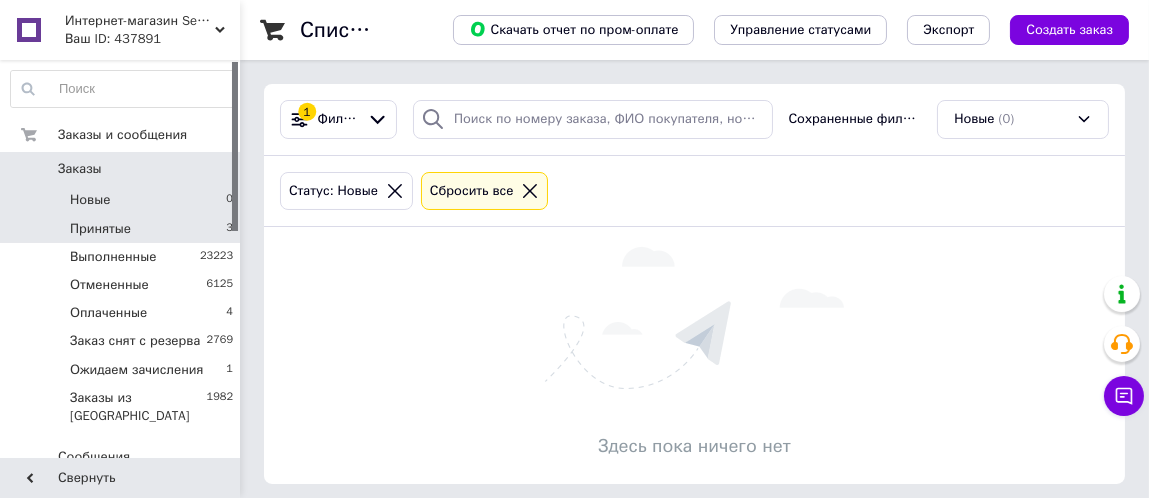 click on "Принятые" at bounding box center [100, 229] 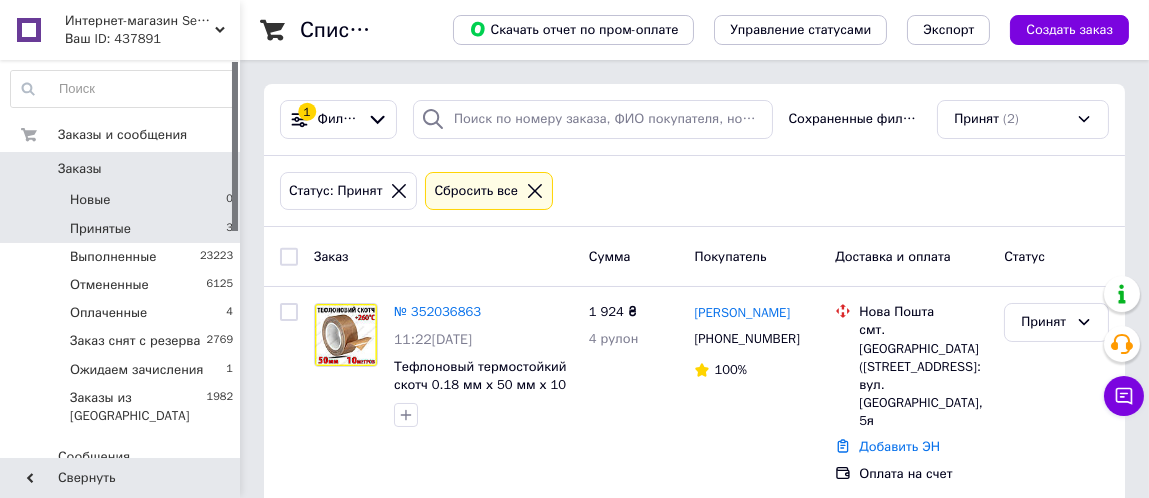 click on "Новые 0" at bounding box center [122, 200] 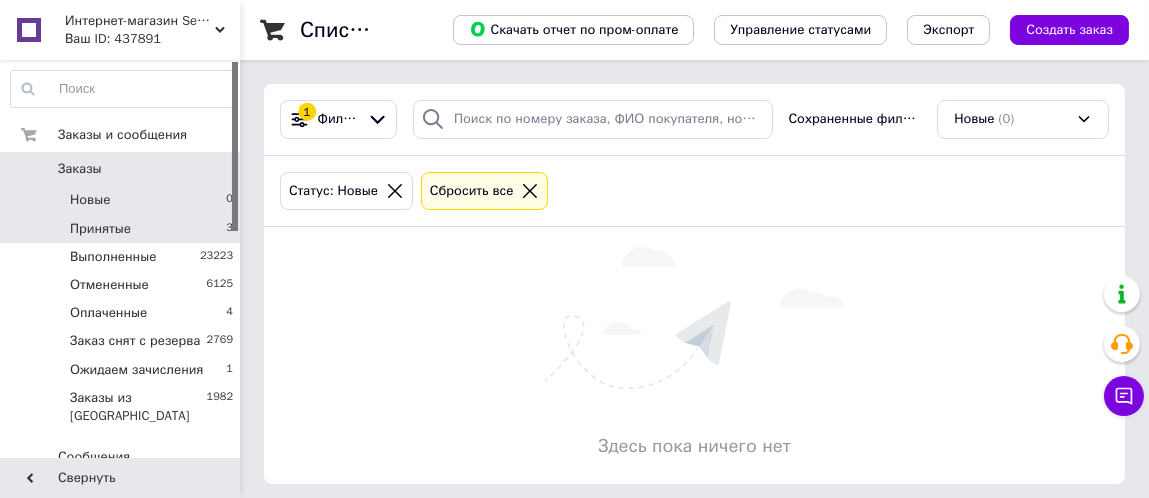 click on "Принятые 3" at bounding box center [122, 229] 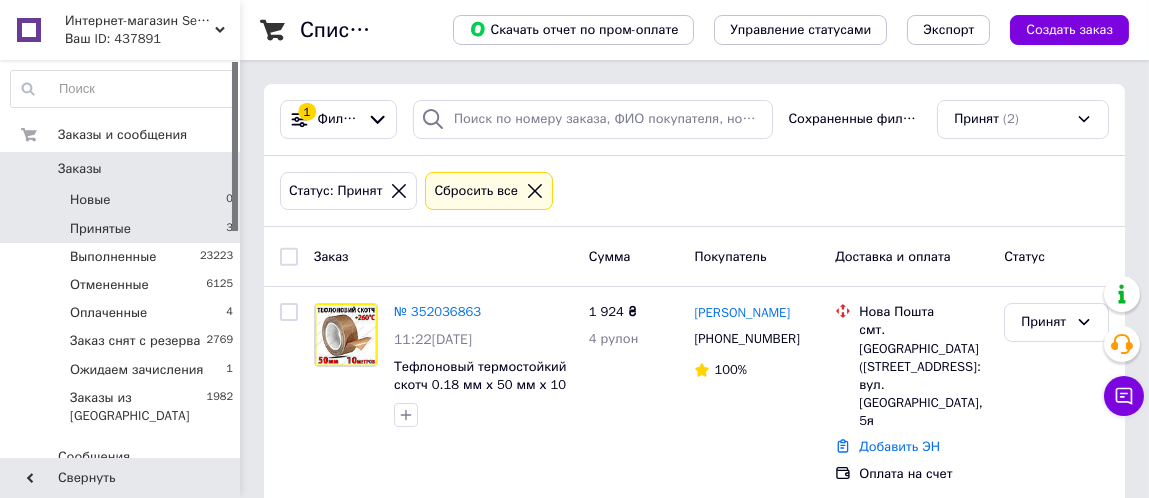 click on "Новые 0" at bounding box center (122, 200) 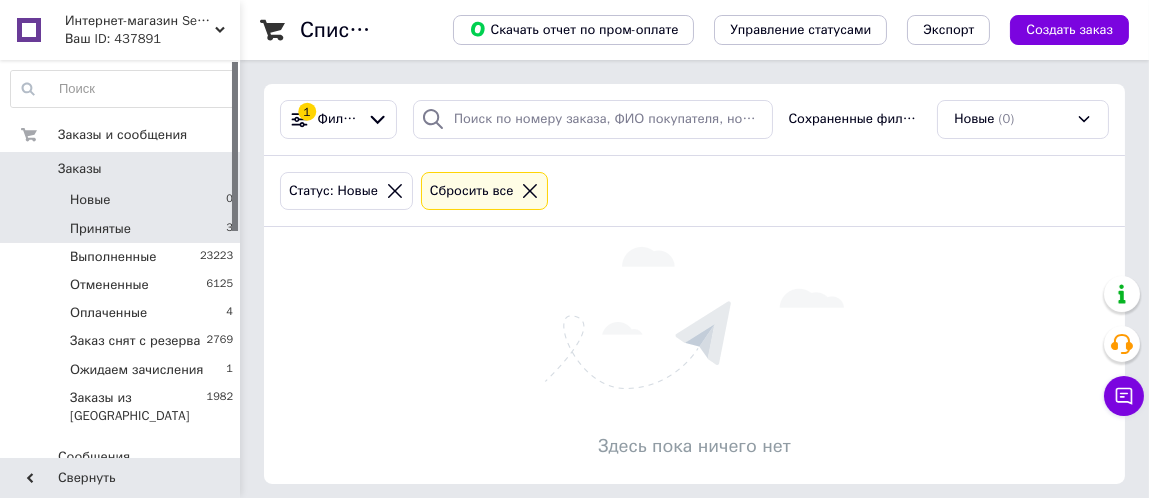 click on "Принятые 3" at bounding box center (122, 229) 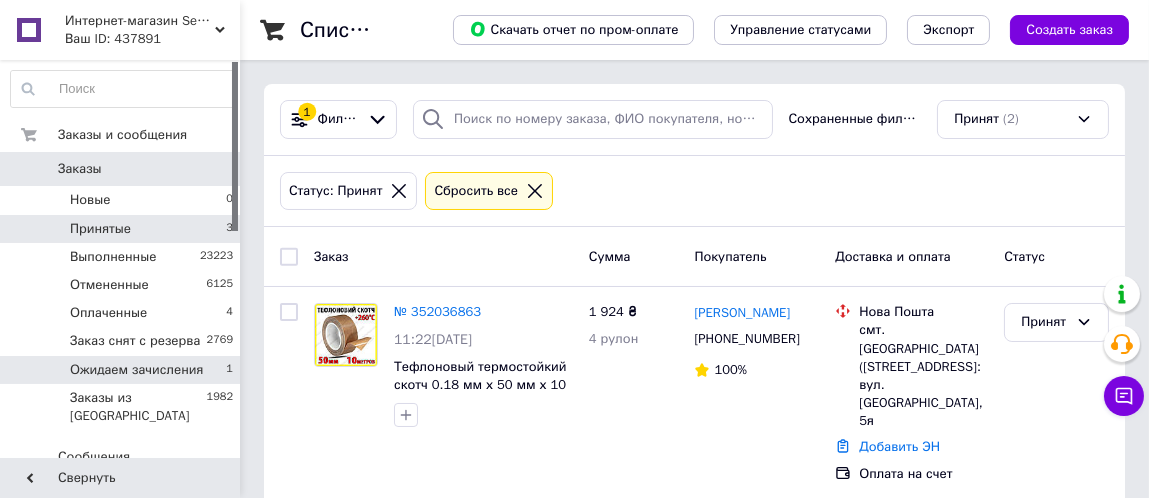 click on "Ожидаем зачисления 1" at bounding box center (122, 370) 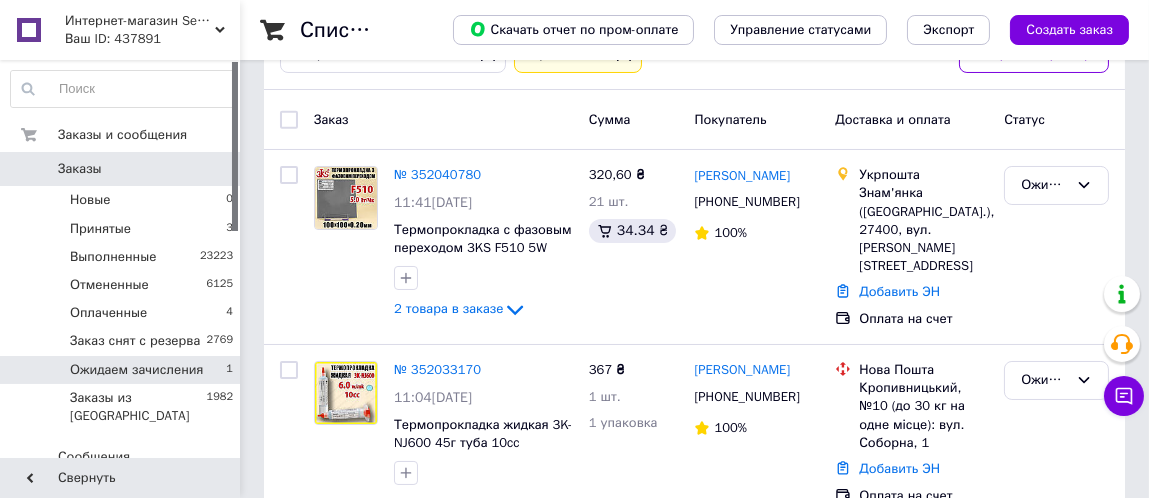 scroll, scrollTop: 194, scrollLeft: 0, axis: vertical 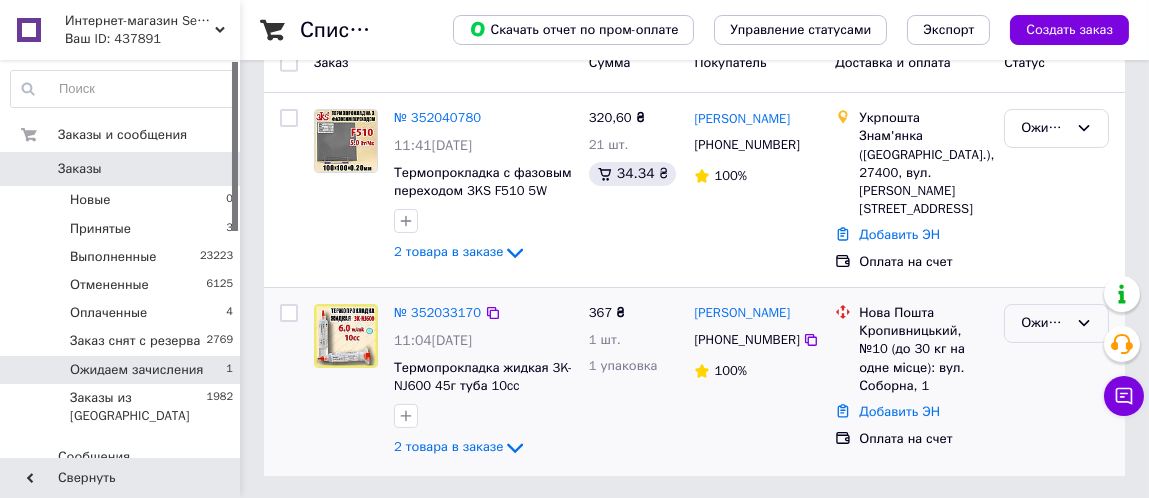 click 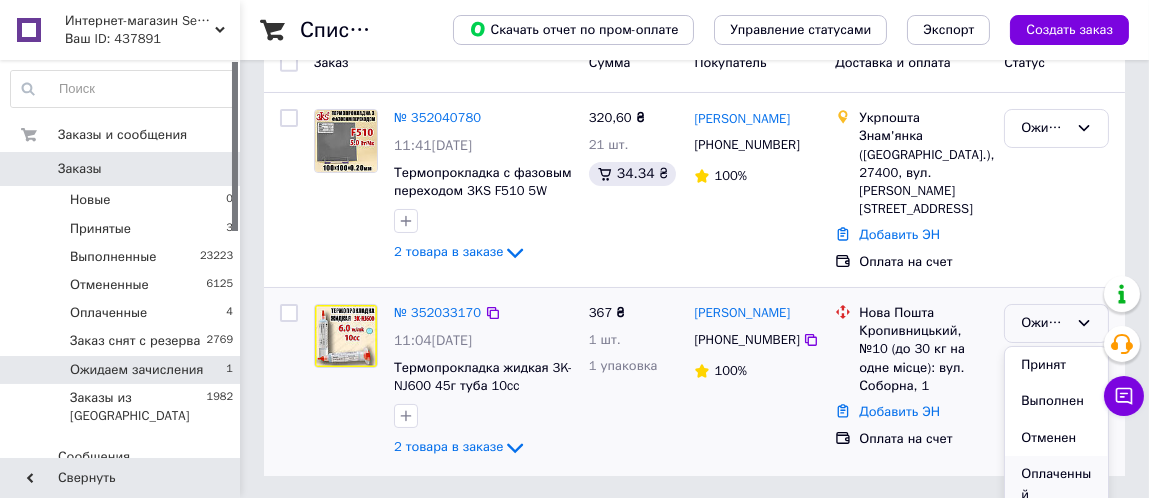 click on "Оплаченный" at bounding box center [1056, 484] 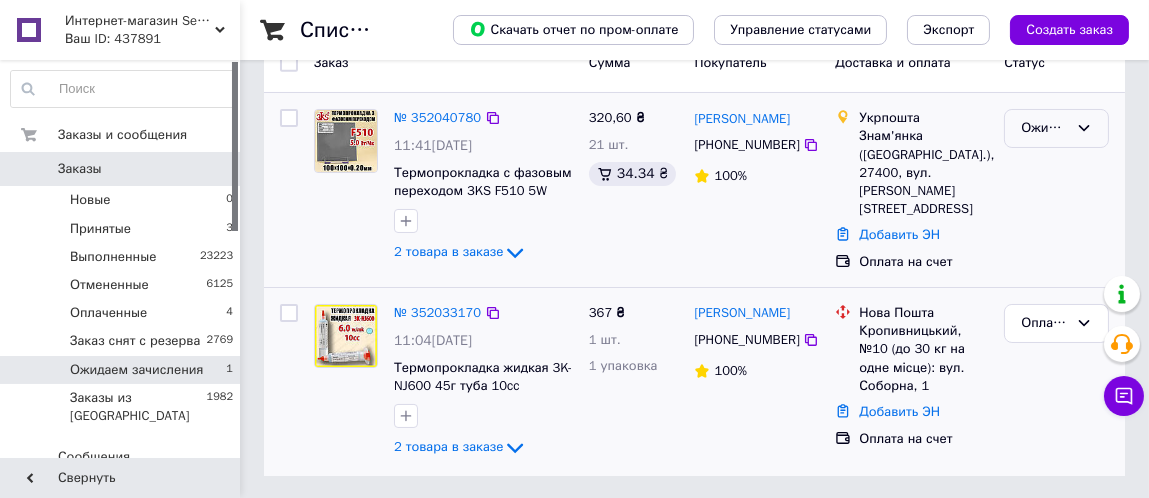 click on "Ожидаем зачисления" at bounding box center (1056, 128) 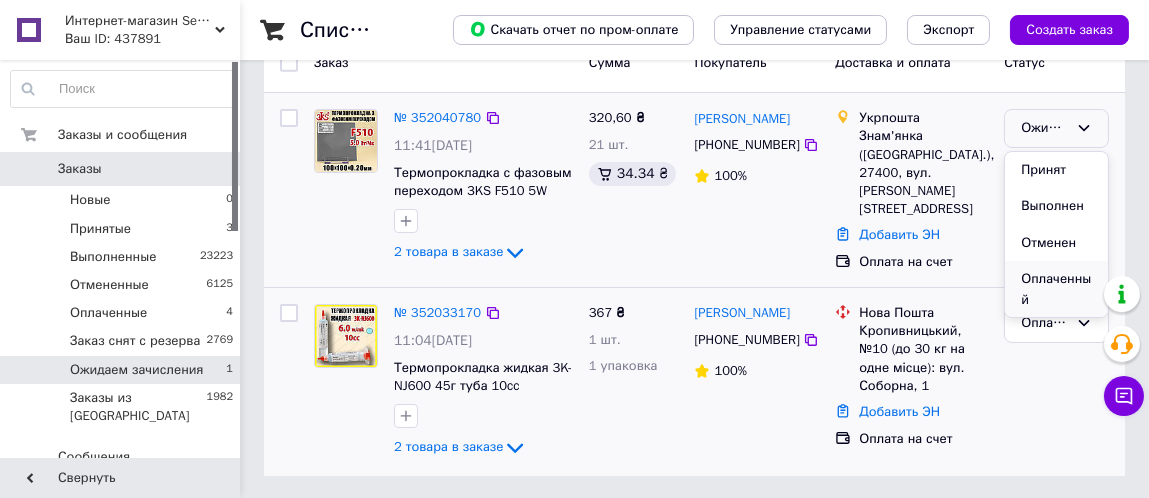 click on "Оплаченный" at bounding box center [1056, 289] 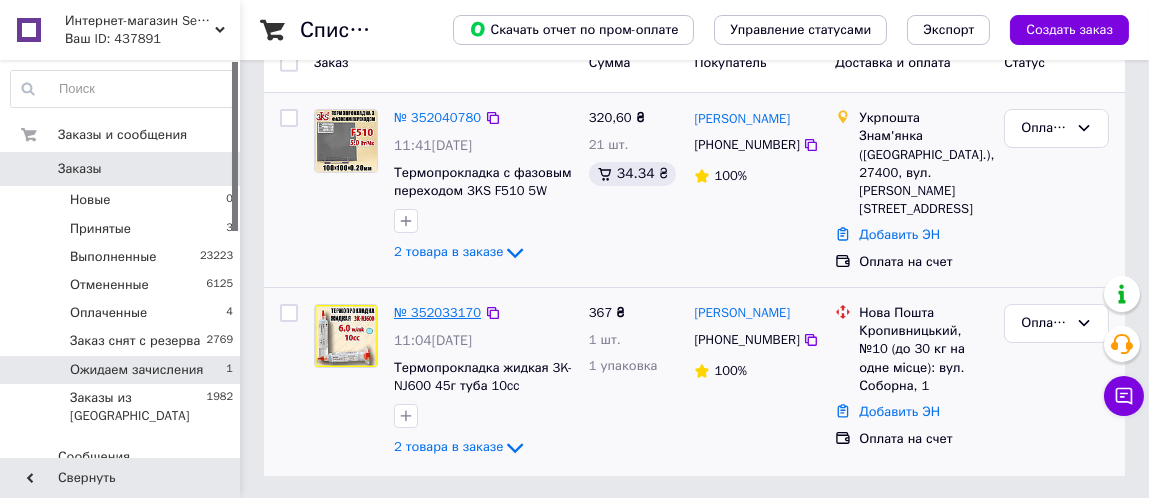 click on "№ 352033170" at bounding box center (437, 312) 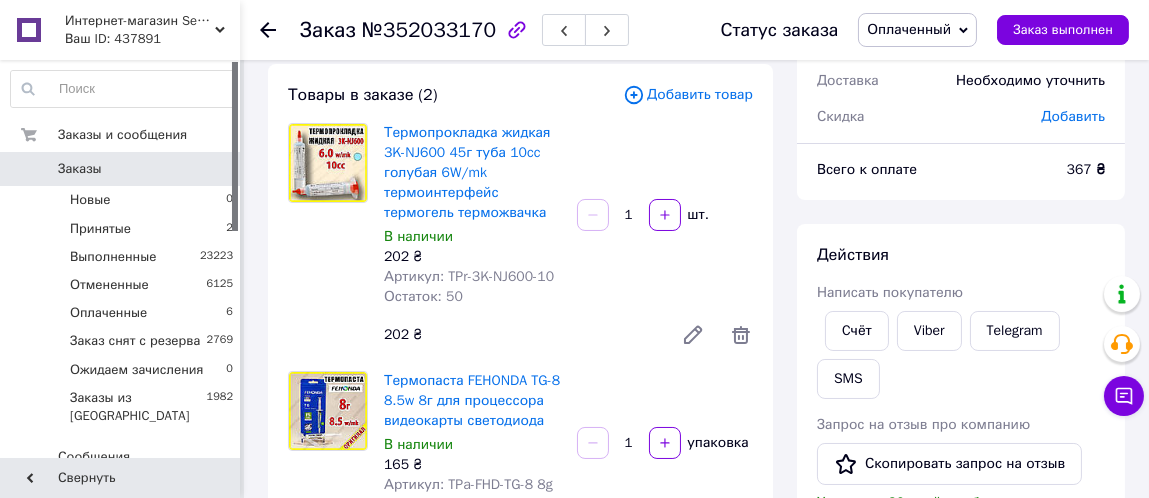 scroll, scrollTop: 100, scrollLeft: 0, axis: vertical 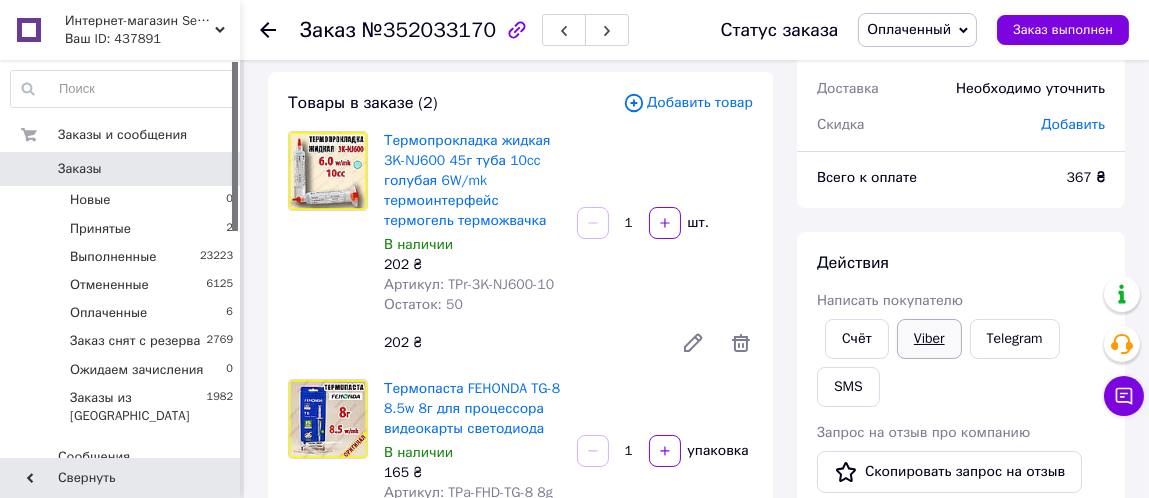 click on "Viber" at bounding box center (929, 339) 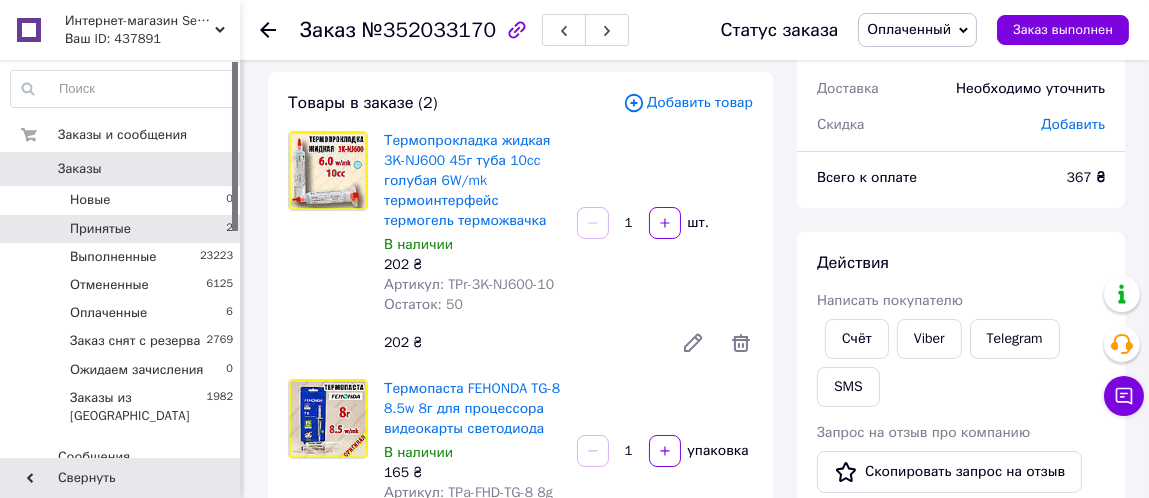 click on "Принятые 2" at bounding box center (122, 229) 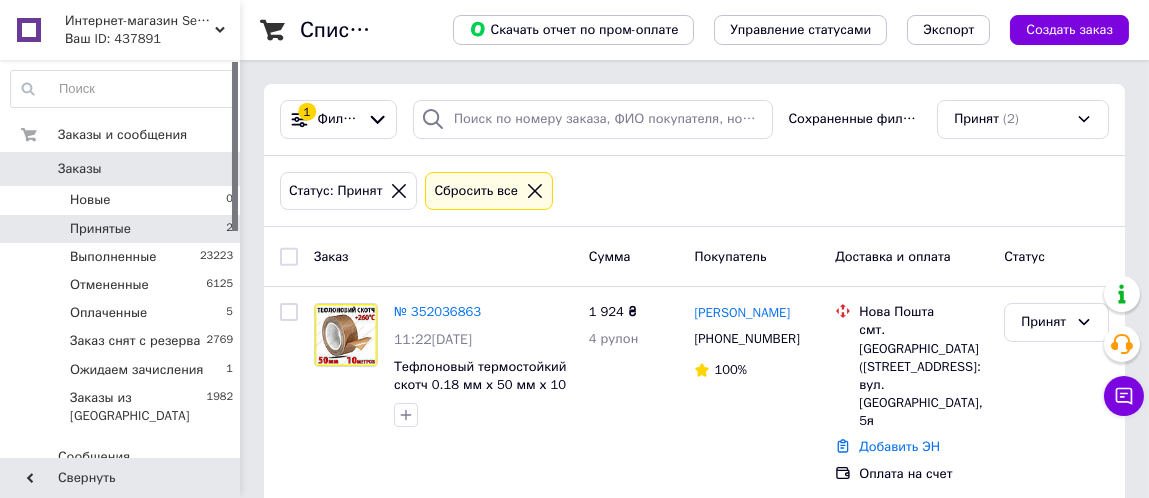scroll, scrollTop: 100, scrollLeft: 0, axis: vertical 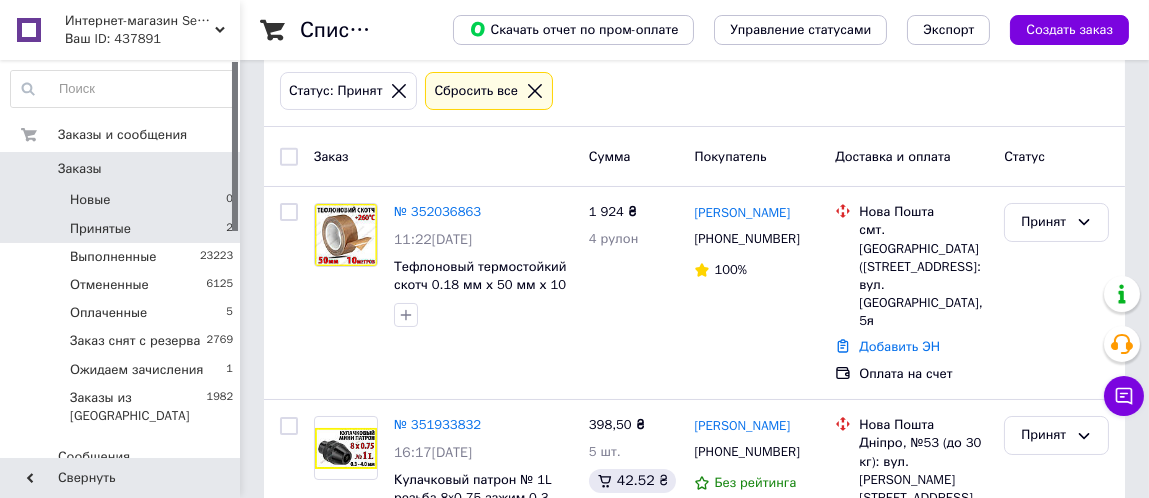 click on "Новые 0" at bounding box center [122, 200] 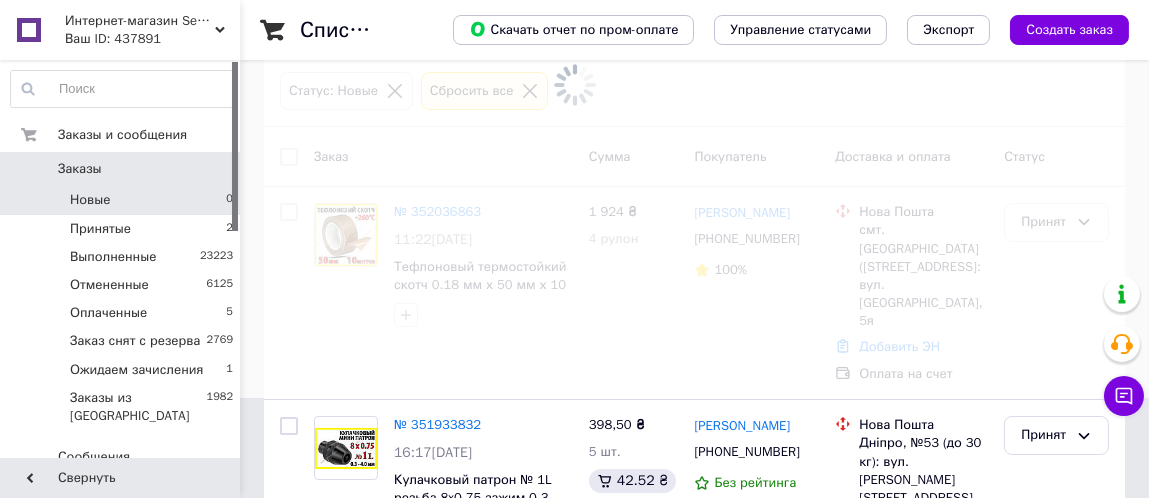 scroll, scrollTop: 0, scrollLeft: 0, axis: both 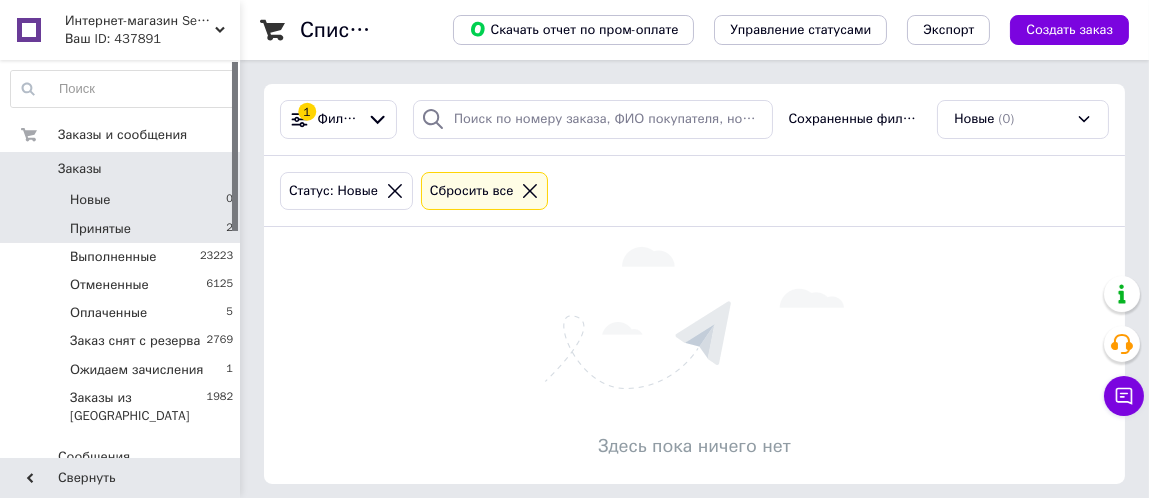 click on "Принятые 2" at bounding box center (122, 229) 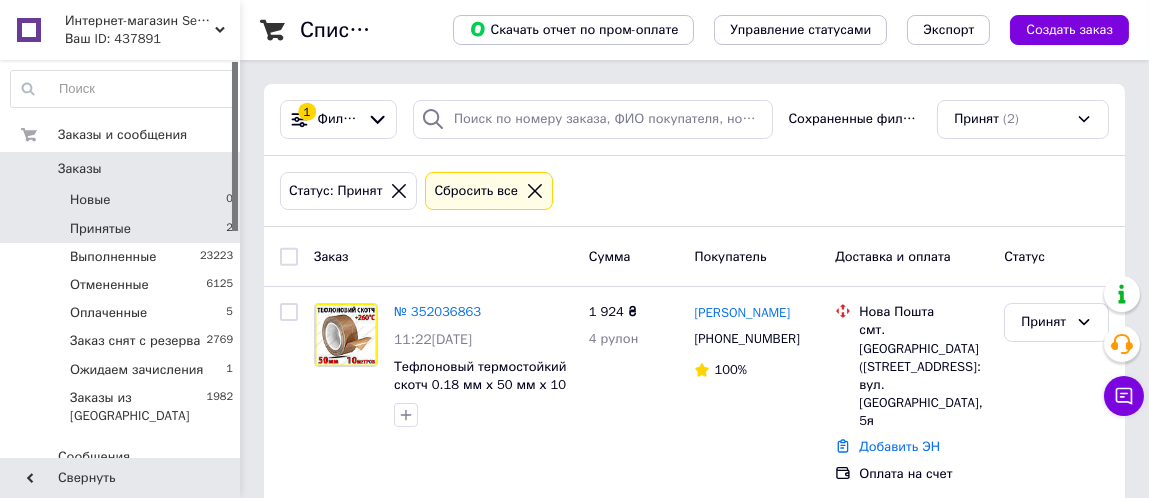 click on "Новые 0" at bounding box center (122, 200) 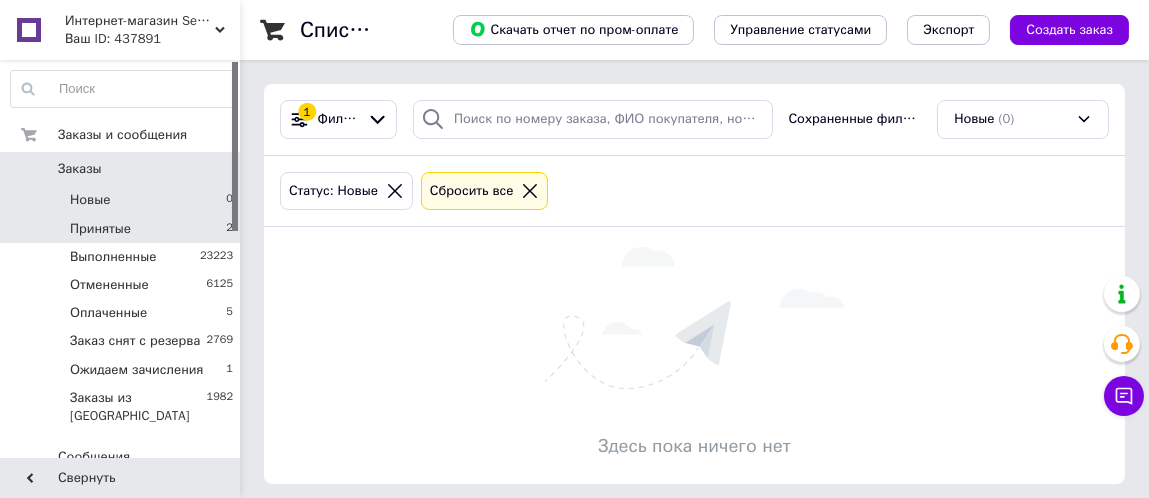 click on "Принятые 2" at bounding box center (122, 229) 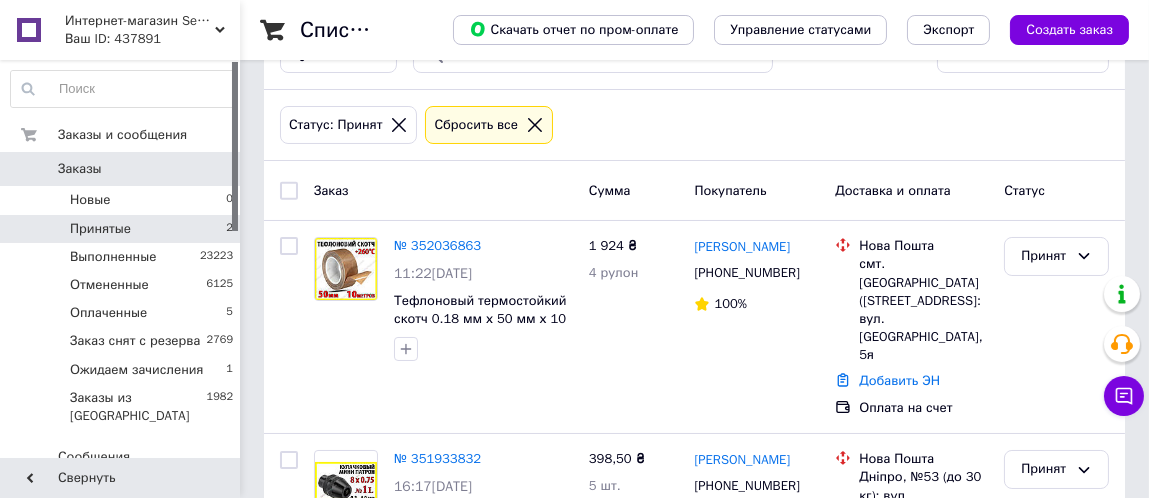 scroll, scrollTop: 100, scrollLeft: 0, axis: vertical 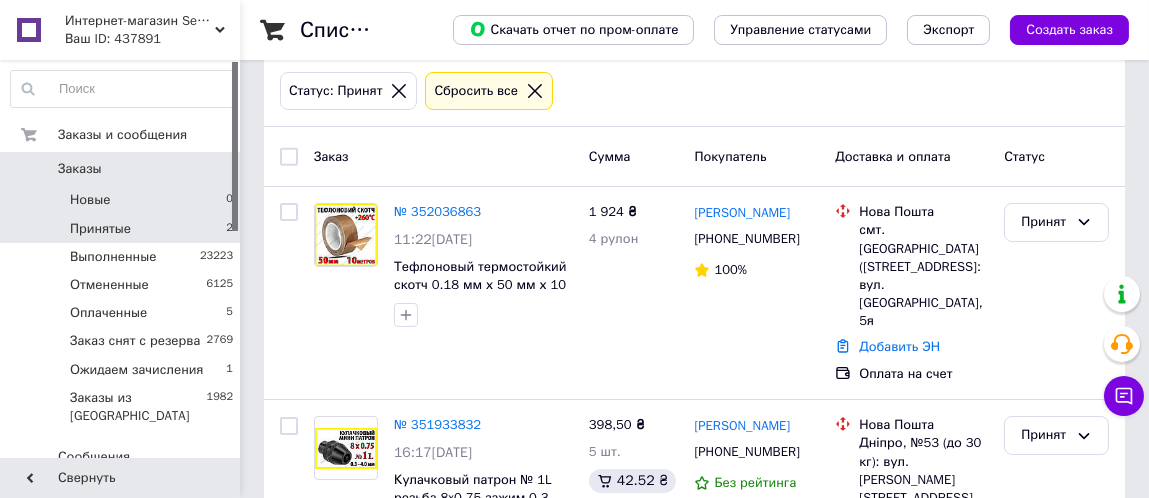 click on "Новые 0" at bounding box center (122, 200) 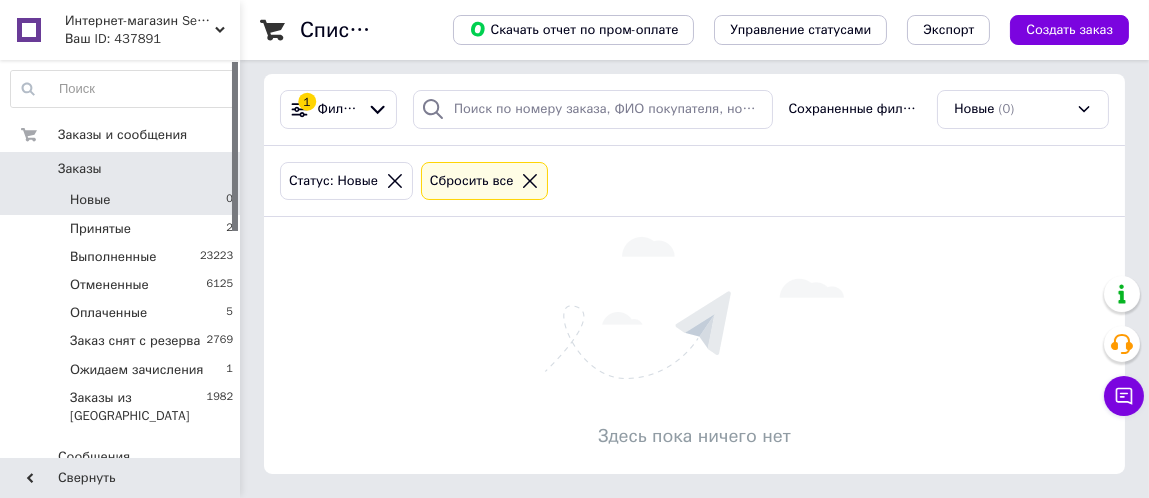 scroll, scrollTop: 0, scrollLeft: 0, axis: both 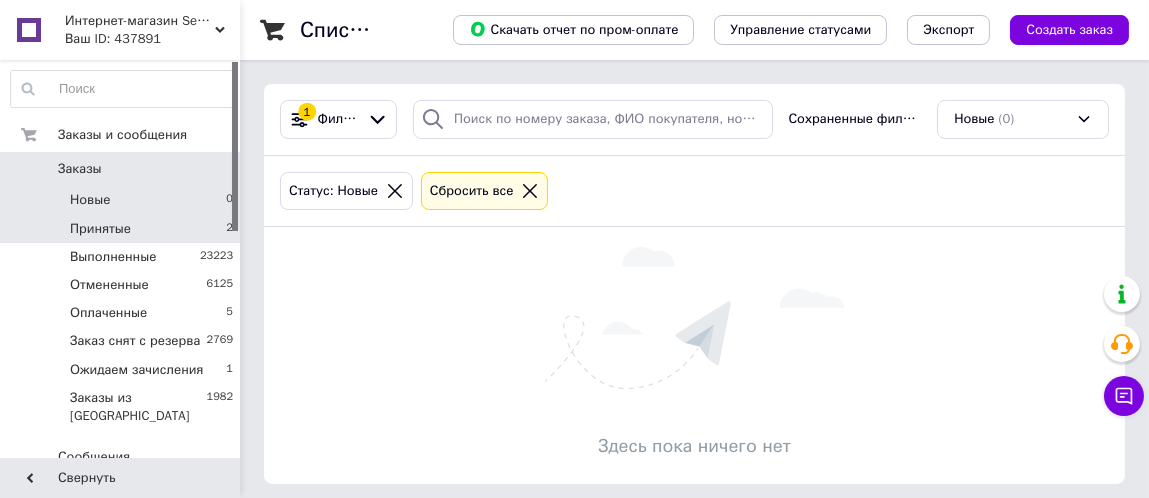 click on "Принятые 2" at bounding box center (122, 229) 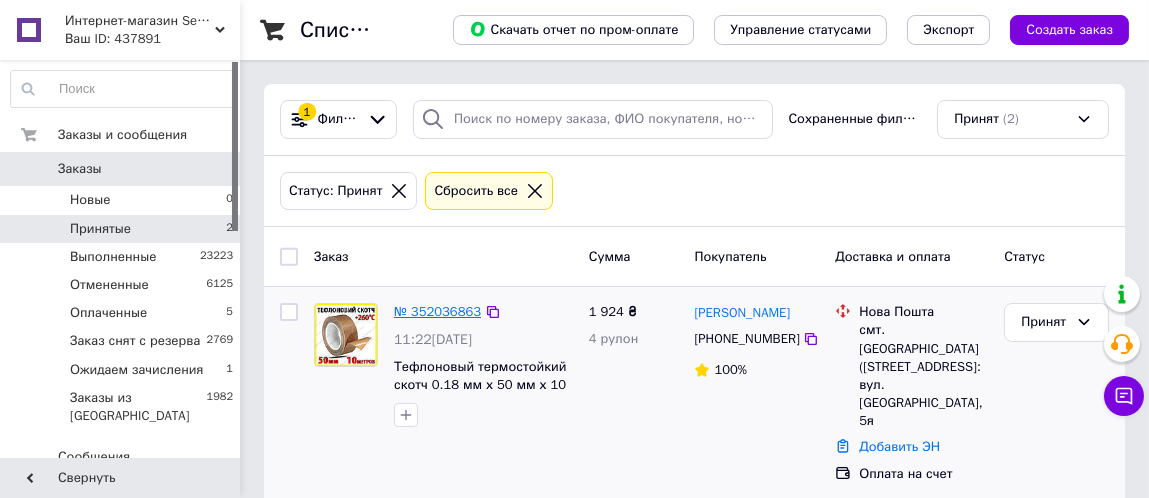 click on "№ 352036863" at bounding box center (437, 311) 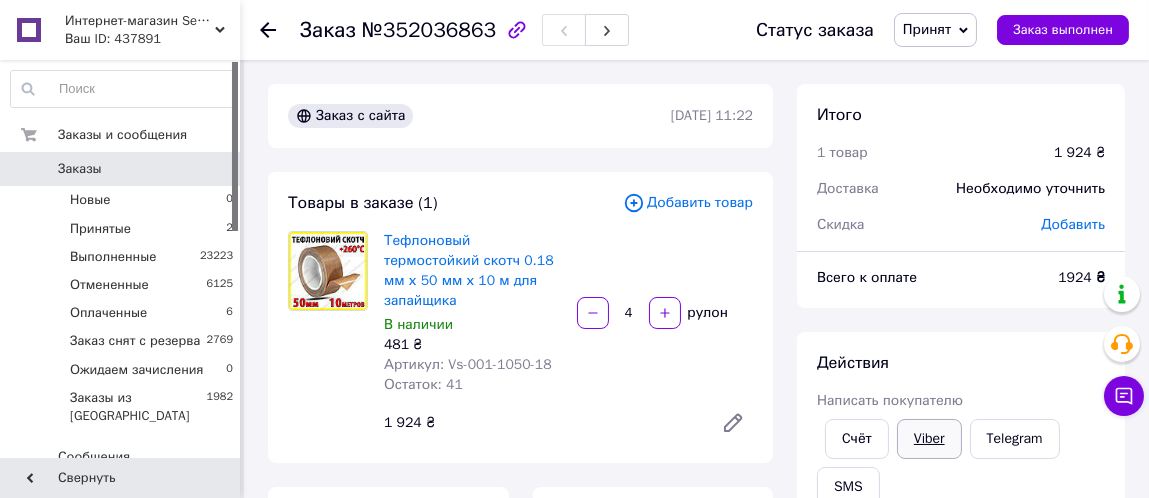 click on "Viber" at bounding box center [929, 439] 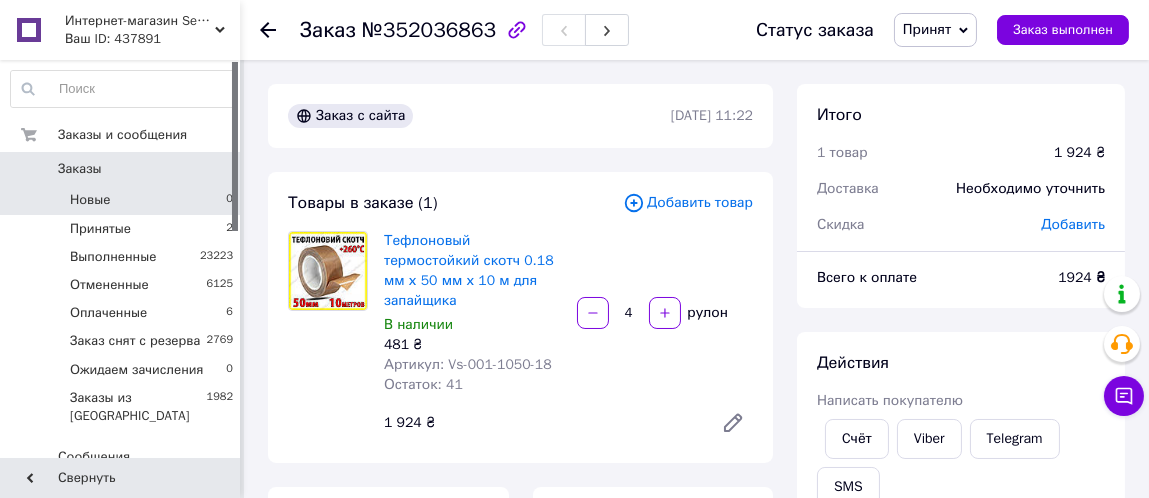 click on "Новые 0" at bounding box center [122, 200] 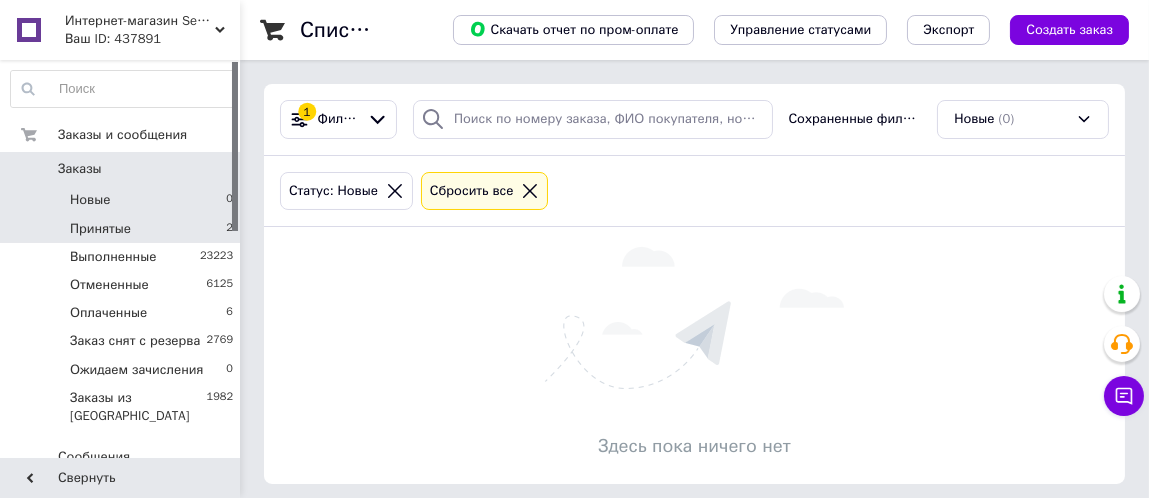 click on "Принятые" at bounding box center [100, 229] 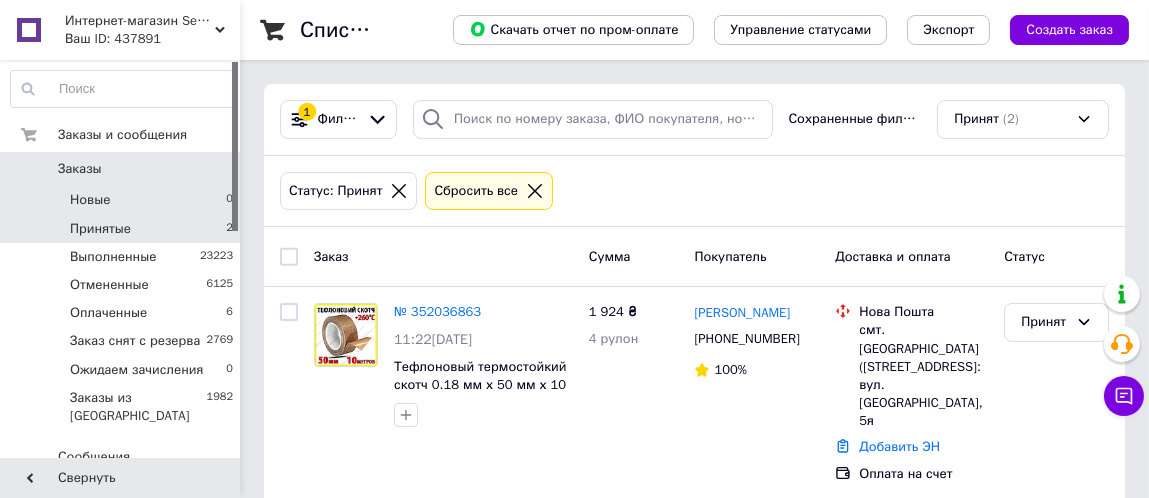click on "Новые 0" at bounding box center (122, 200) 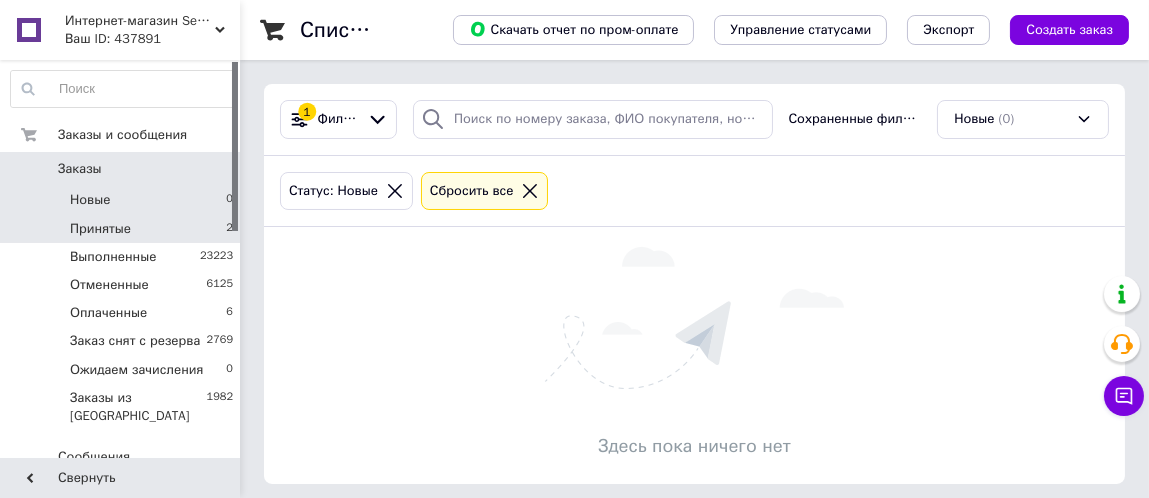 click on "Принятые 2" at bounding box center (122, 229) 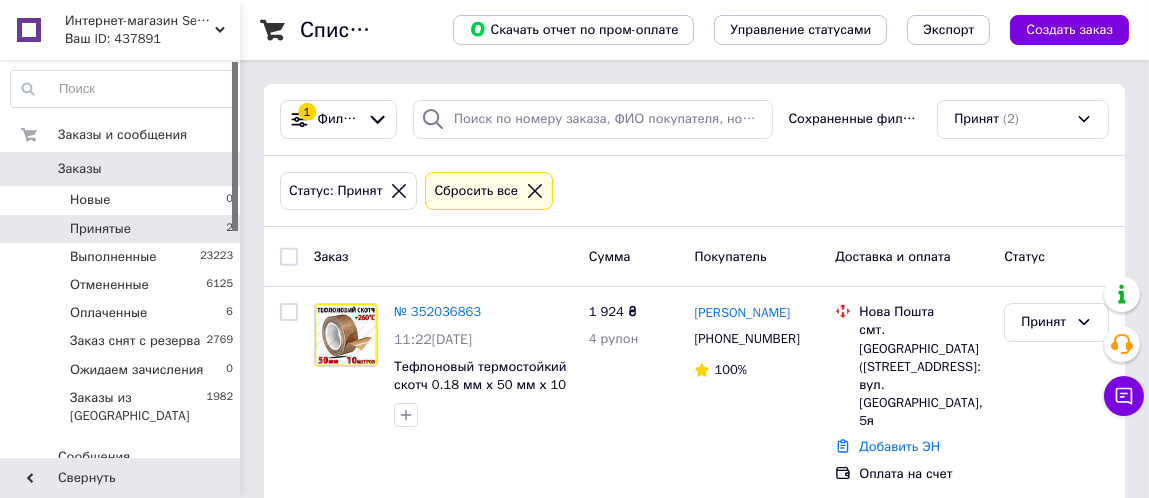 scroll, scrollTop: 100, scrollLeft: 0, axis: vertical 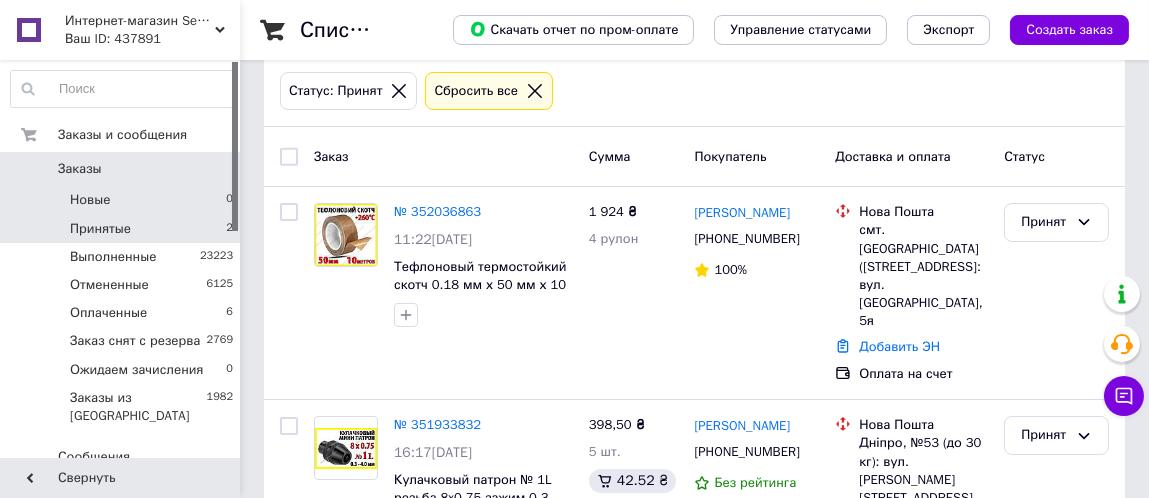 click on "Новые 0" at bounding box center [122, 200] 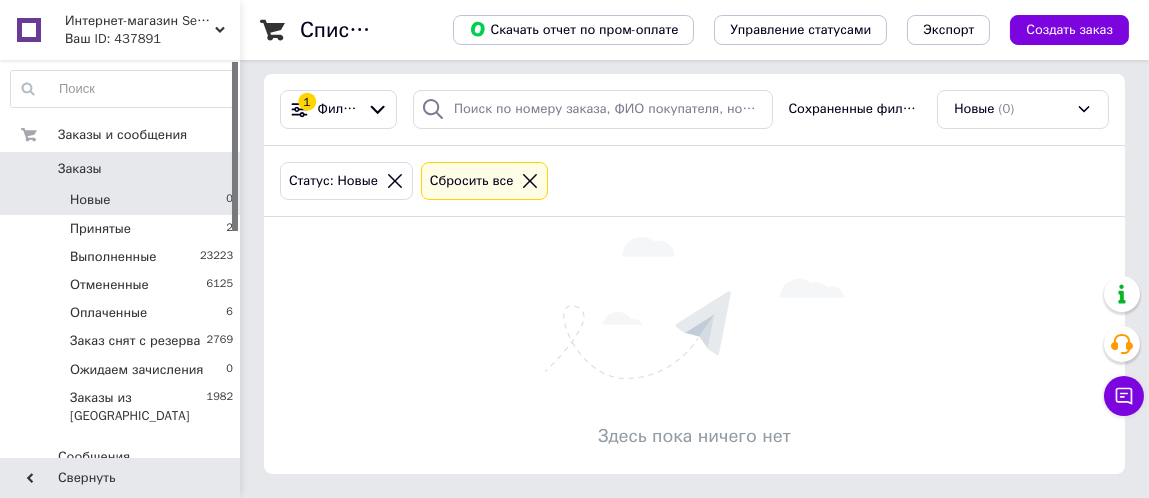 scroll, scrollTop: 0, scrollLeft: 0, axis: both 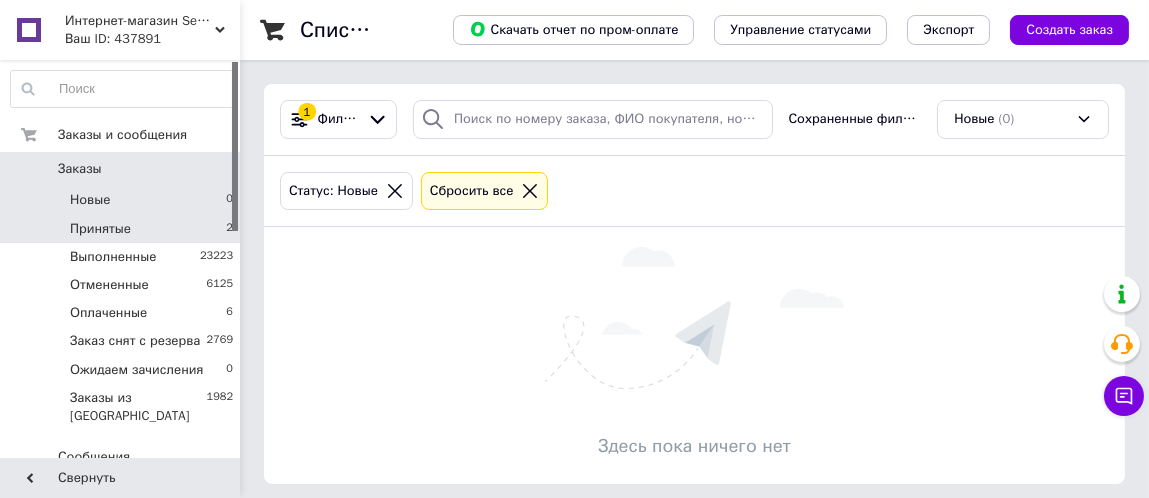 click on "Принятые 2" at bounding box center (122, 229) 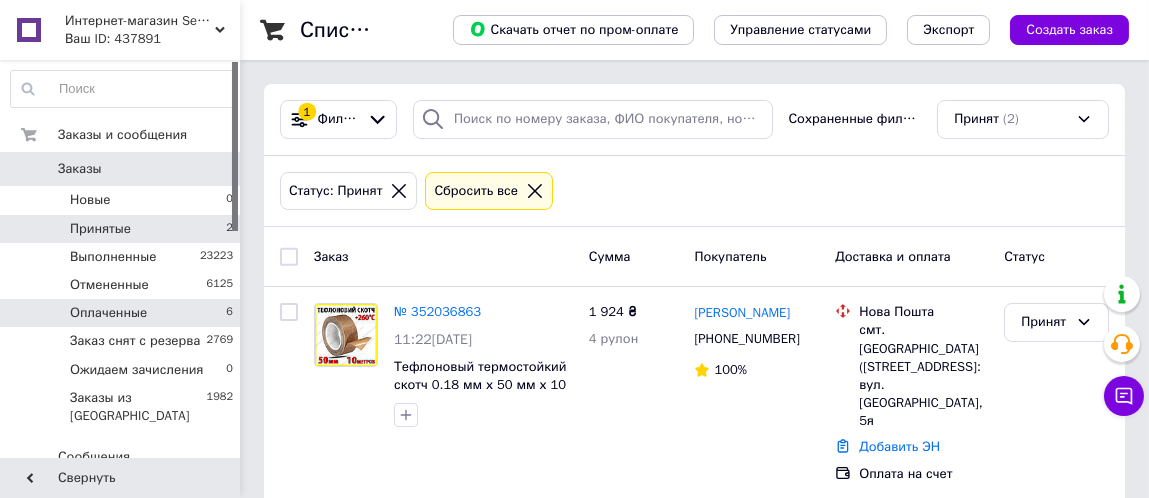 click on "Оплаченные 6" at bounding box center (122, 313) 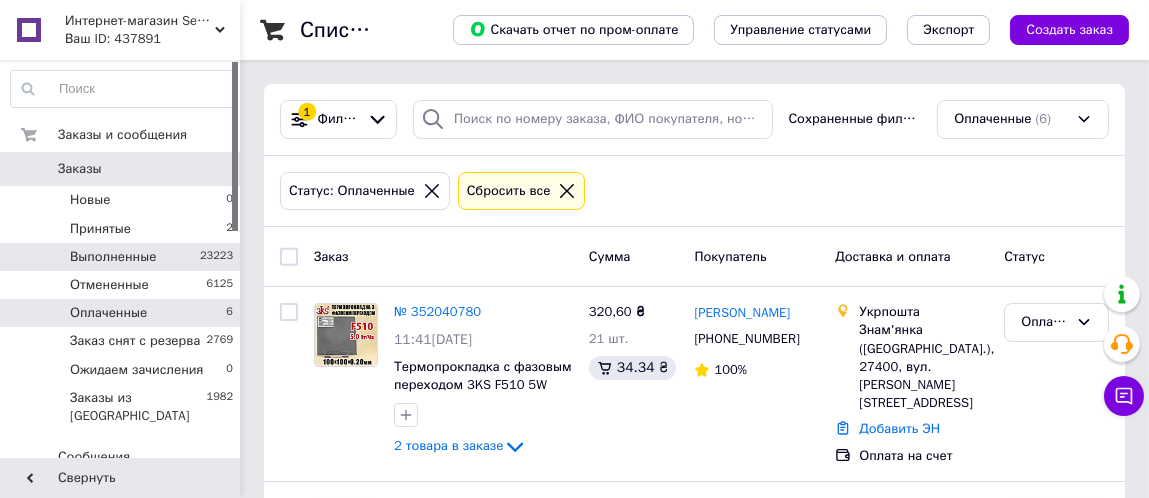 click on "Выполненные 23223" at bounding box center (122, 257) 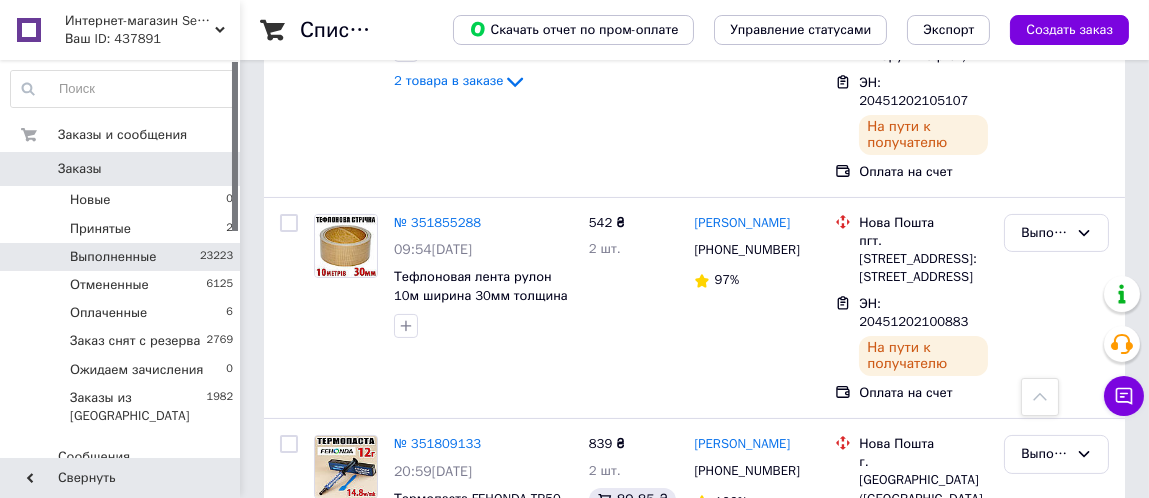 scroll, scrollTop: 600, scrollLeft: 0, axis: vertical 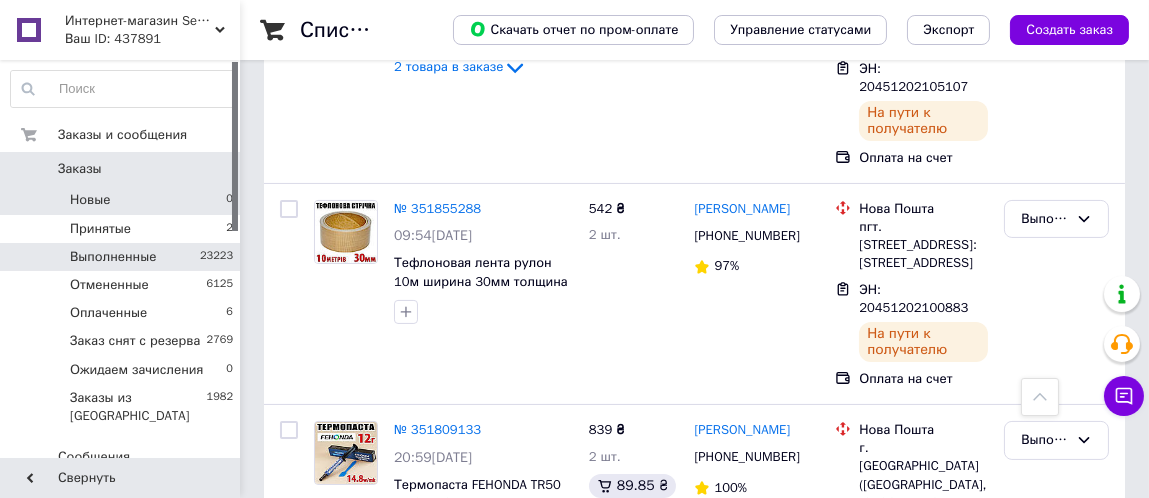 click on "Новые 0" at bounding box center [122, 200] 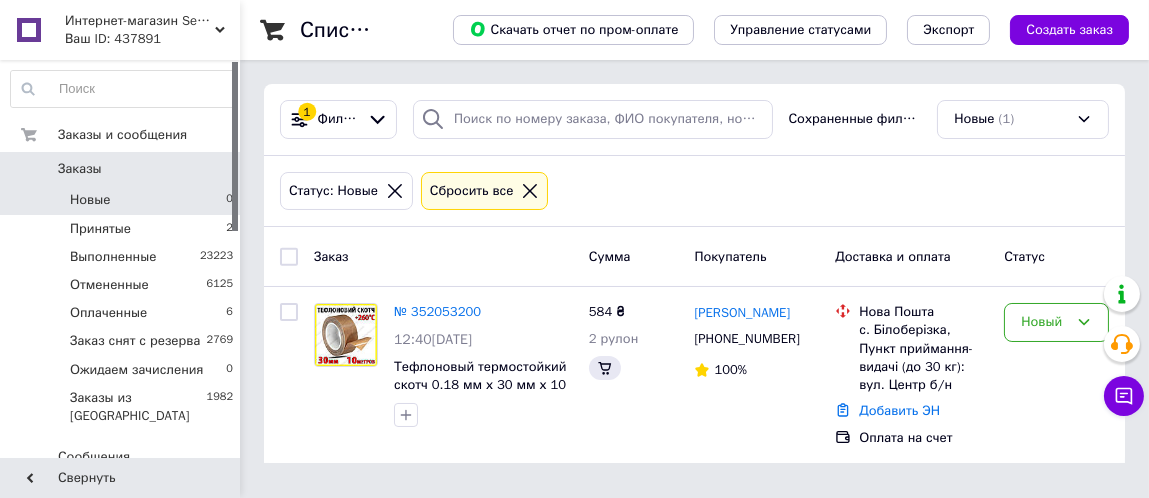 scroll, scrollTop: 0, scrollLeft: 0, axis: both 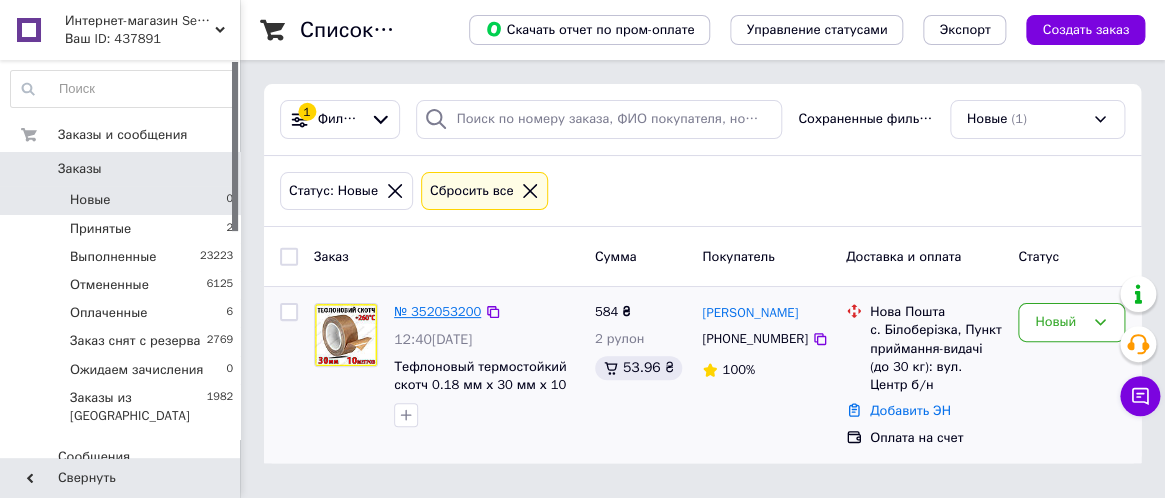 click on "№ 352053200" at bounding box center (437, 311) 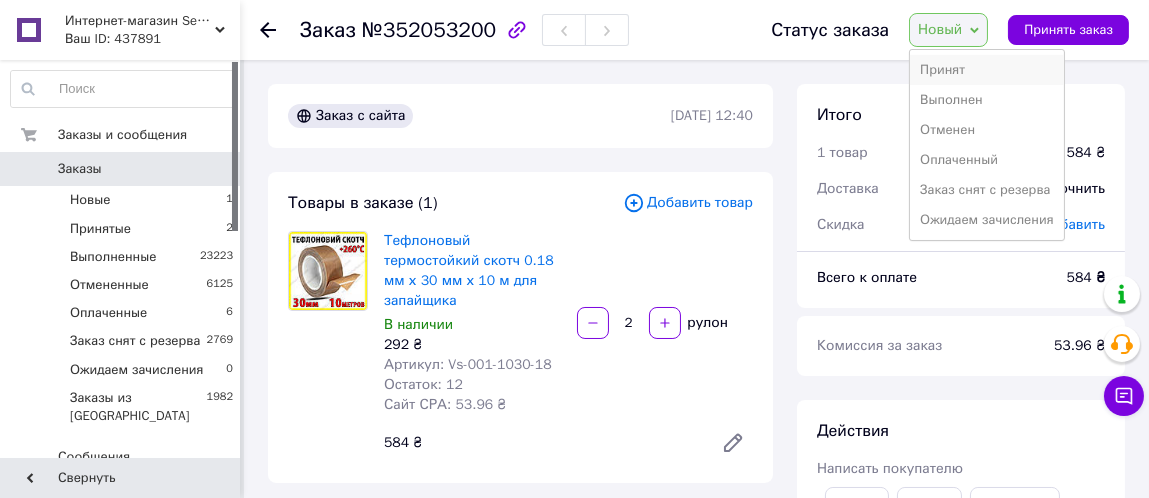 click on "Принят" at bounding box center [986, 70] 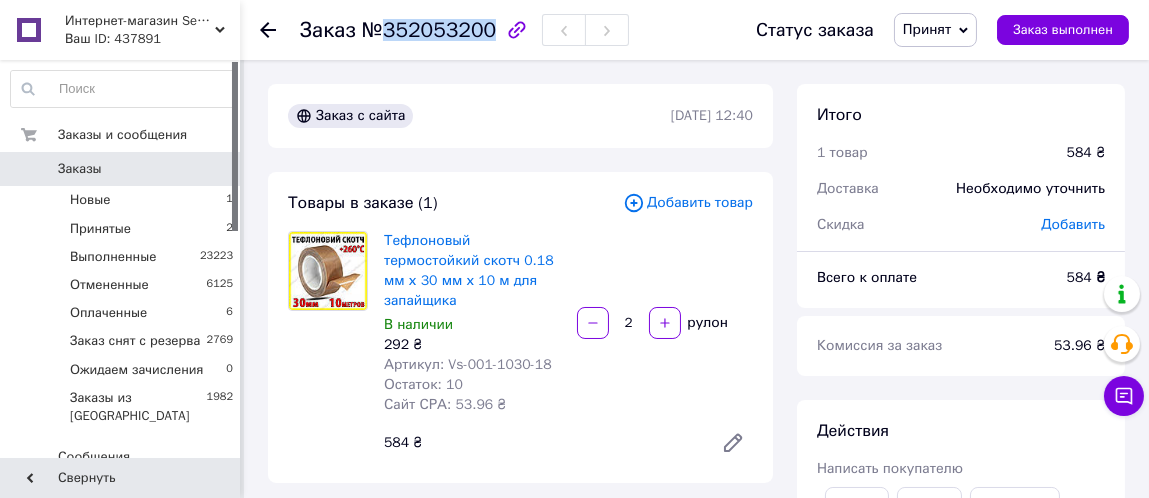 drag, startPoint x: 379, startPoint y: 32, endPoint x: 479, endPoint y: 38, distance: 100.17984 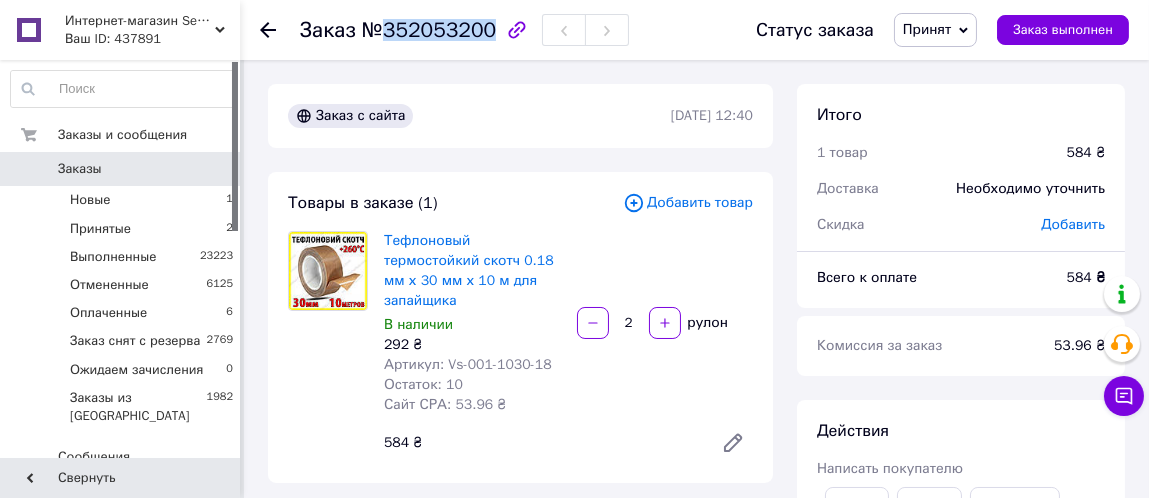 copy on "352053200" 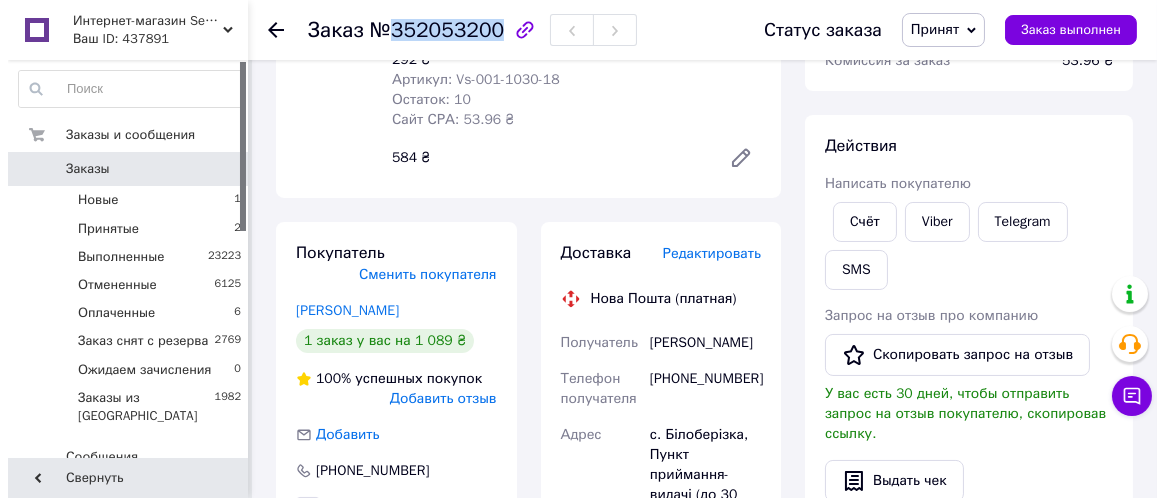 scroll, scrollTop: 300, scrollLeft: 0, axis: vertical 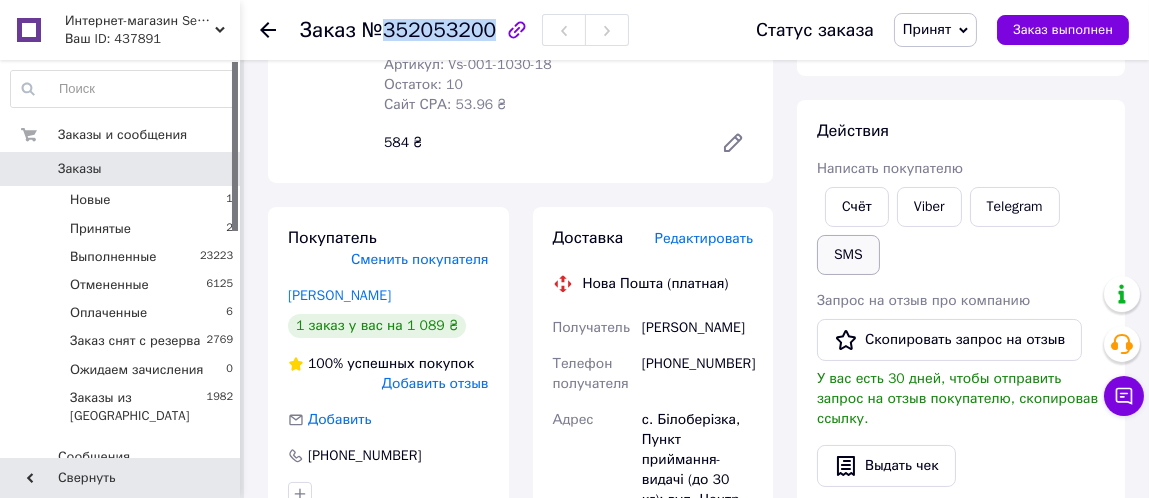 click on "SMS" at bounding box center [848, 255] 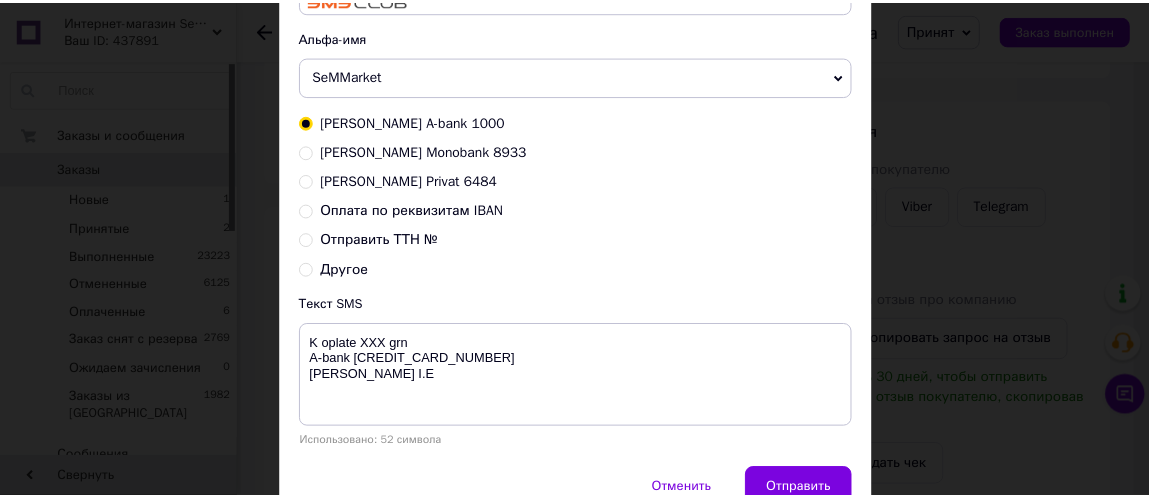 scroll, scrollTop: 200, scrollLeft: 0, axis: vertical 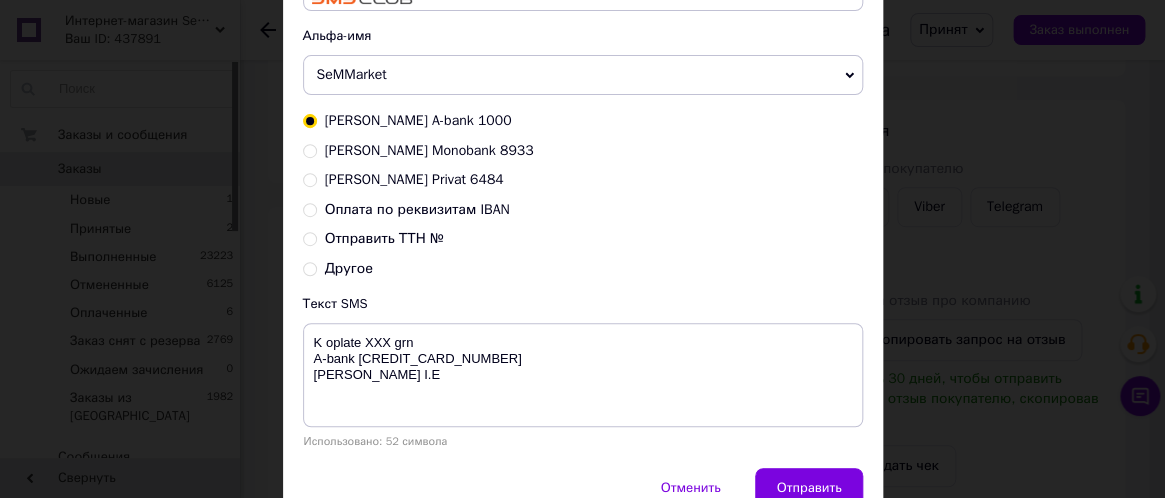 click on "Оплата по реквизитам IBAN" at bounding box center (310, 208) 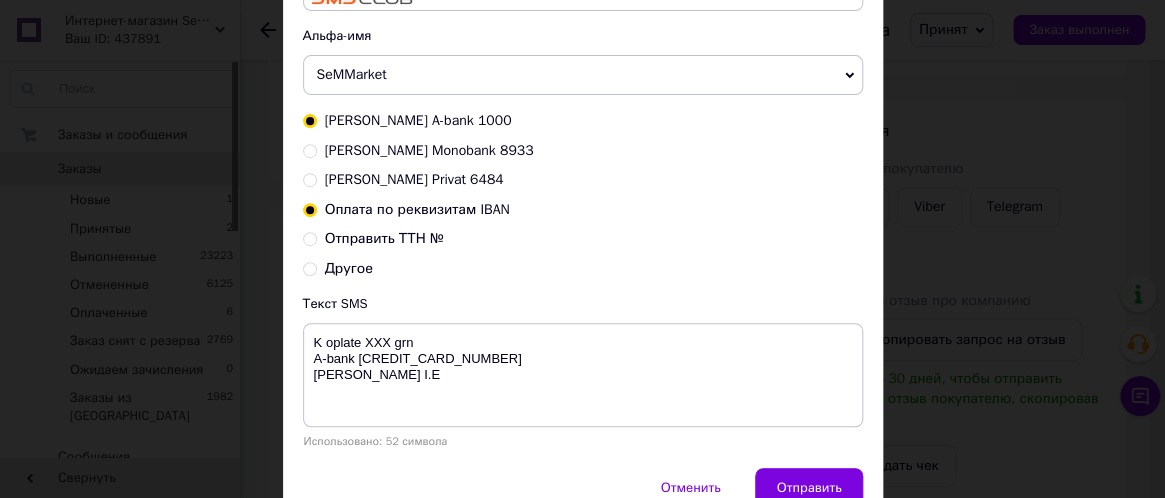 radio on "true" 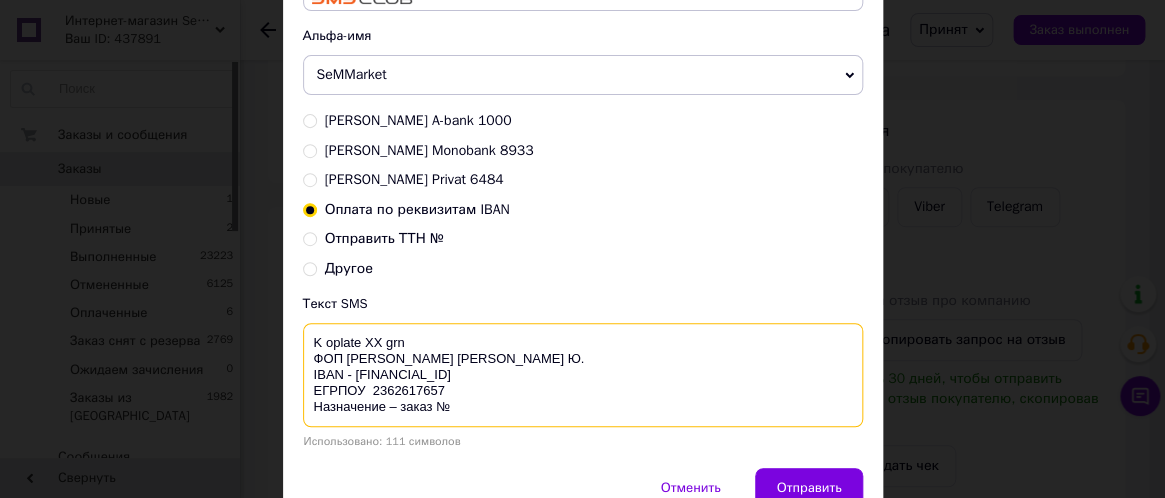 click on "K oplate XX grn
ФОП [PERSON_NAME] [PERSON_NAME] Ю.
IBAN - [FINANCIAL_ID]
ЕГРПОУ  2362617657
Назначение – заказ №" at bounding box center [583, 375] 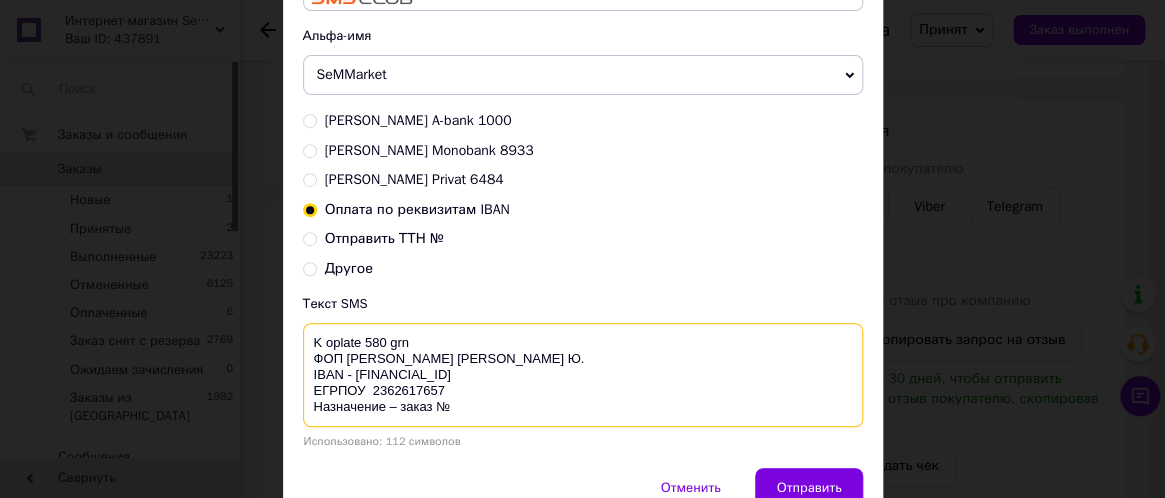 click on "K oplate 580 grn
ФОП [PERSON_NAME] [PERSON_NAME] Ю.
IBAN - [FINANCIAL_ID]
ЕГРПОУ  2362617657
Назначение – заказ №" at bounding box center (583, 375) 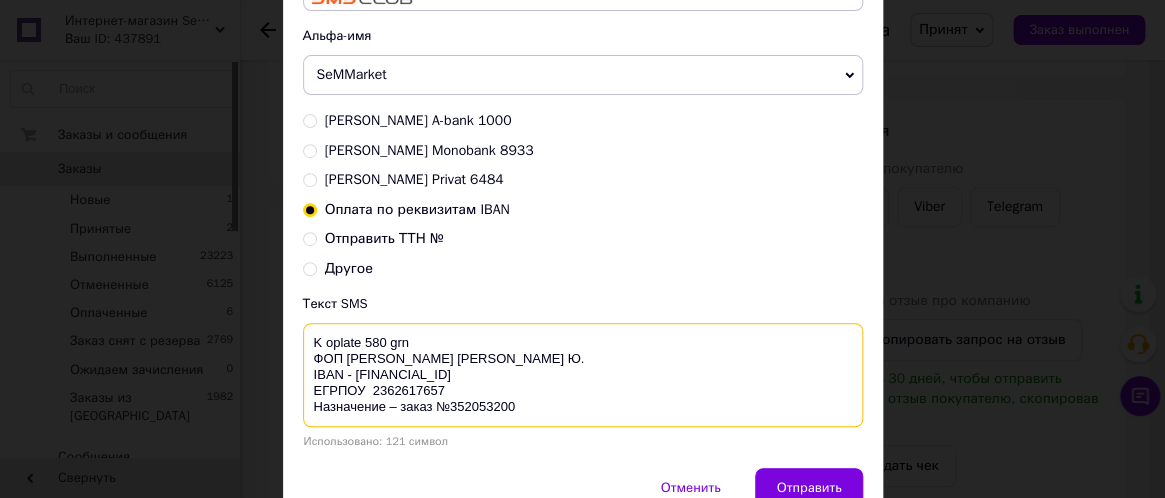 drag, startPoint x: 303, startPoint y: 342, endPoint x: 545, endPoint y: 409, distance: 251.10356 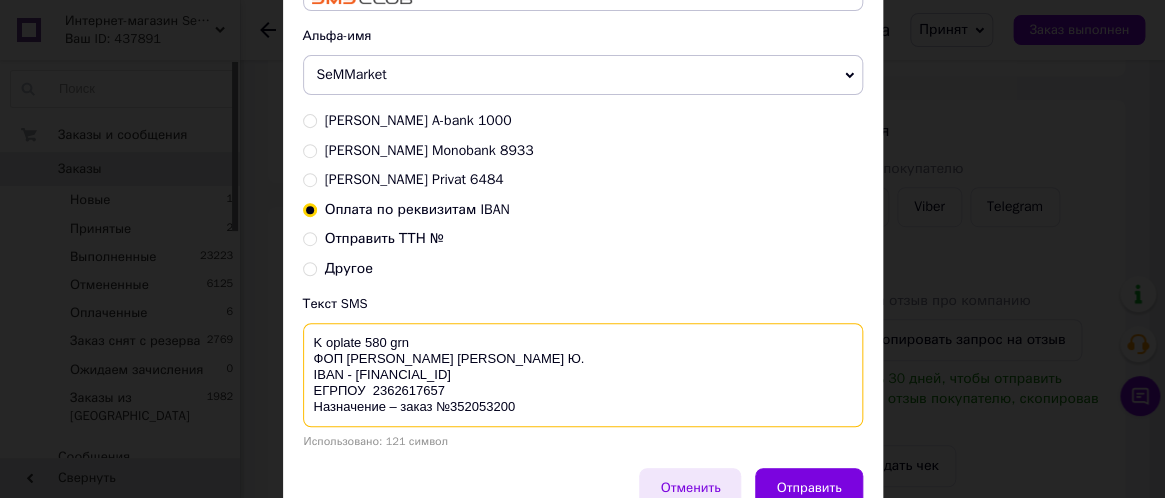 type on "K oplate 580 grn
ФОП [PERSON_NAME] [PERSON_NAME] Ю.
IBAN - [FINANCIAL_ID]
ЕГРПОУ  2362617657
Назначение – заказ №352053200" 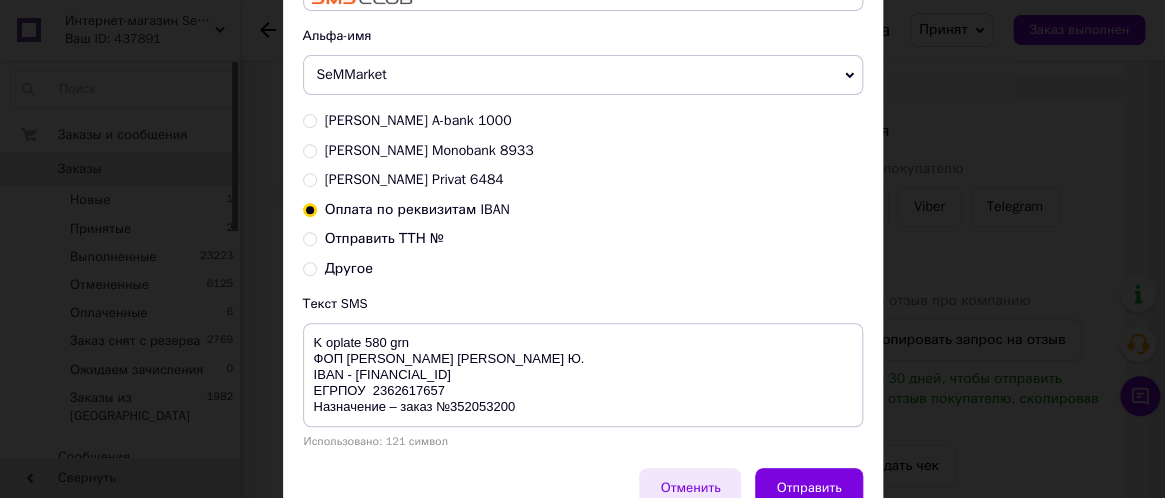 click on "Отменить" at bounding box center [690, 488] 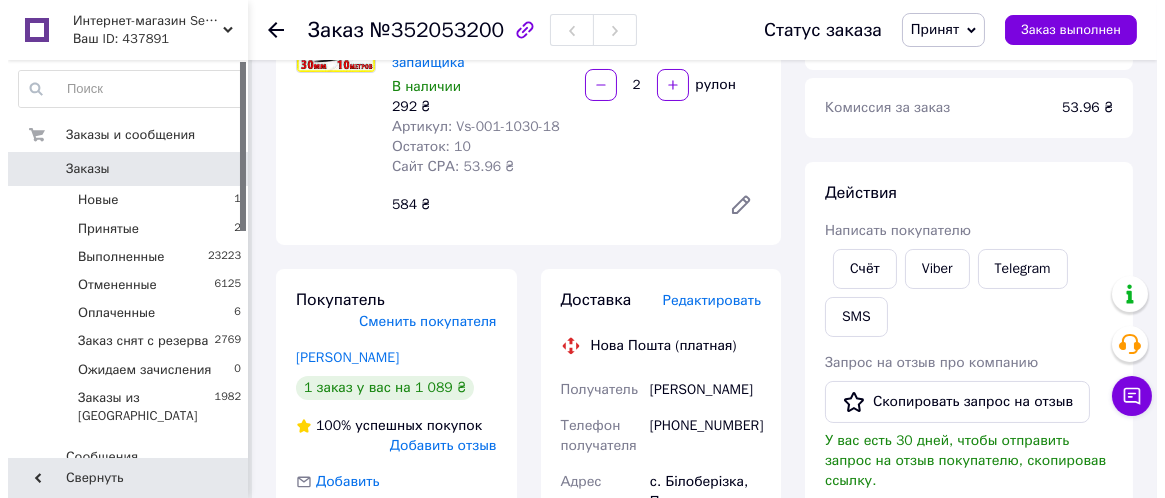 scroll, scrollTop: 300, scrollLeft: 0, axis: vertical 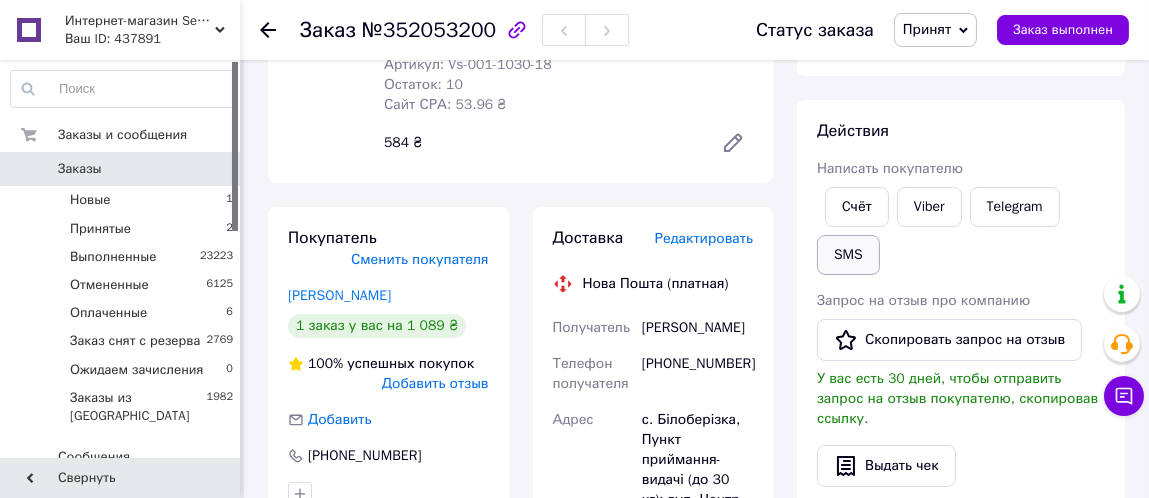 click on "SMS" at bounding box center (848, 255) 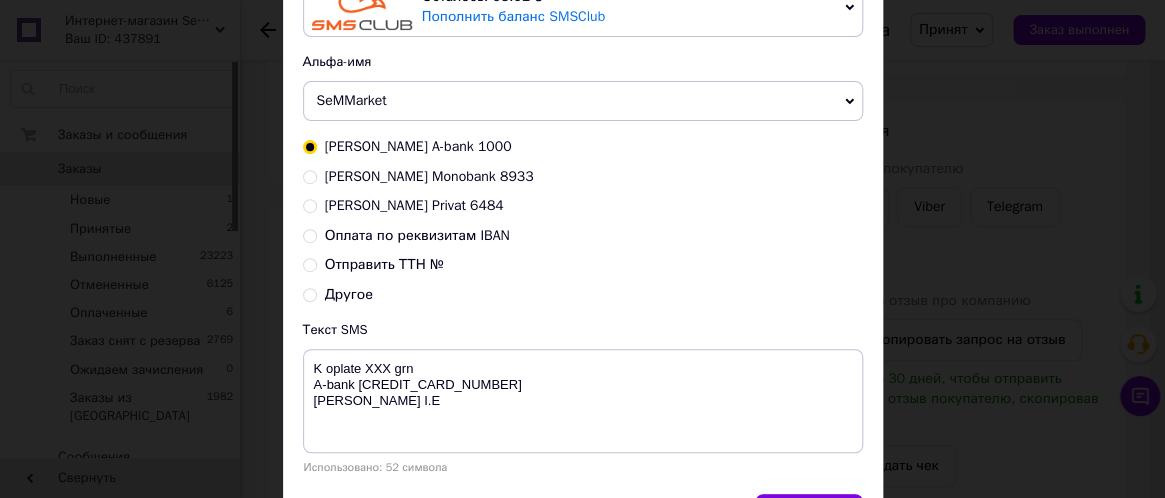 scroll, scrollTop: 200, scrollLeft: 0, axis: vertical 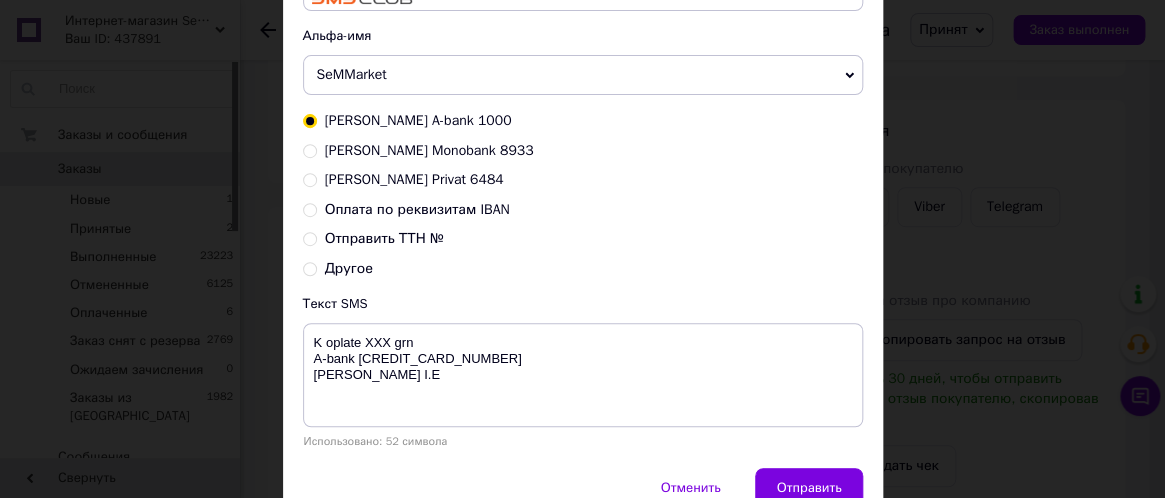 click on "Оплата по реквизитам IBAN" at bounding box center (310, 208) 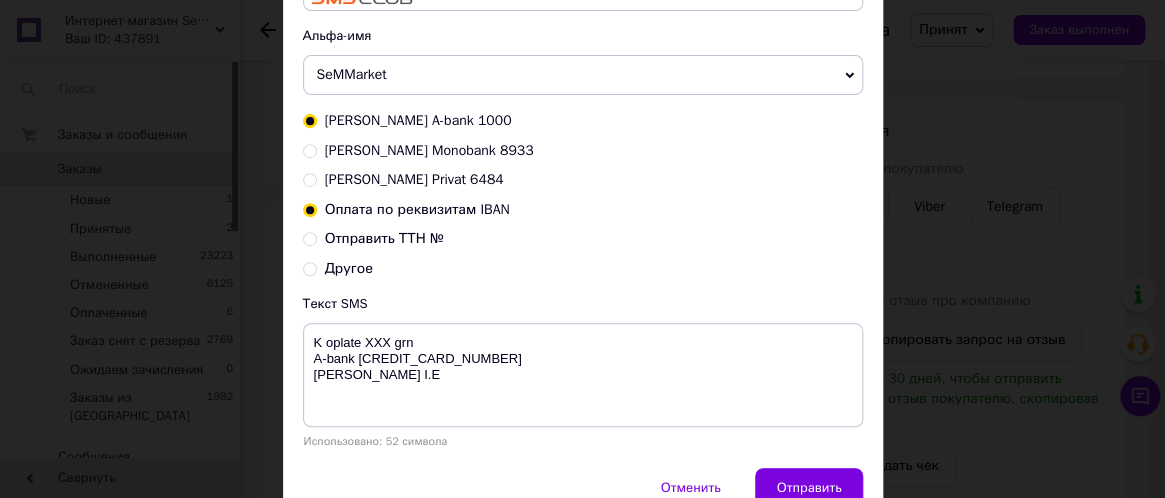 radio on "true" 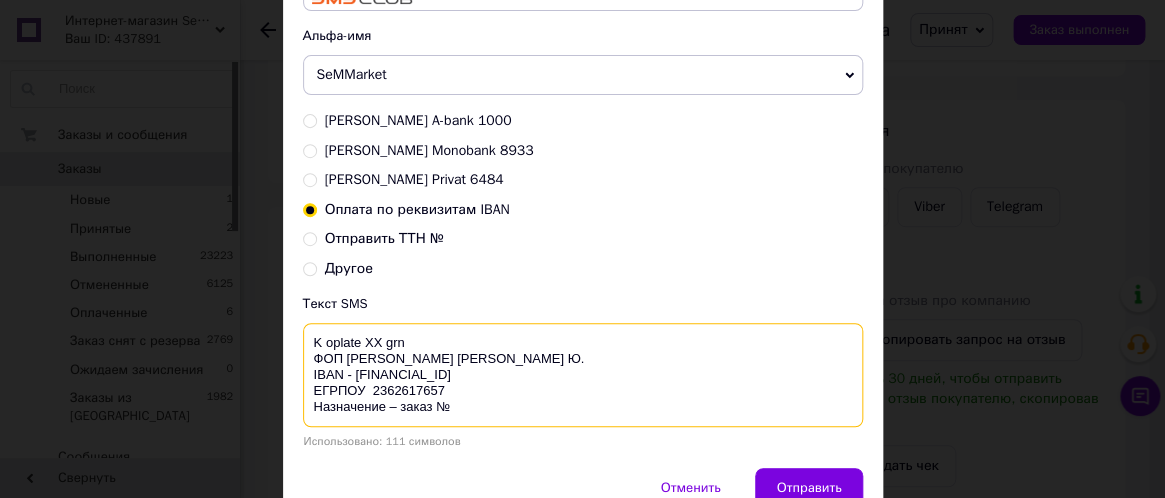click on "K oplate XX grn
ФОП [PERSON_NAME] [PERSON_NAME] Ю.
IBAN - [FINANCIAL_ID]
ЕГРПОУ  2362617657
Назначение – заказ №" at bounding box center [583, 375] 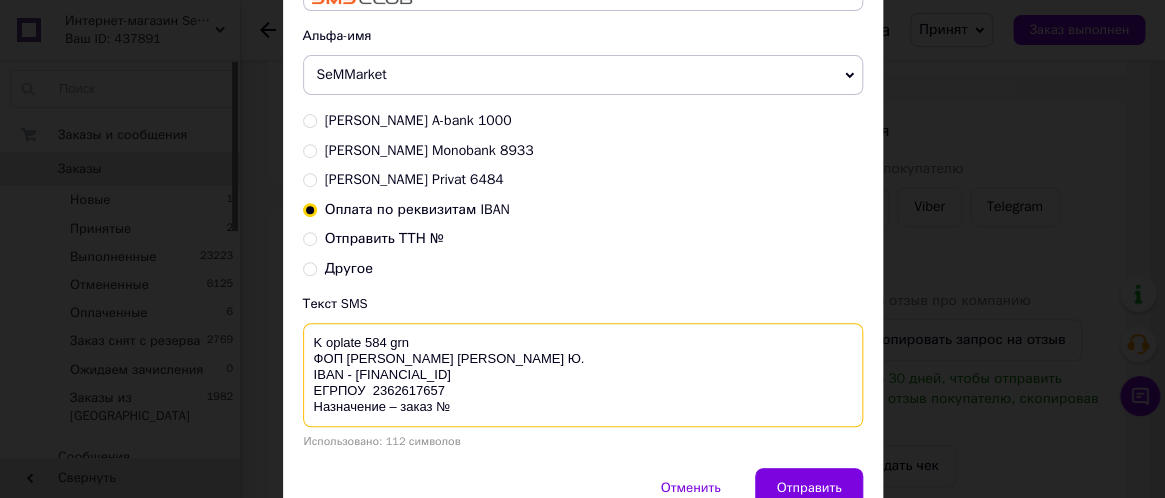 click on "K oplate 584 grn
ФОП [PERSON_NAME] [PERSON_NAME] Ю.
IBAN - [FINANCIAL_ID]
ЕГРПОУ  2362617657
Назначение – заказ №" at bounding box center (583, 375) 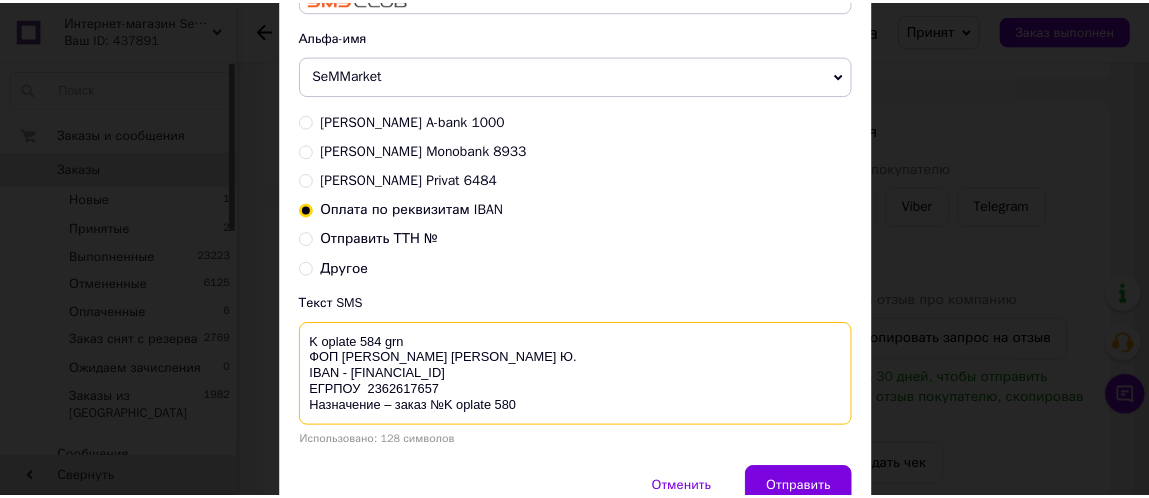 scroll, scrollTop: 0, scrollLeft: 0, axis: both 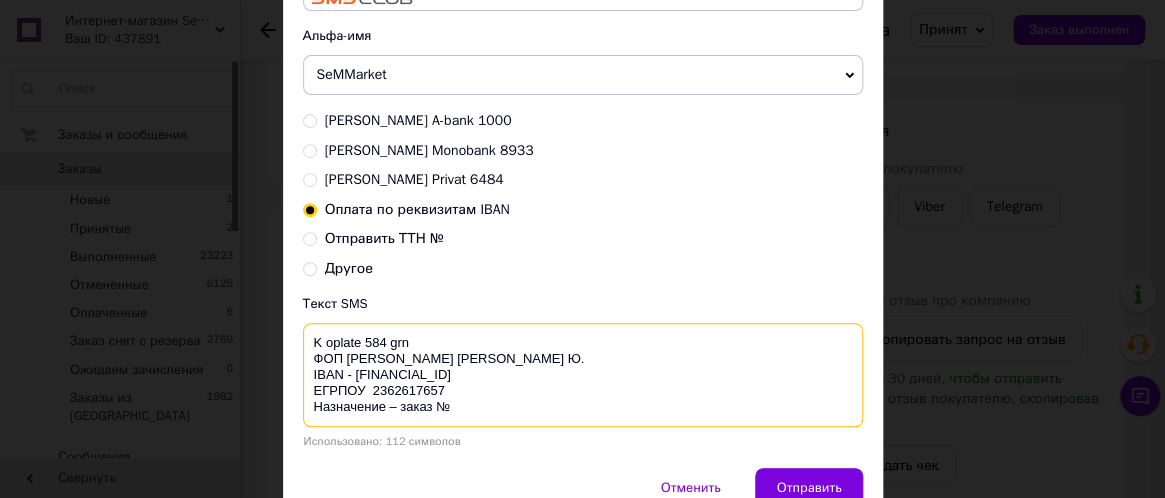 drag, startPoint x: 303, startPoint y: 343, endPoint x: 550, endPoint y: 409, distance: 255.6658 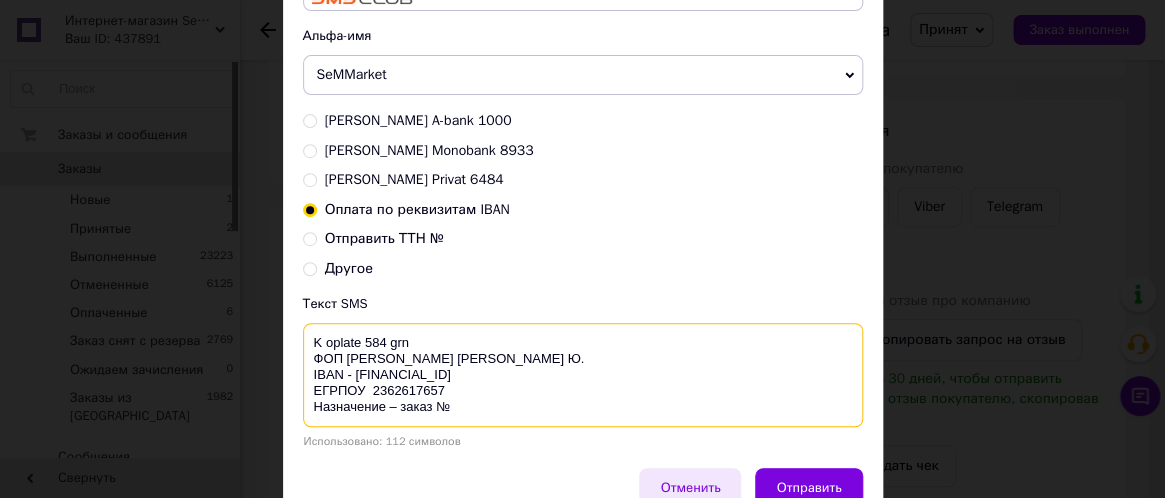 type on "K oplate 584 grn
ФОП [PERSON_NAME] [PERSON_NAME] Ю.
IBAN - [FINANCIAL_ID]
ЕГРПОУ  2362617657
Назначение – заказ №" 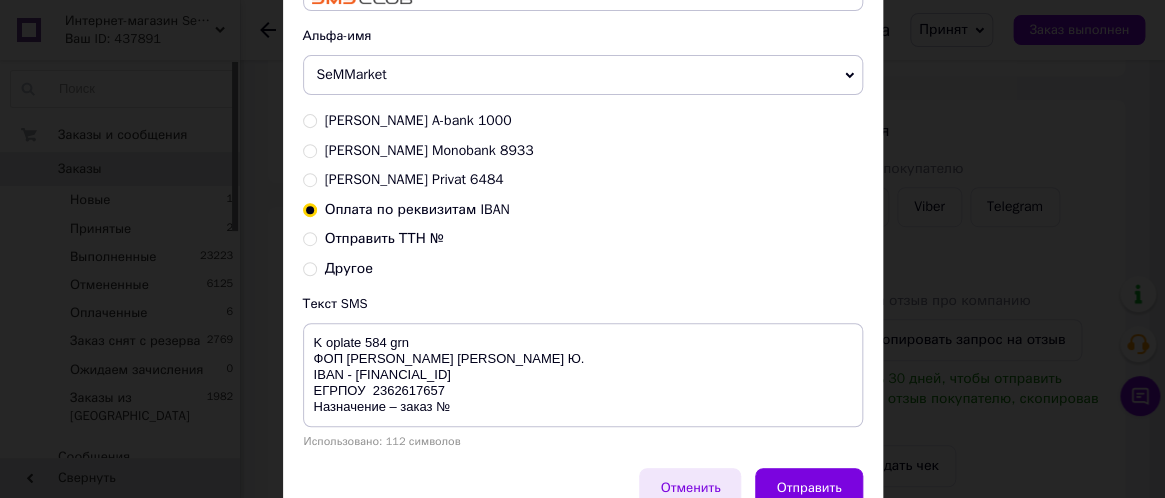 click on "Отменить" at bounding box center (690, 488) 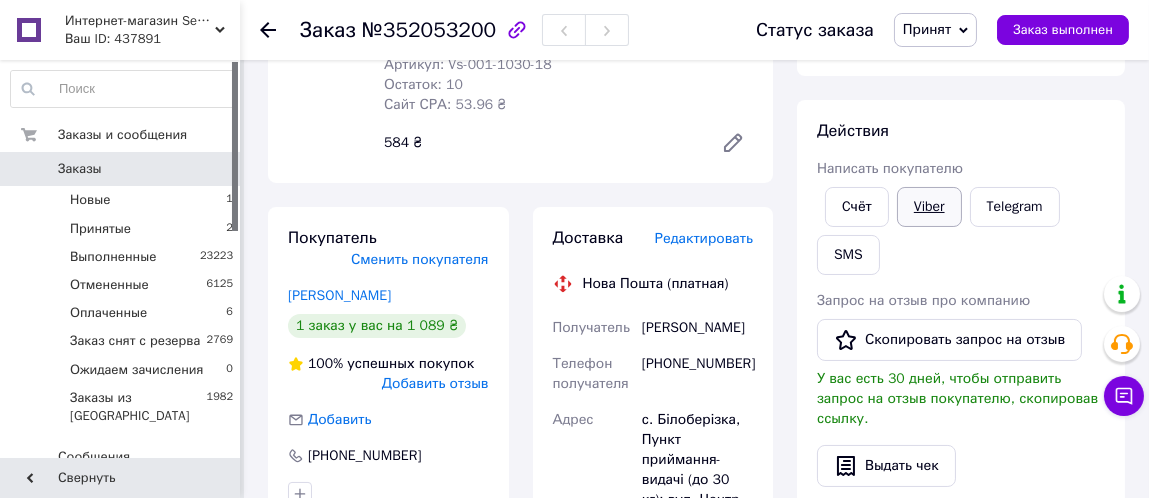 click on "Viber" at bounding box center [929, 207] 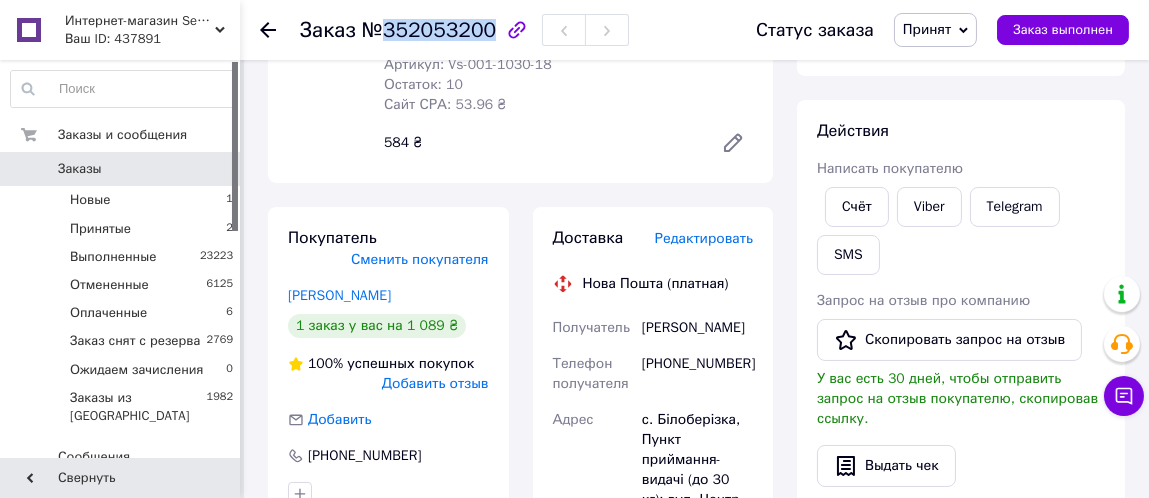 drag, startPoint x: 383, startPoint y: 31, endPoint x: 481, endPoint y: 39, distance: 98.32599 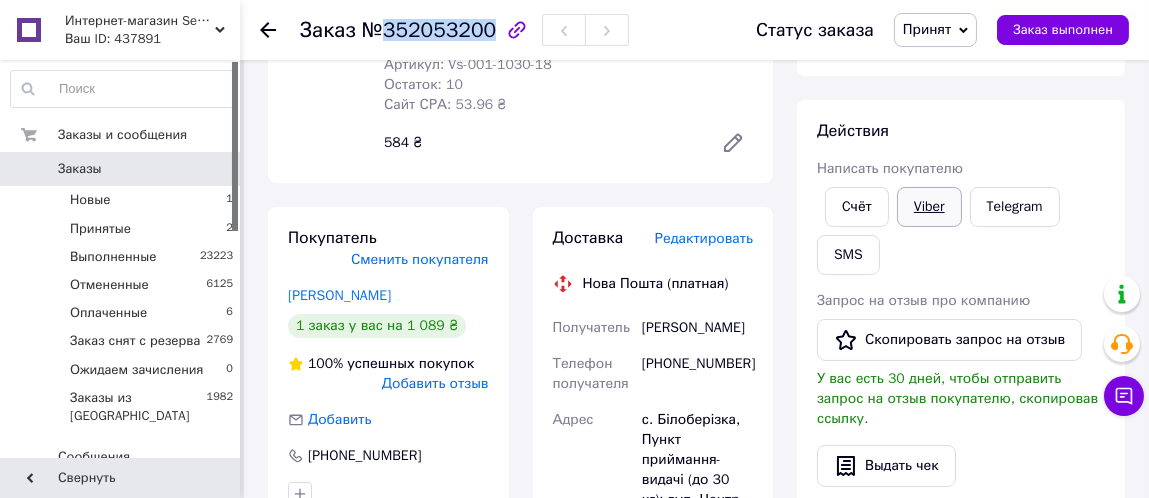 click on "Viber" at bounding box center (929, 207) 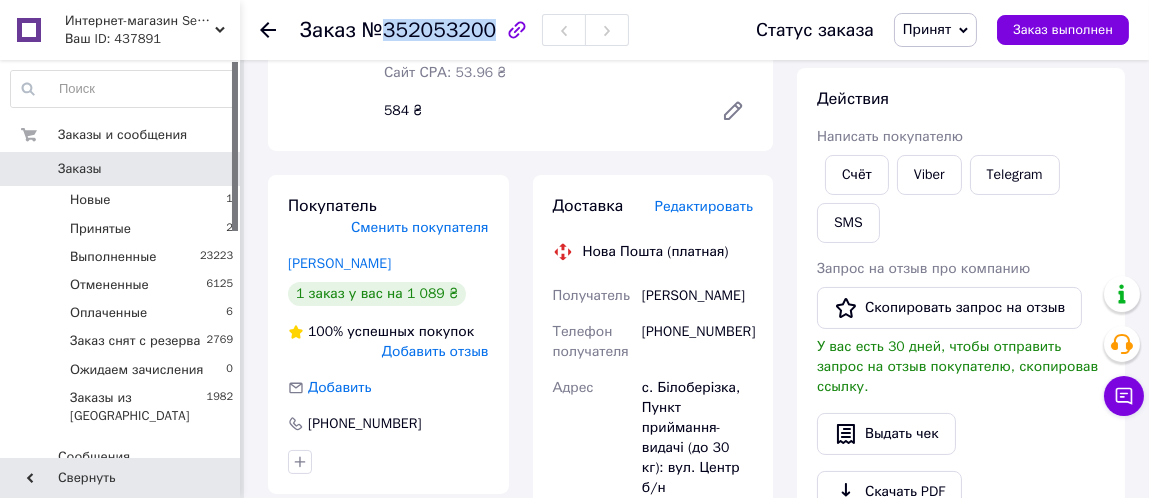 scroll, scrollTop: 300, scrollLeft: 0, axis: vertical 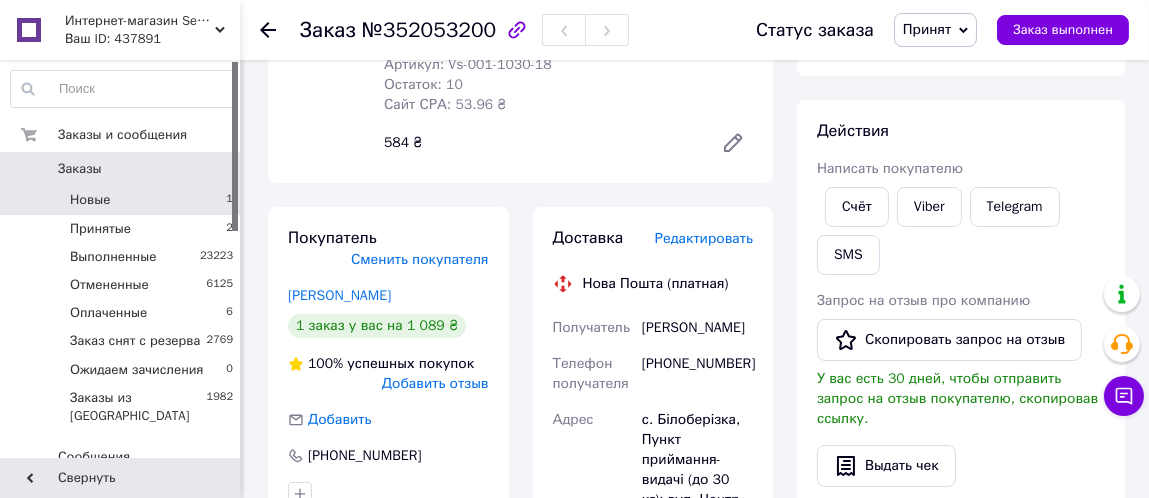 click on "Новые 1" at bounding box center (122, 200) 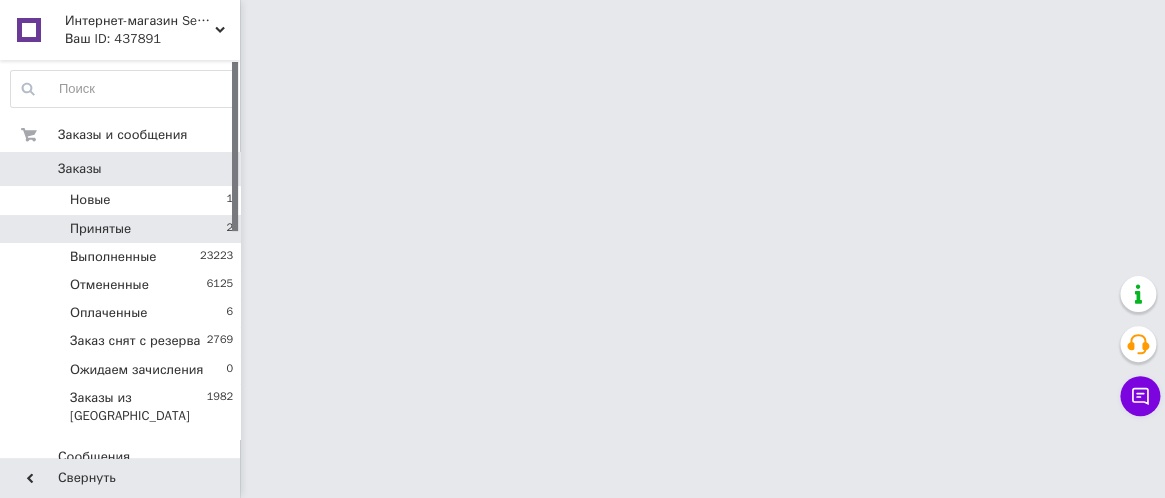 click on "Принятые 2" at bounding box center [122, 229] 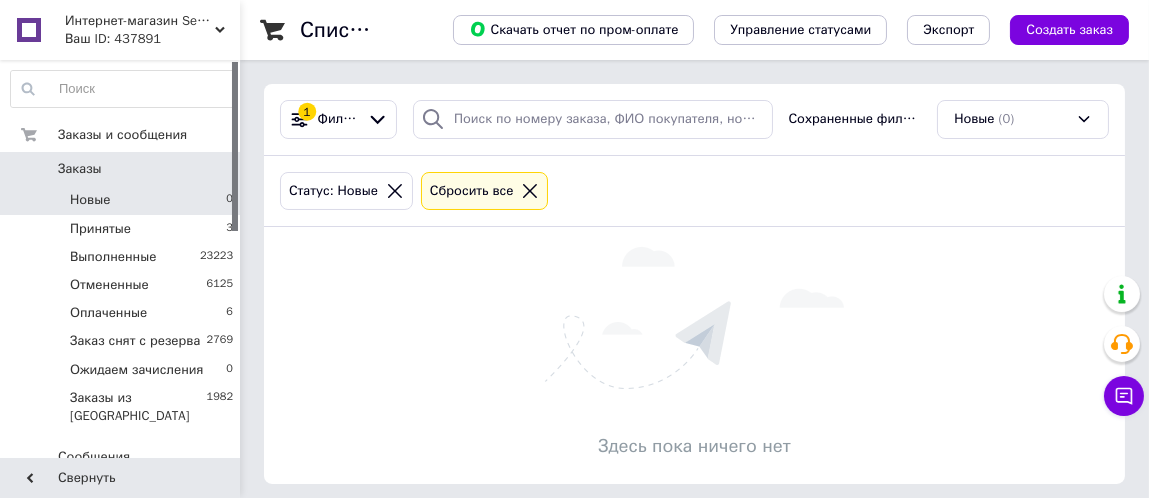 click on "Новые 0" at bounding box center (122, 200) 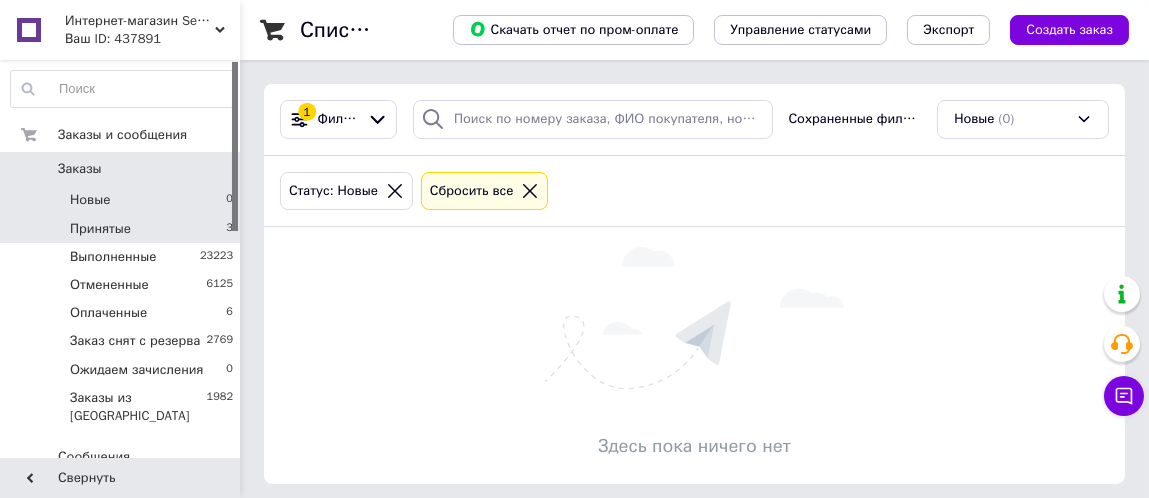 click on "Принятые" at bounding box center [100, 229] 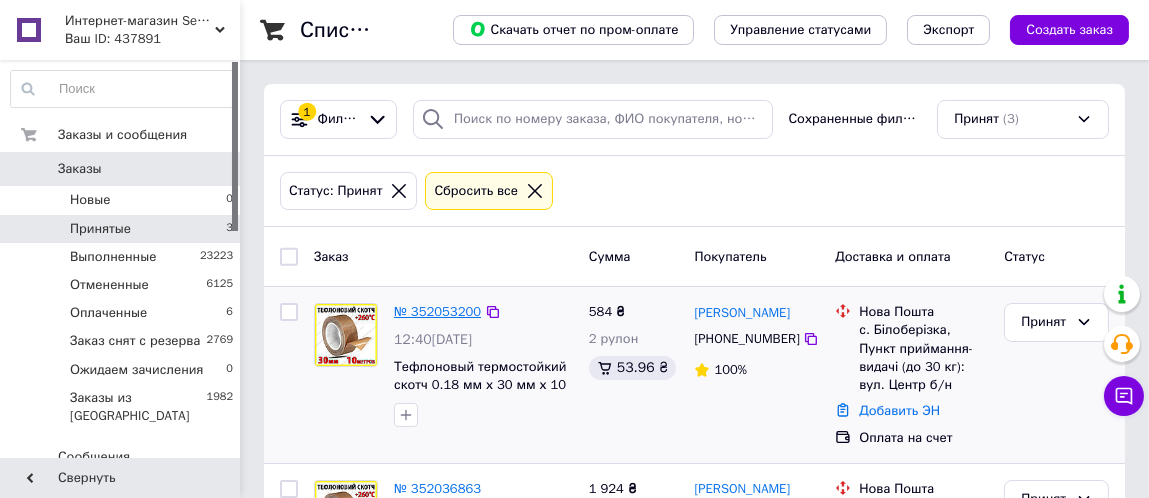 click on "№ 352053200" at bounding box center [437, 311] 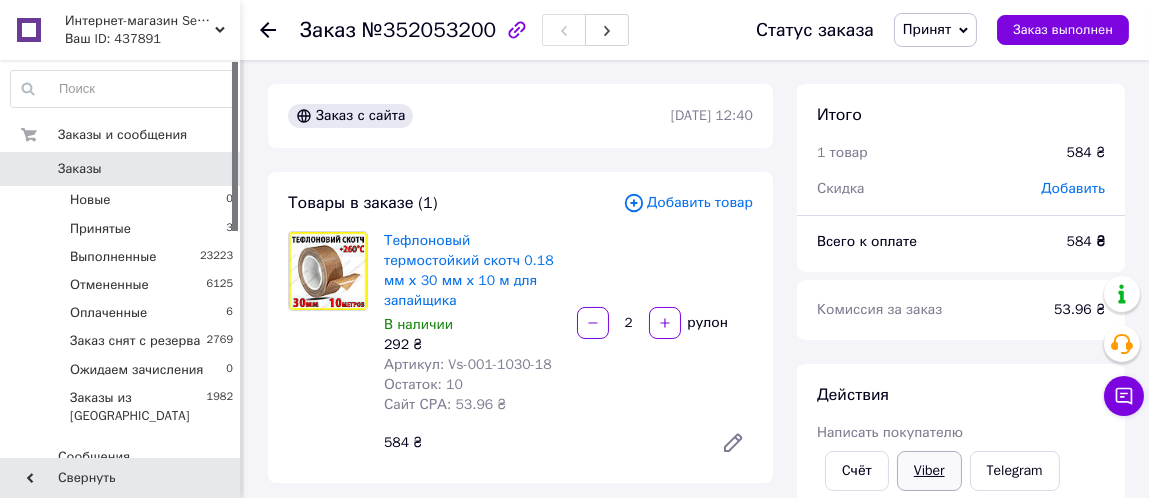 click on "Viber" at bounding box center [929, 471] 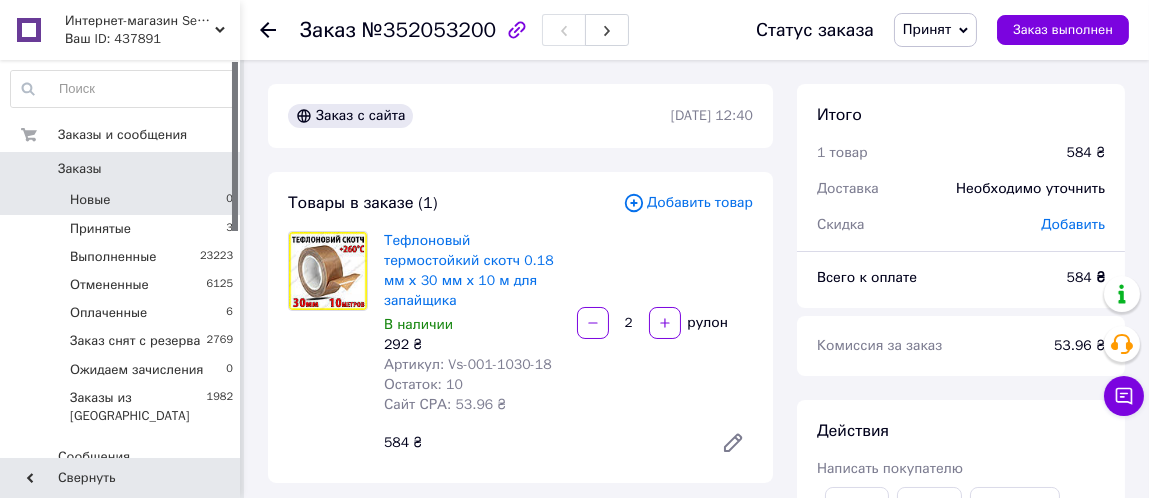 click on "Новые 0" at bounding box center [122, 200] 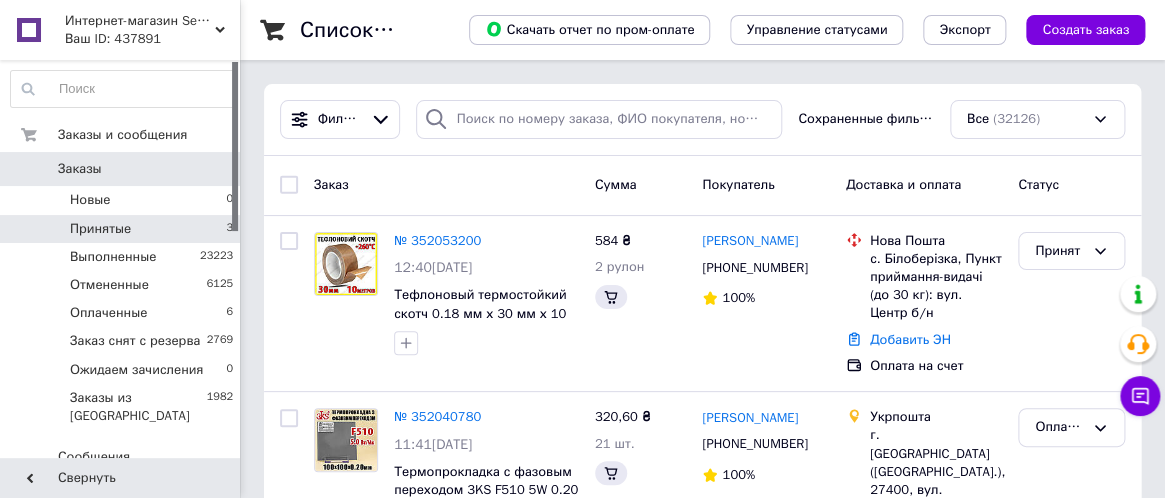 click on "Принятые 3" at bounding box center (122, 229) 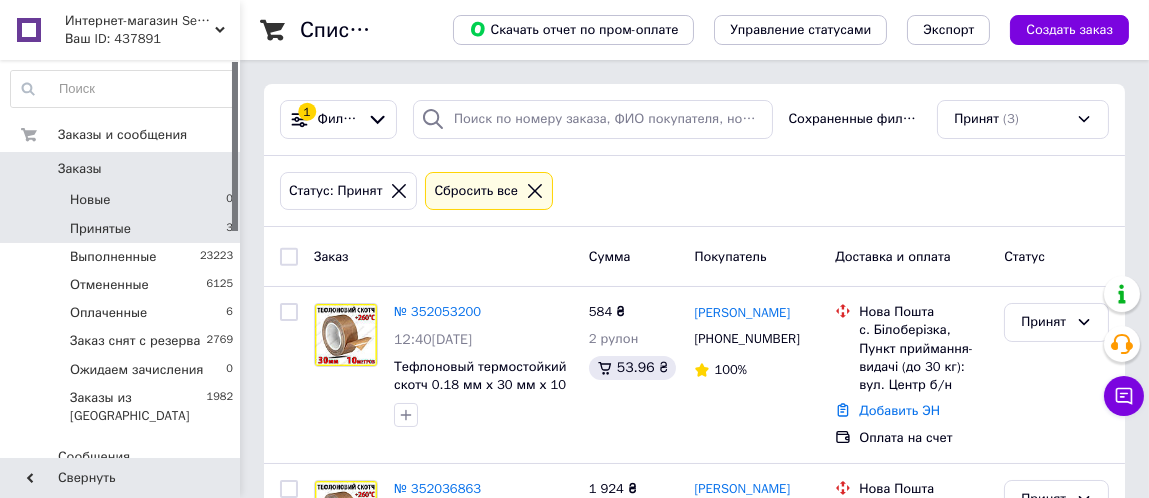 click on "Новые 0" at bounding box center [122, 200] 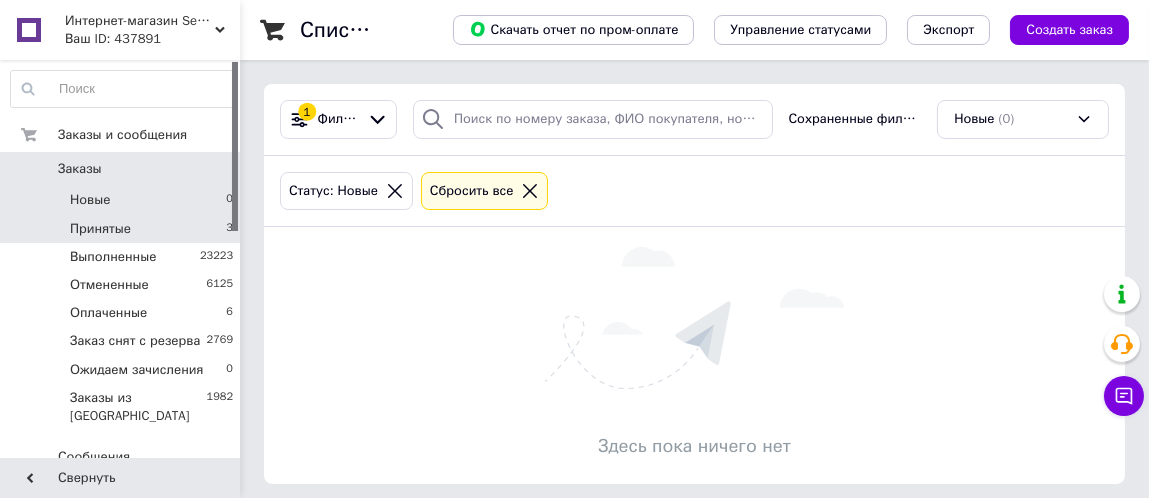 click on "Принятые 3" at bounding box center (122, 229) 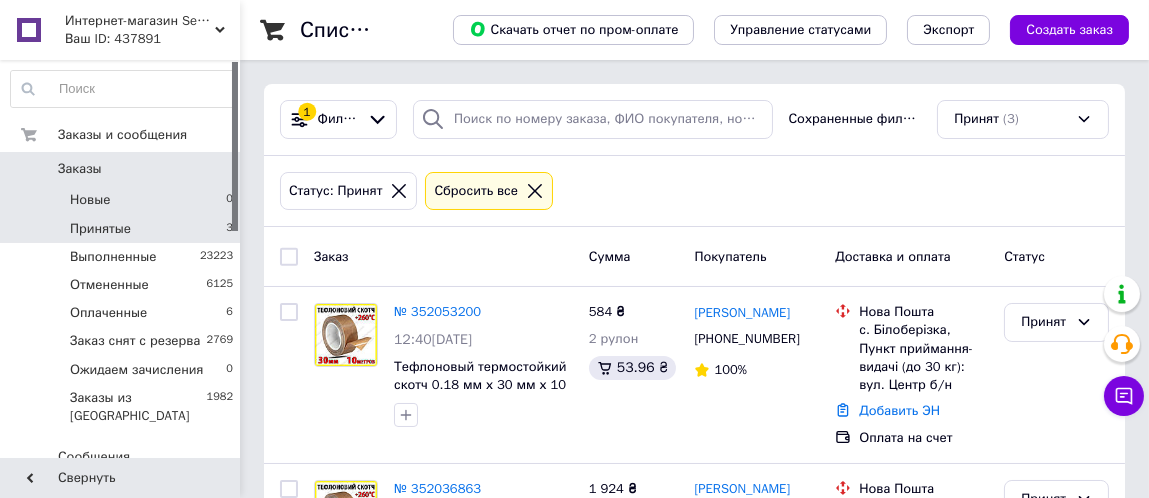 click on "Новые" at bounding box center (90, 200) 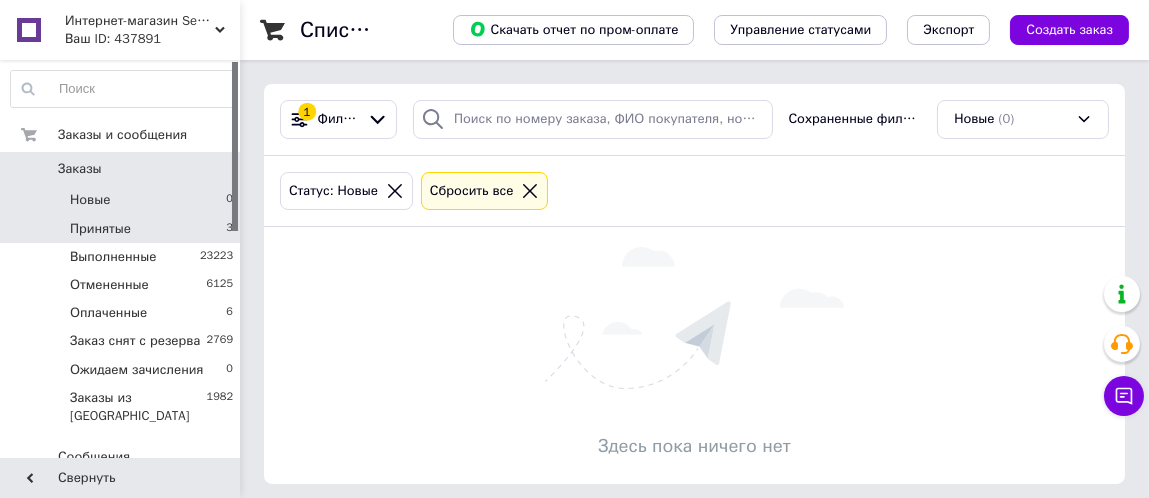 click on "Принятые" at bounding box center (100, 229) 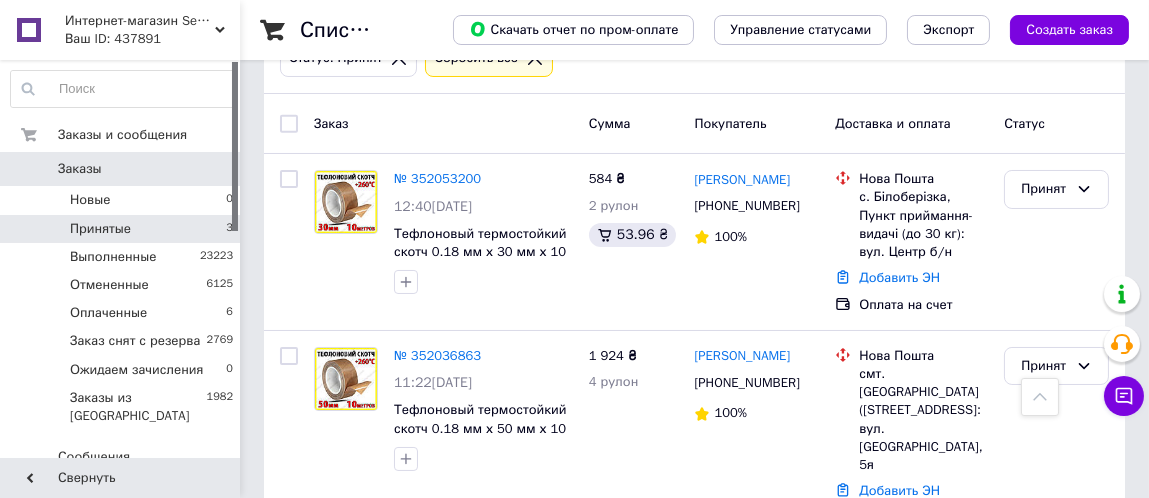 scroll, scrollTop: 100, scrollLeft: 0, axis: vertical 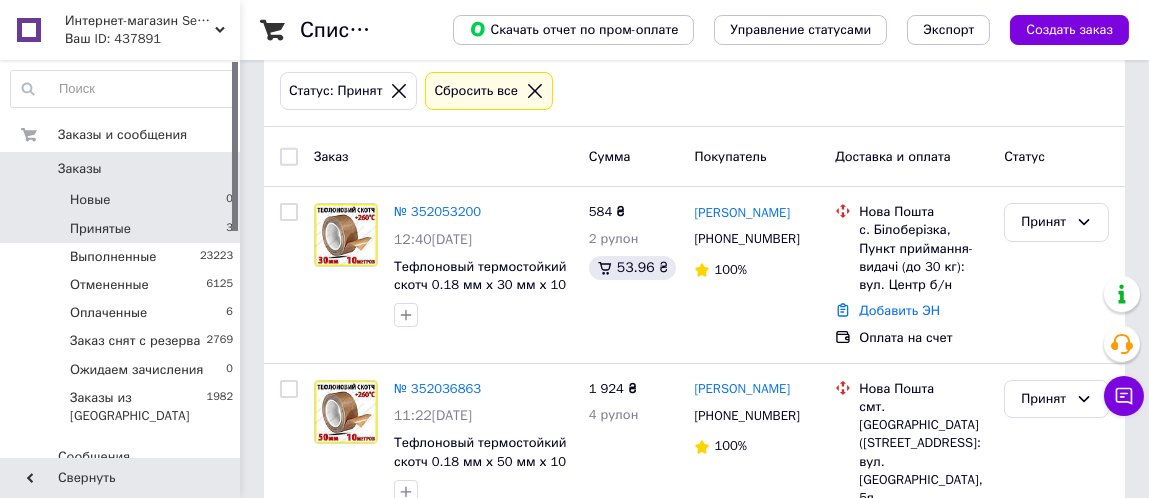 click on "Новые 0" at bounding box center [122, 200] 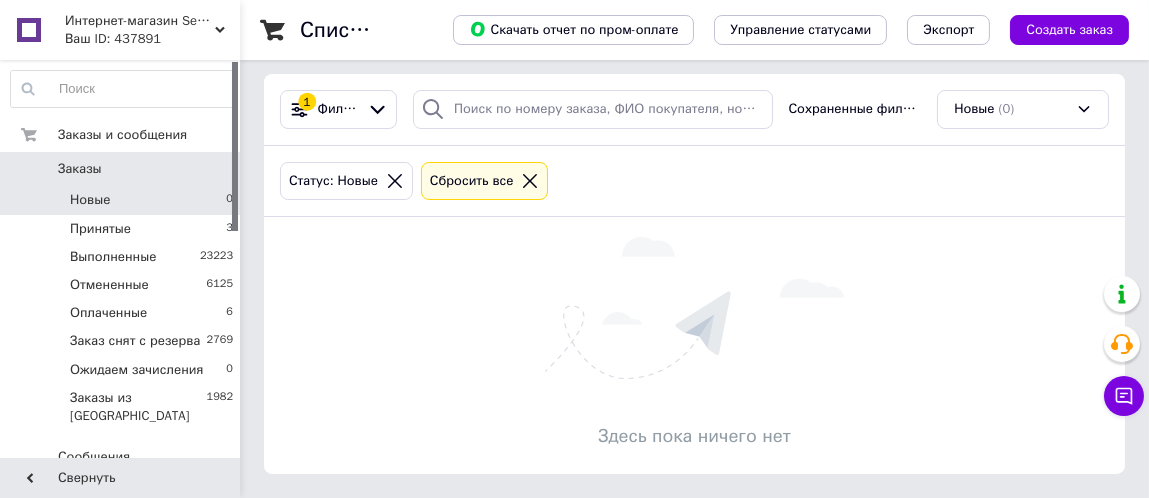 scroll, scrollTop: 0, scrollLeft: 0, axis: both 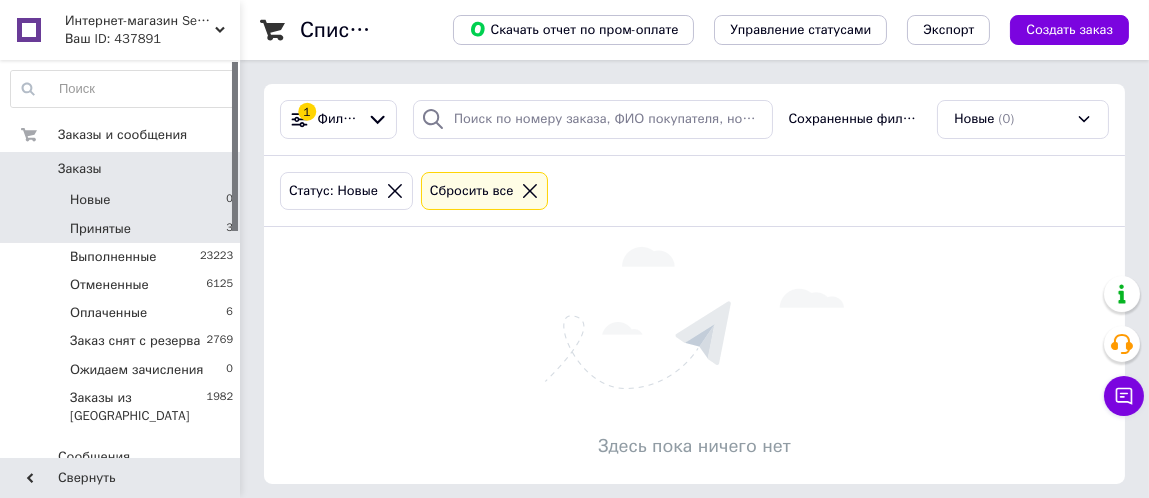 click on "Принятые" at bounding box center [100, 229] 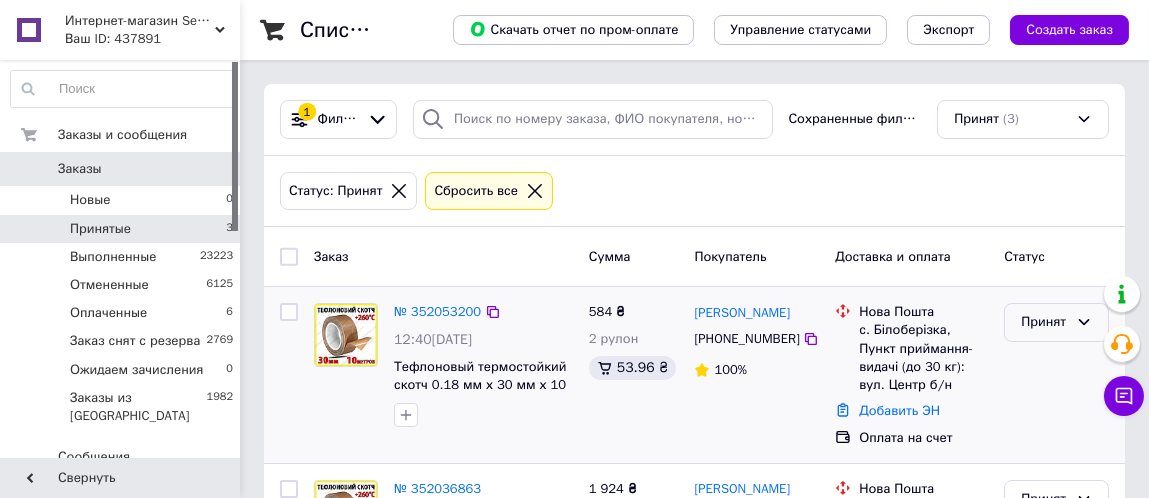 click 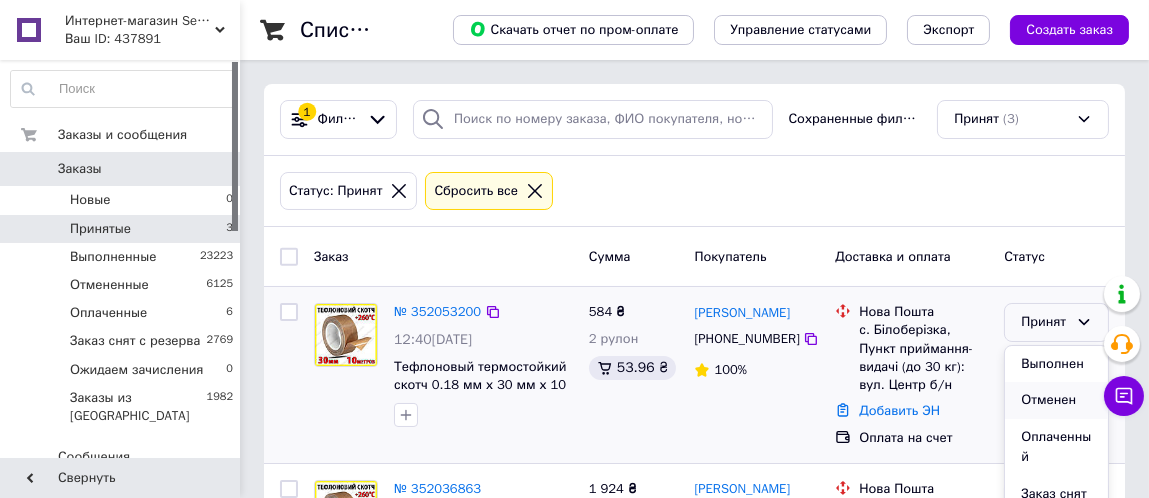 scroll, scrollTop: 99, scrollLeft: 0, axis: vertical 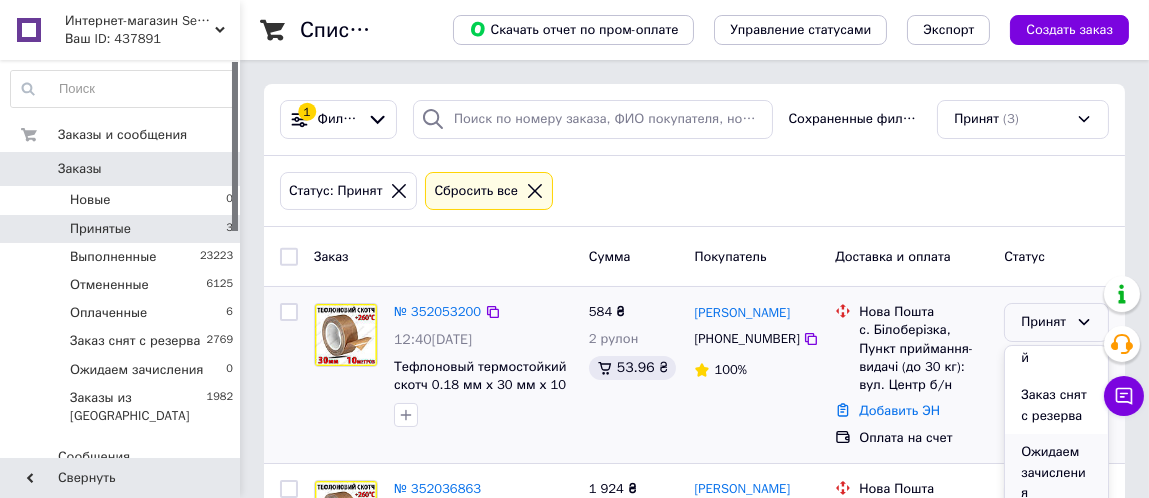 click on "Ожидаем зачисления" at bounding box center (1056, 473) 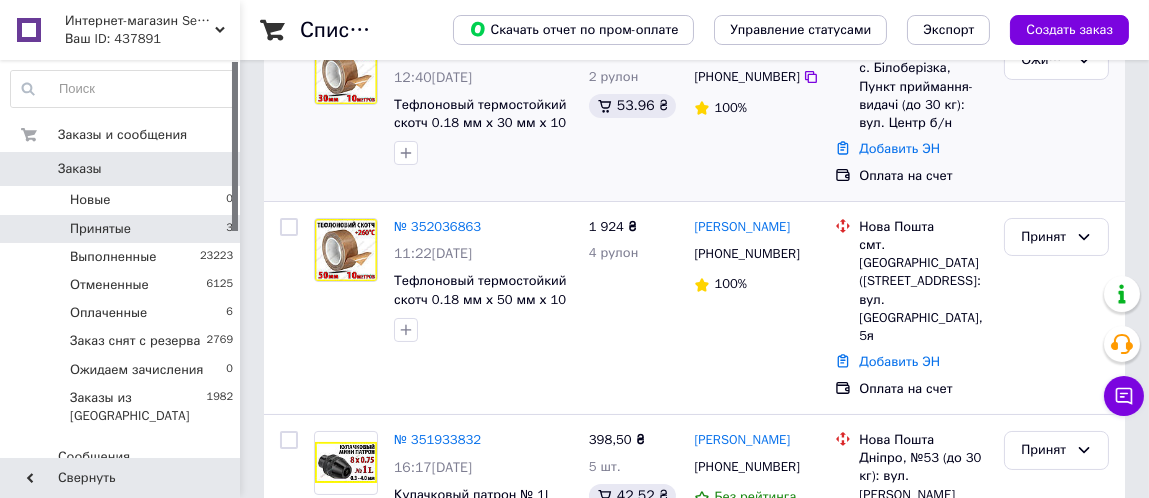 scroll, scrollTop: 300, scrollLeft: 0, axis: vertical 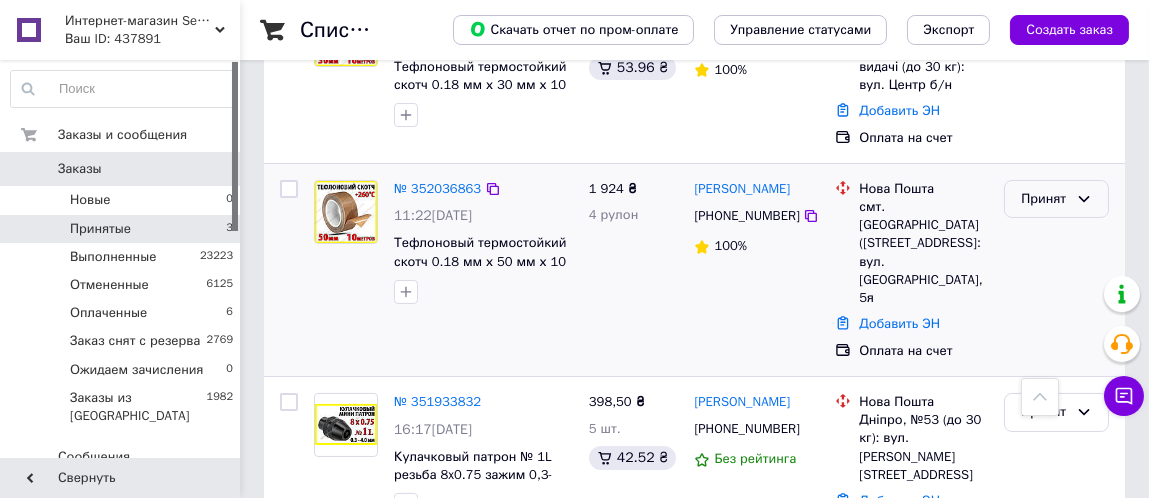 click 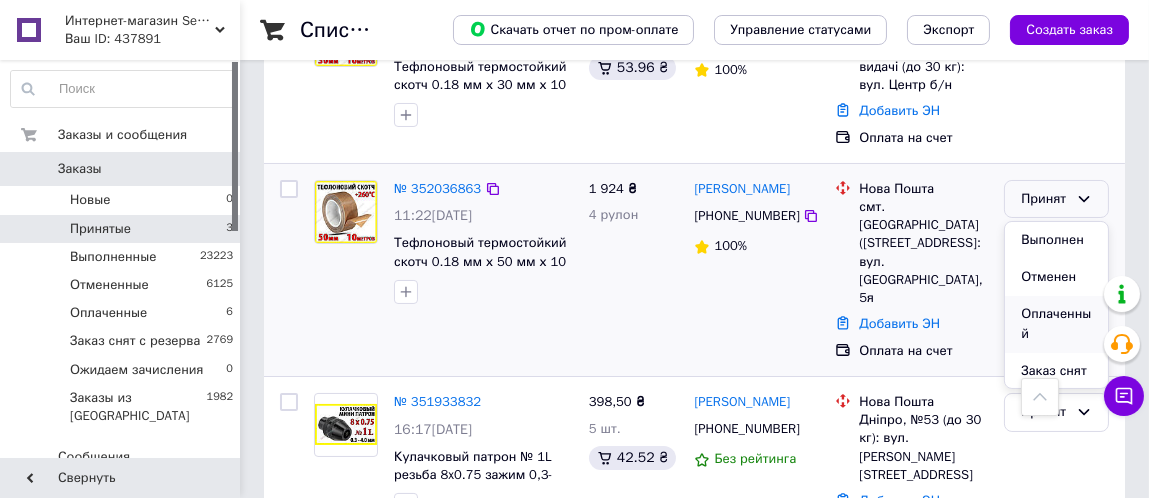 click on "Оплаченный" at bounding box center (1056, 324) 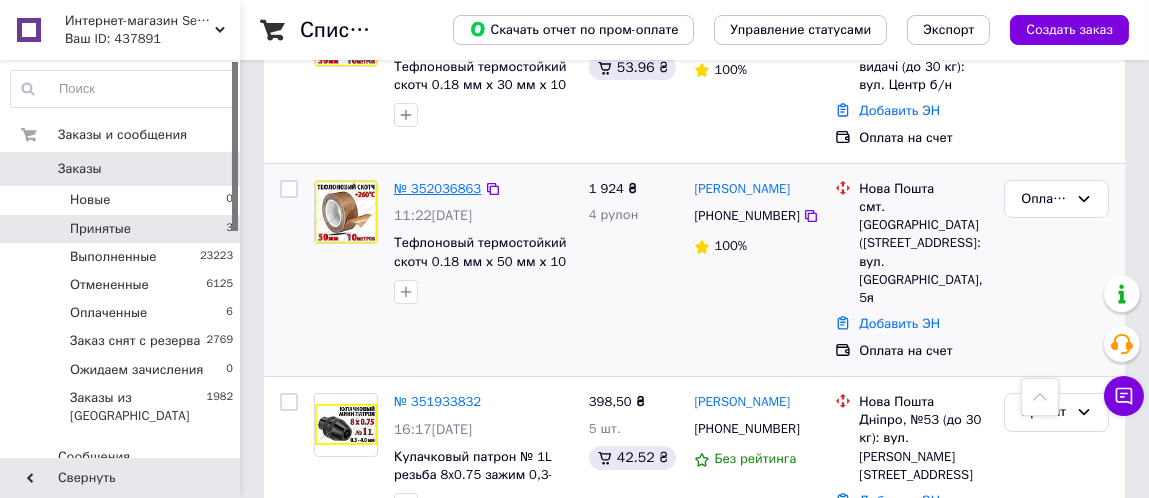 click on "№ 352036863" at bounding box center [437, 188] 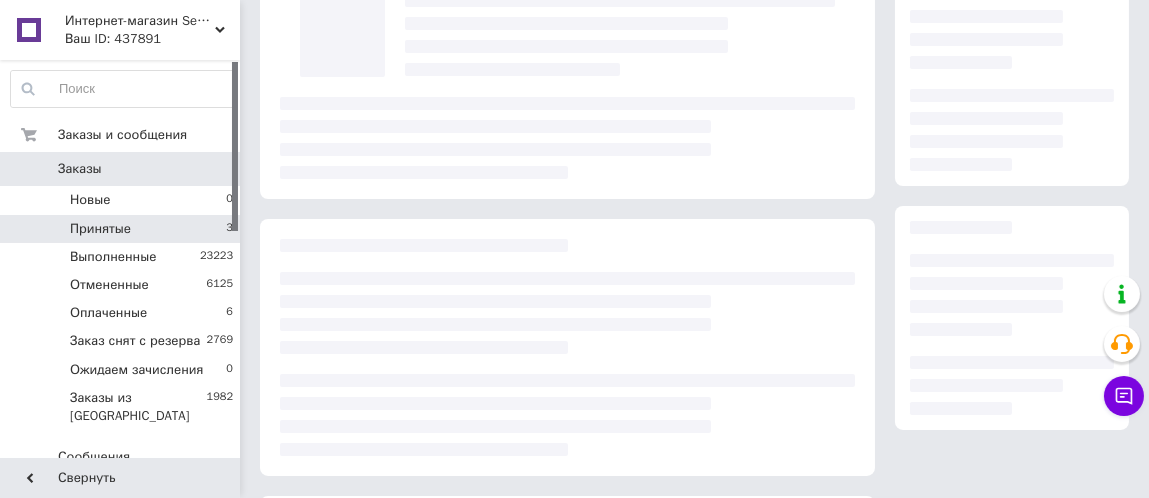 scroll, scrollTop: 200, scrollLeft: 0, axis: vertical 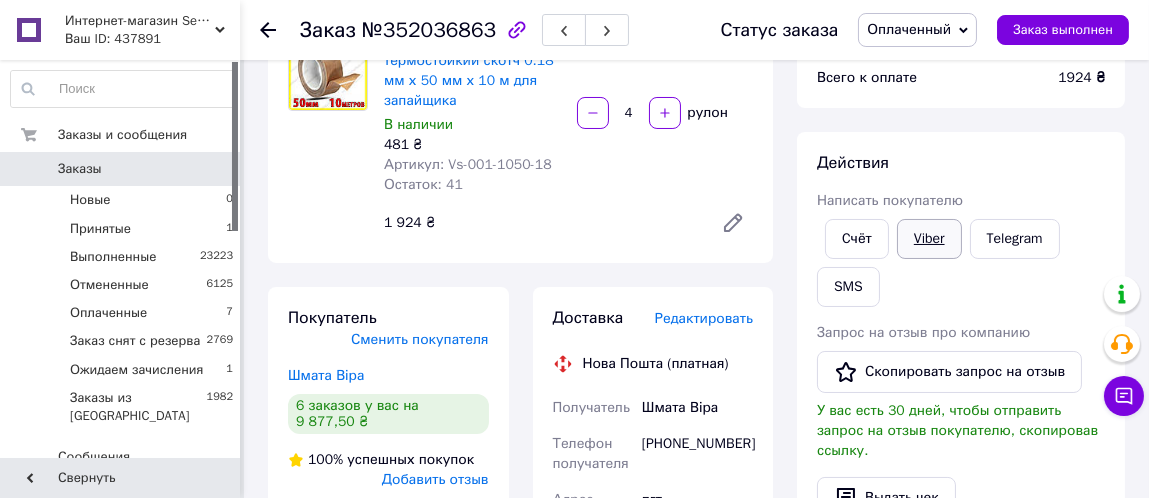 click on "Viber" at bounding box center [929, 239] 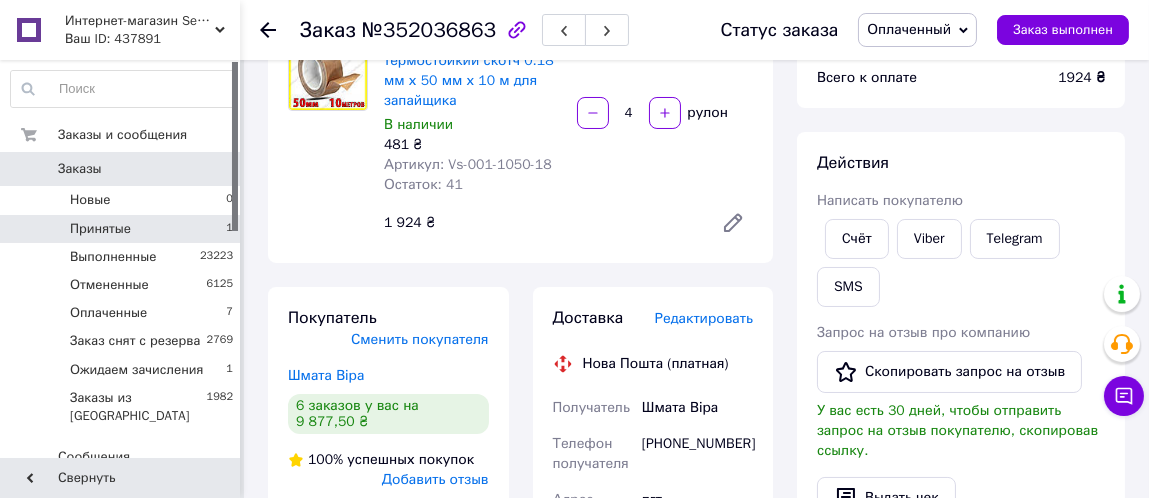 click on "Принятые 1" at bounding box center (122, 229) 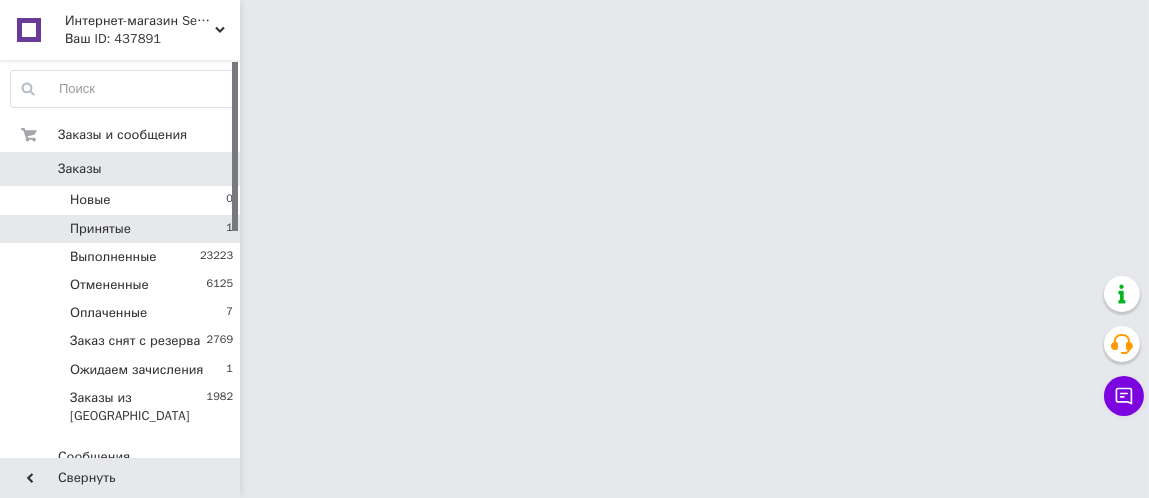 scroll, scrollTop: 0, scrollLeft: 0, axis: both 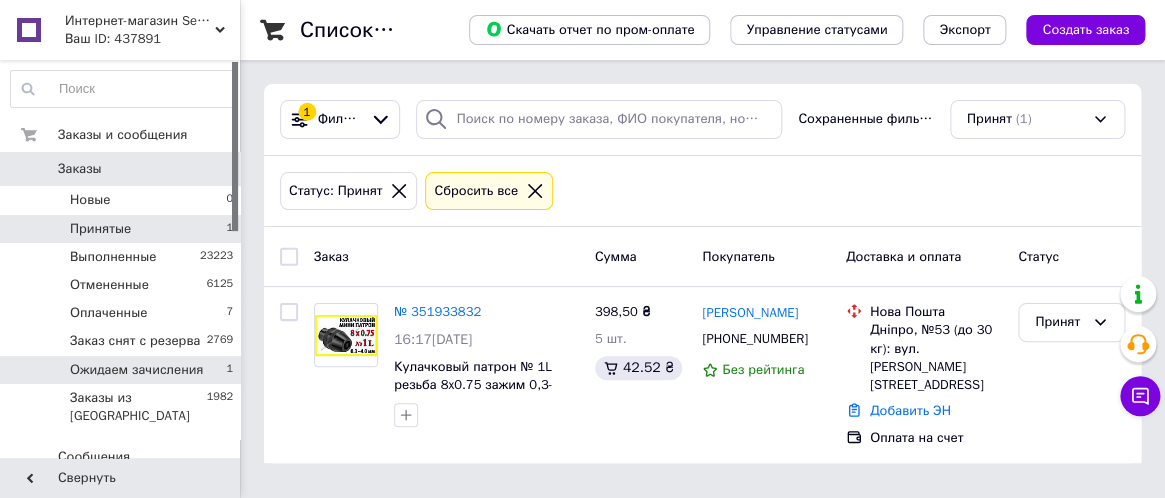 click on "Ожидаем зачисления" at bounding box center (136, 370) 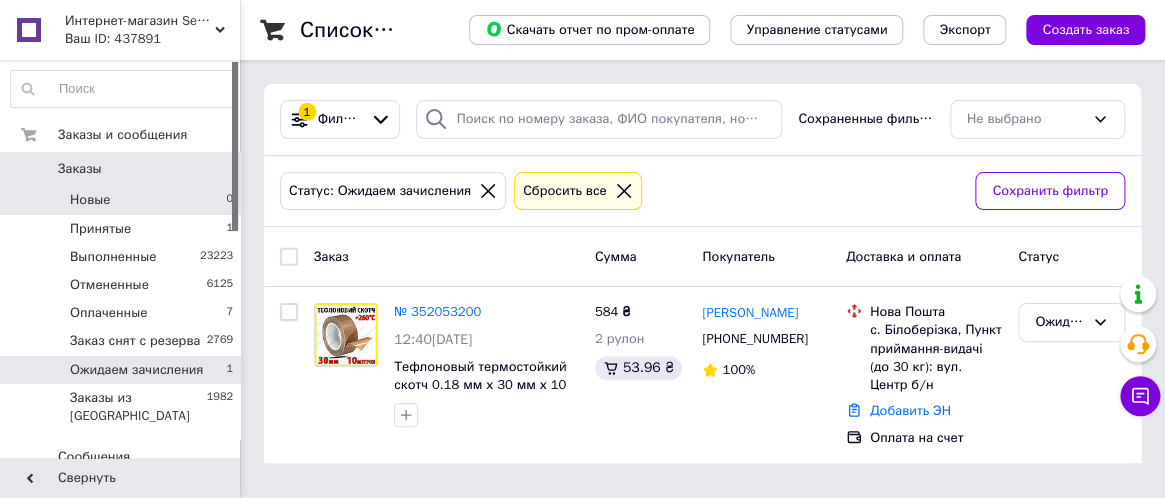 click on "Новые" at bounding box center (90, 200) 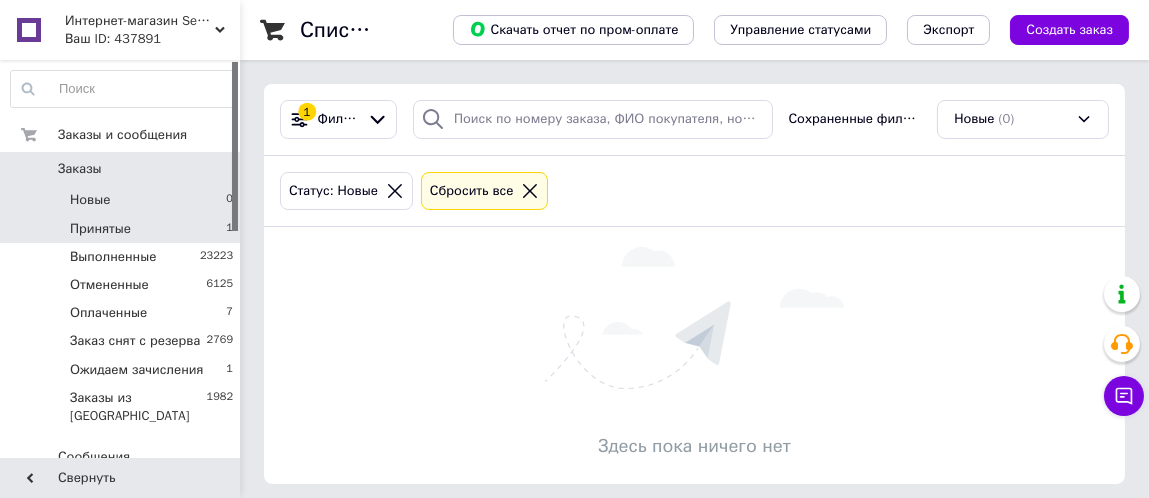 click on "Принятые" at bounding box center (100, 229) 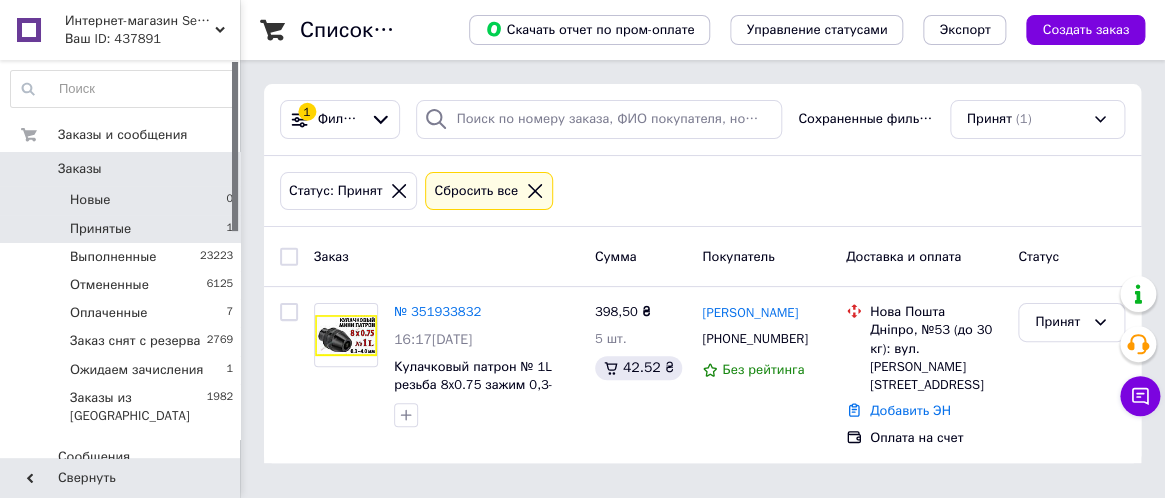 click on "Новые 0" at bounding box center (122, 200) 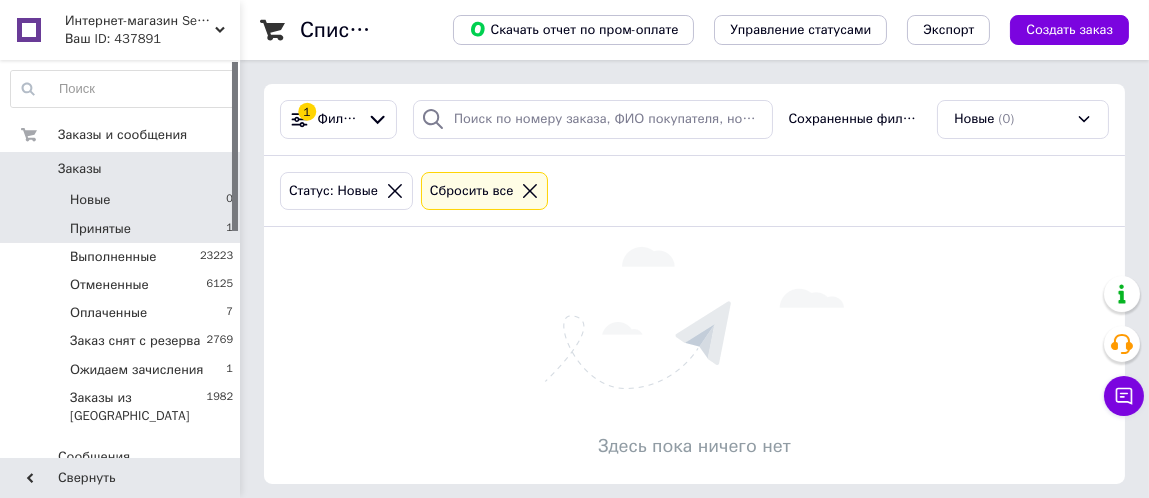 click on "Принятые" at bounding box center (100, 229) 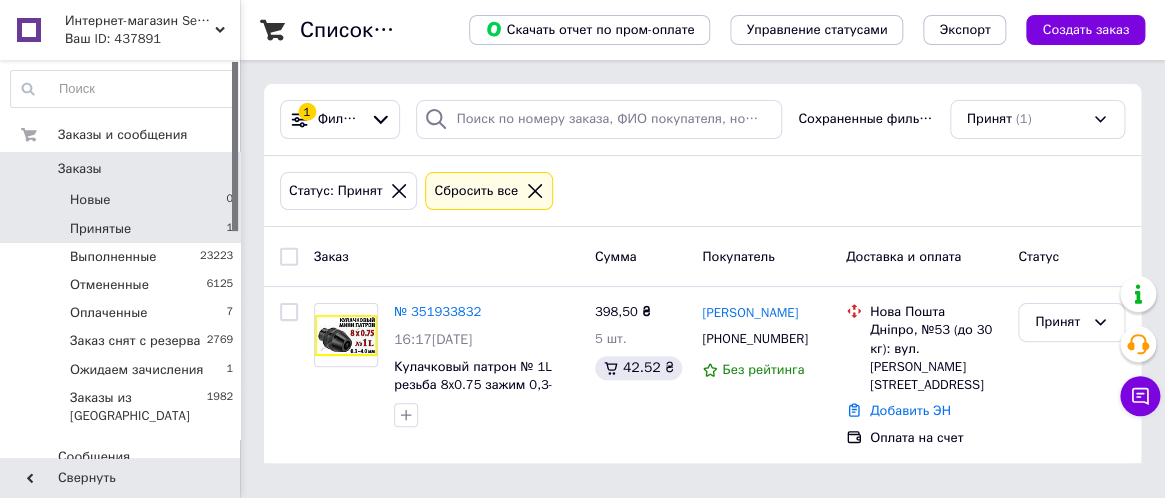 click on "Новые 0" at bounding box center [122, 200] 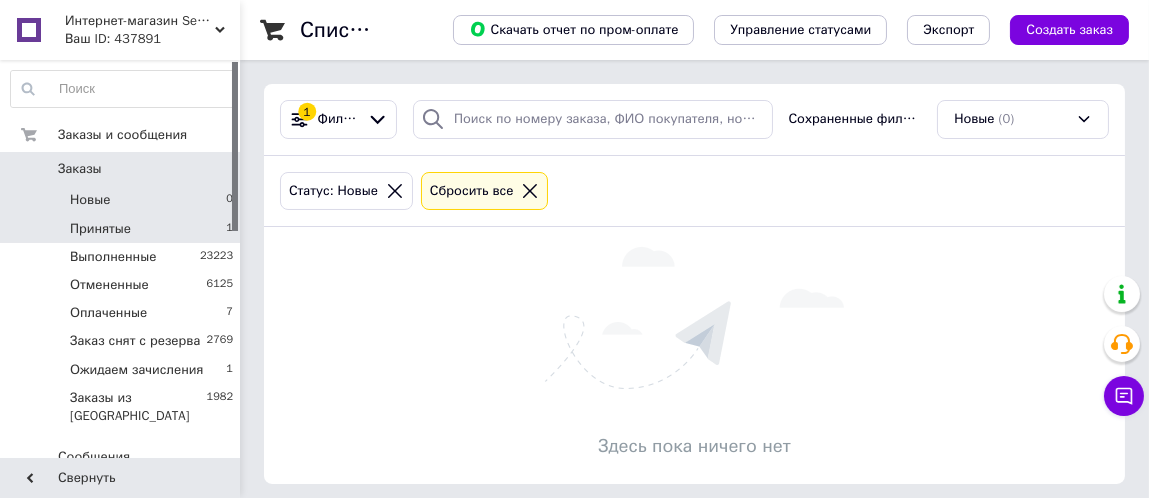 click on "Принятые 1" at bounding box center [122, 229] 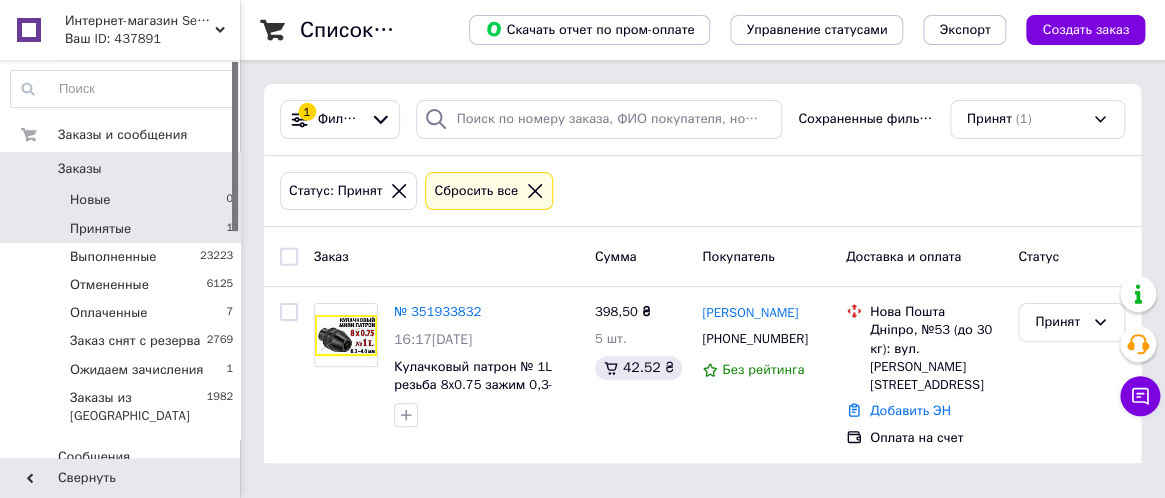 click on "Новые 0" at bounding box center [122, 200] 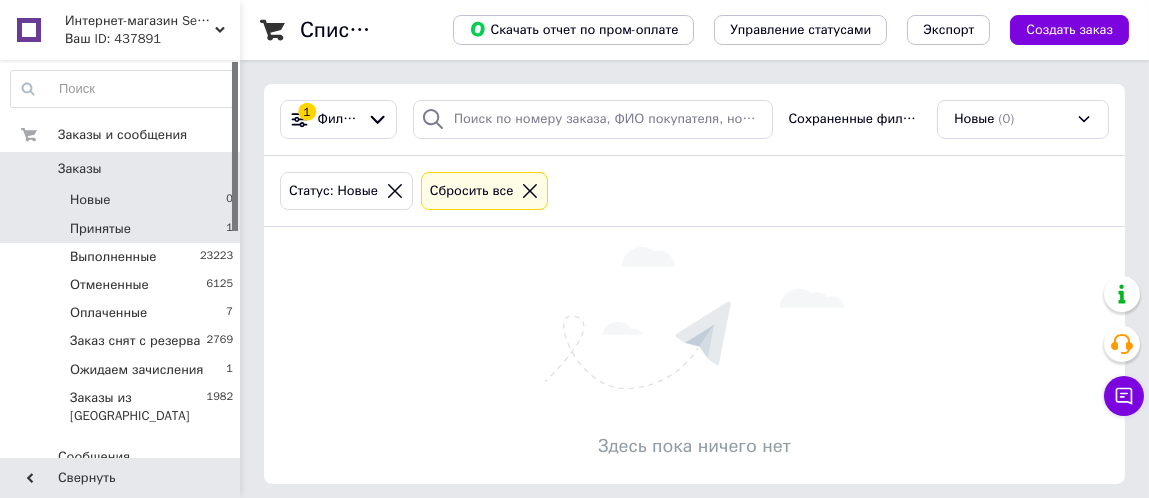 click on "Принятые 1" at bounding box center (122, 229) 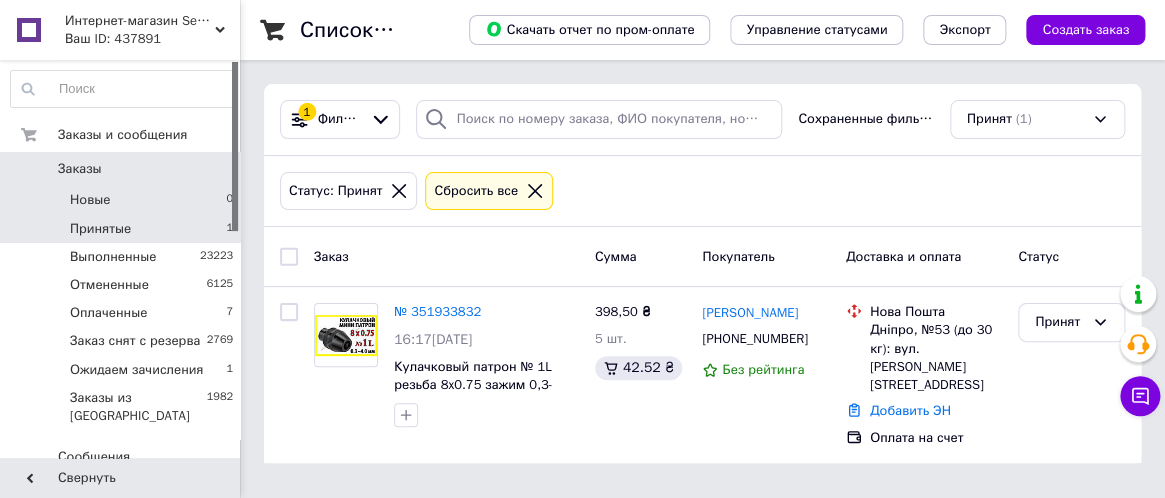 click on "Новые 0" at bounding box center [122, 200] 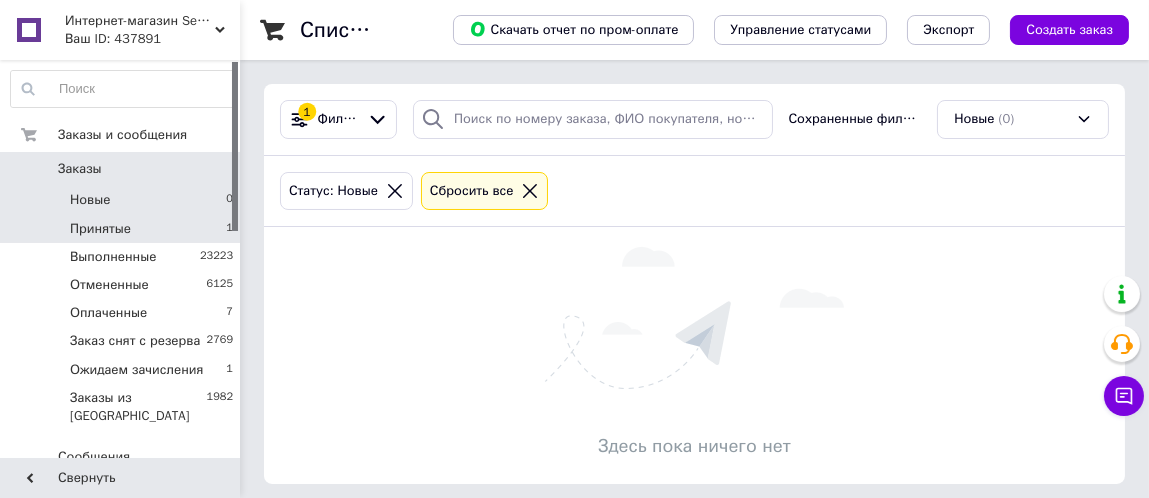 click on "Принятые 1" at bounding box center [122, 229] 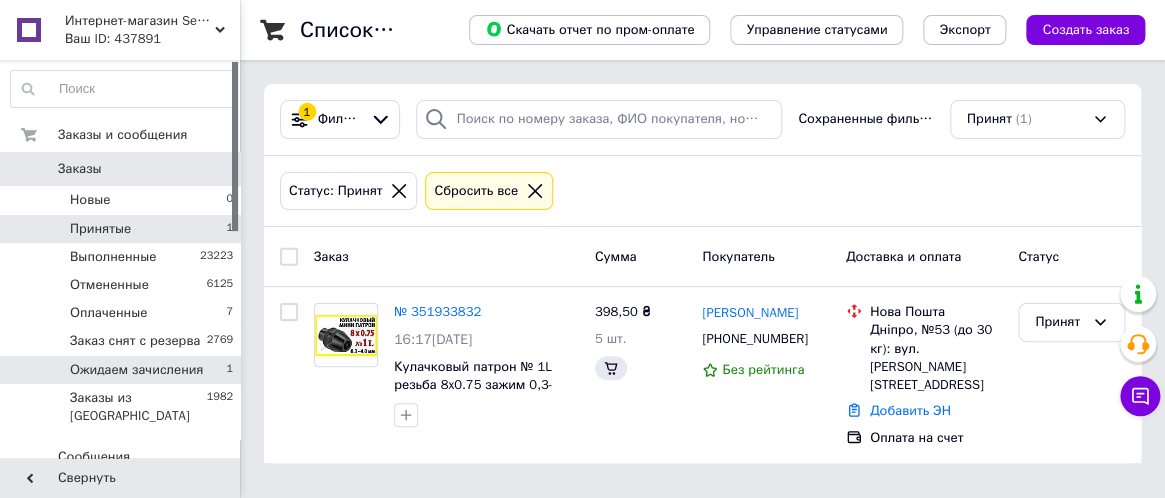 click on "Ожидаем зачисления" at bounding box center [136, 370] 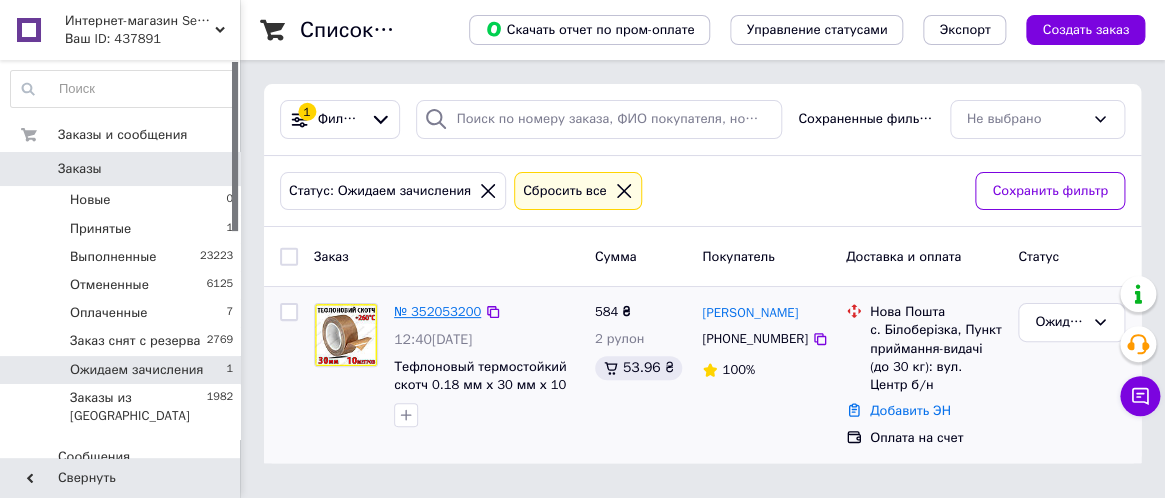 click on "№ 352053200" at bounding box center [437, 311] 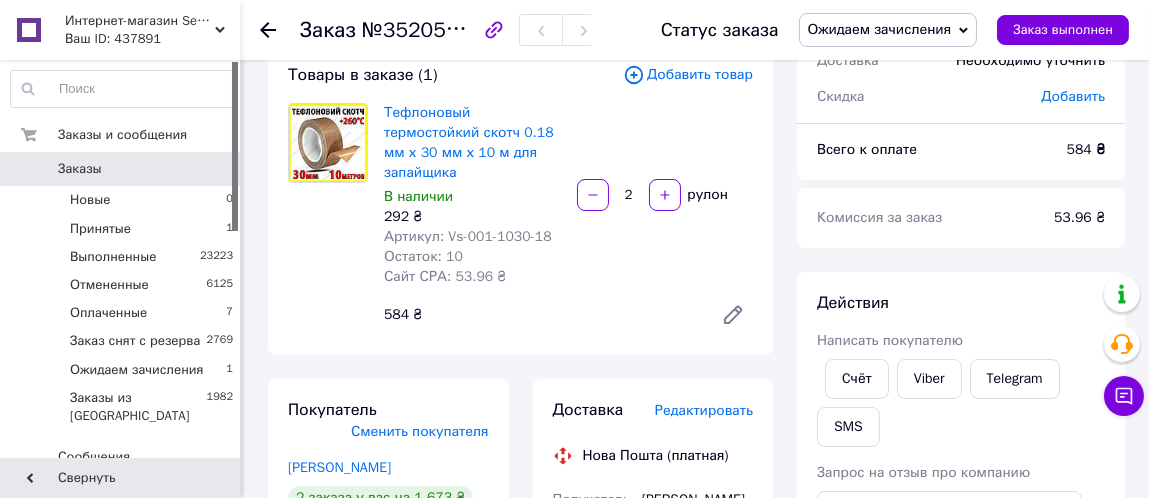 scroll, scrollTop: 200, scrollLeft: 0, axis: vertical 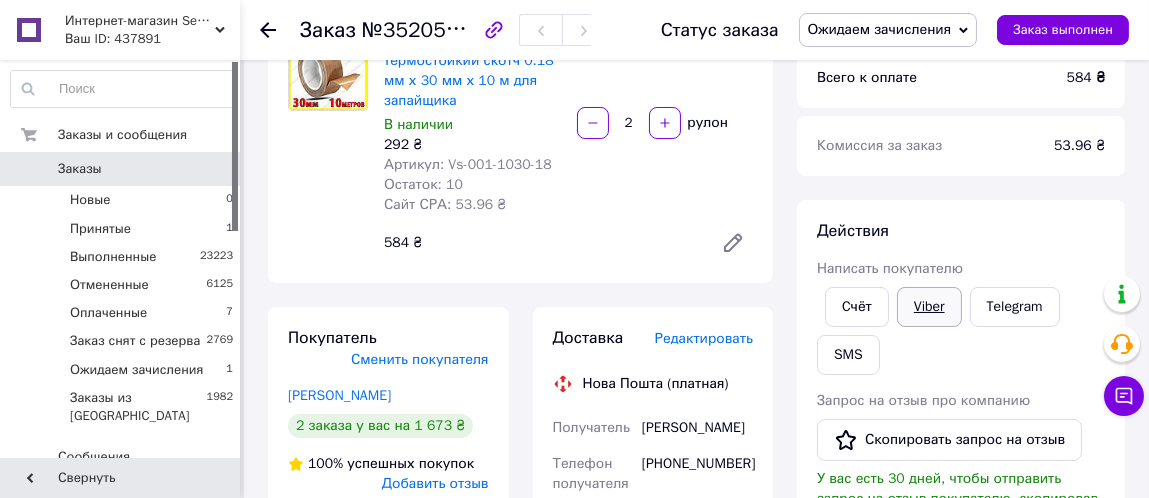 click on "Viber" at bounding box center (929, 307) 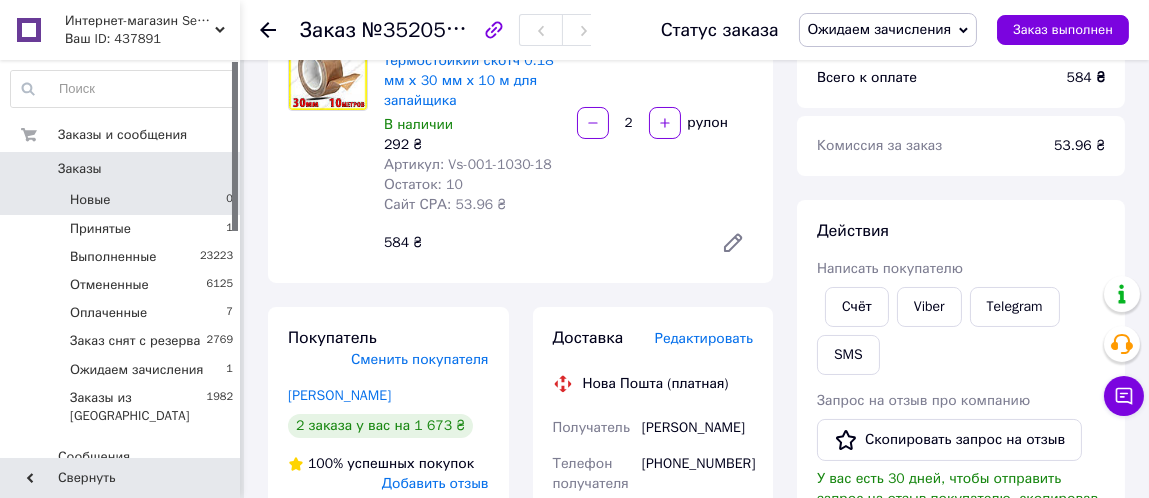 click on "Новые" at bounding box center (90, 200) 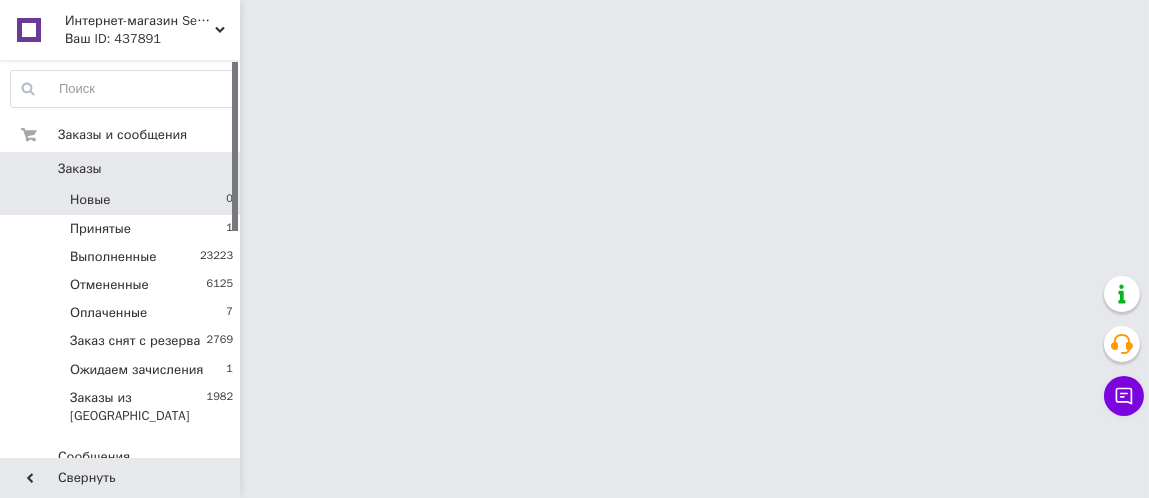 scroll, scrollTop: 0, scrollLeft: 0, axis: both 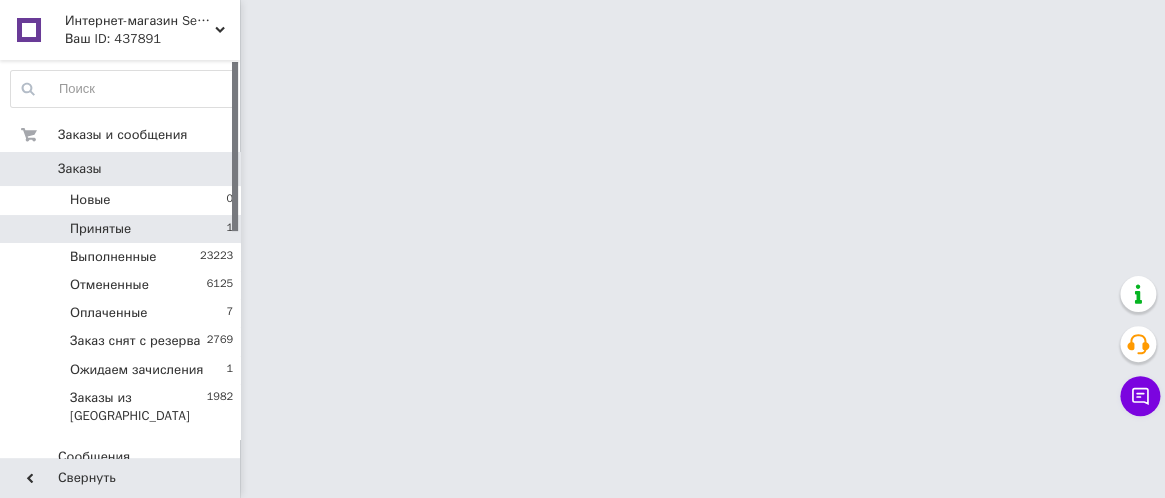 click on "Принятые" at bounding box center [100, 229] 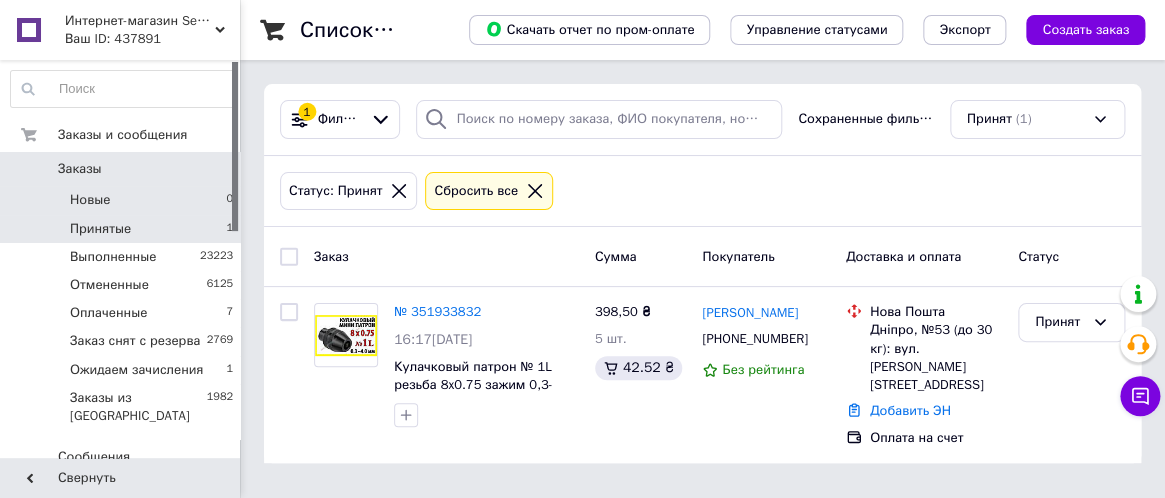 click on "Новые" at bounding box center [90, 200] 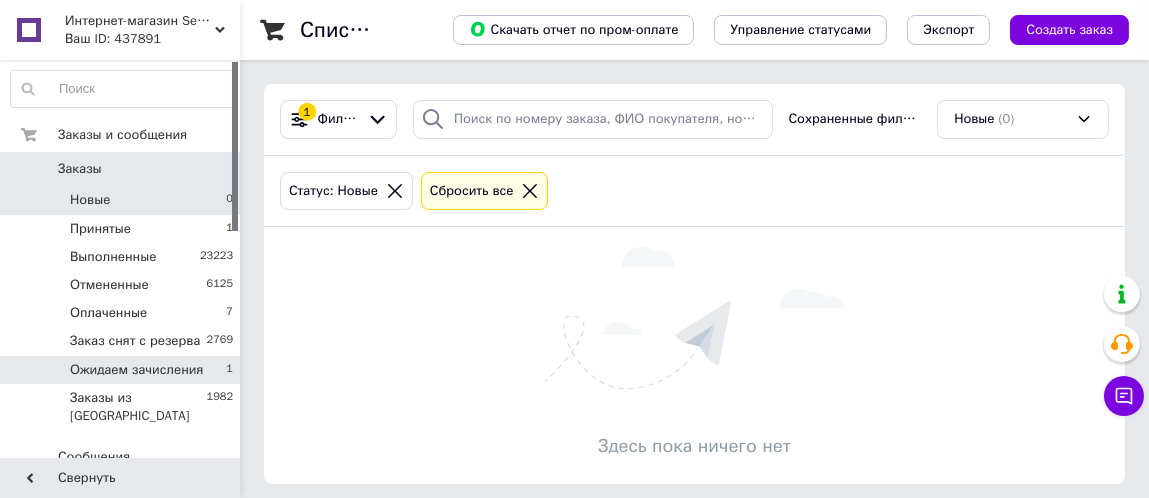 click on "Ожидаем зачисления" at bounding box center [136, 370] 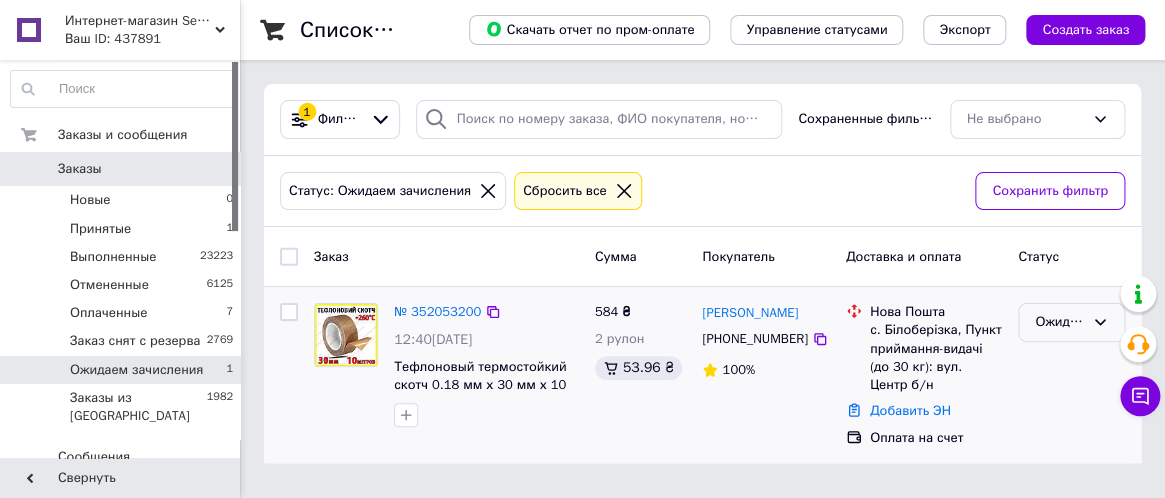 click 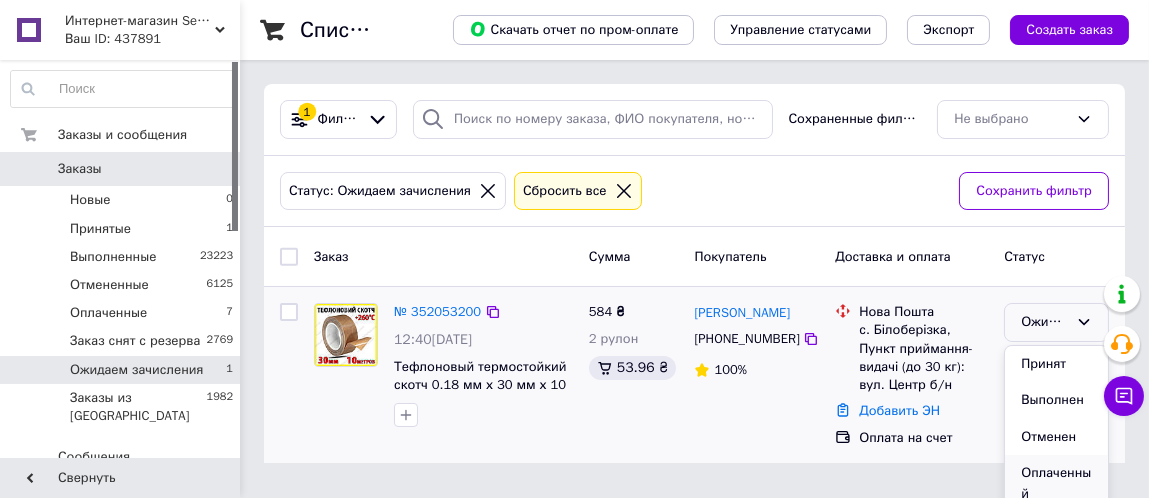 click on "Оплаченный" at bounding box center [1056, 483] 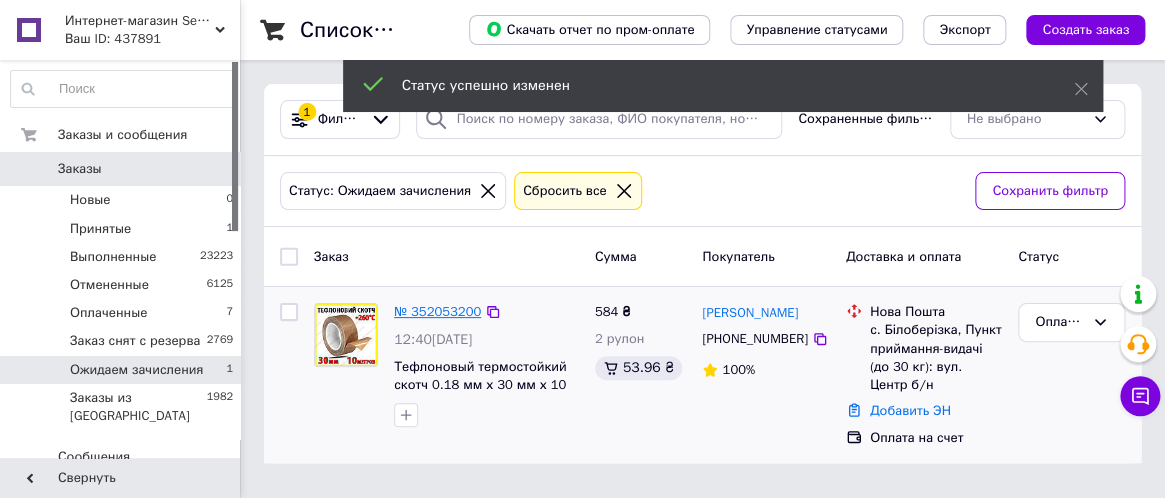 click on "№ 352053200" at bounding box center [437, 311] 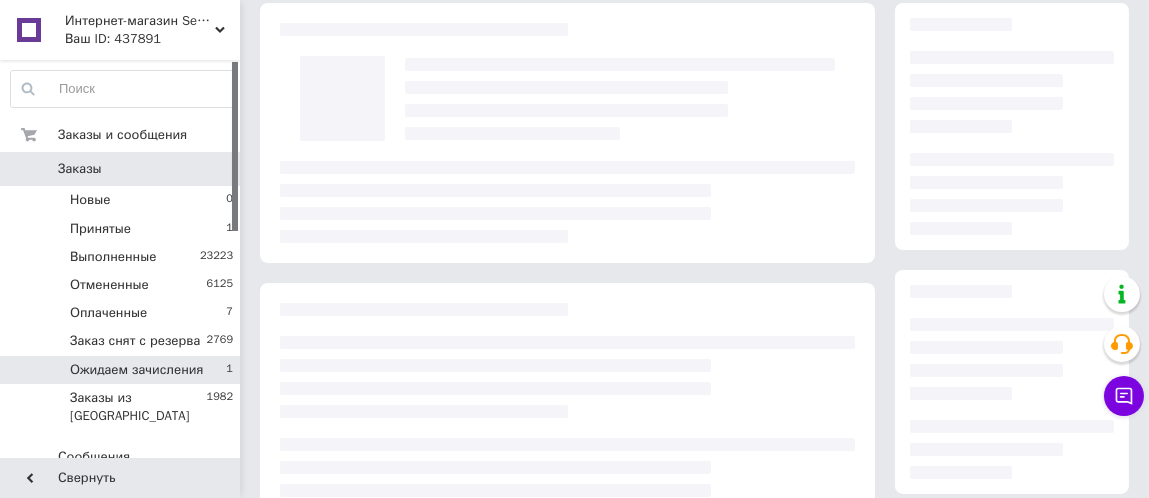 scroll, scrollTop: 100, scrollLeft: 0, axis: vertical 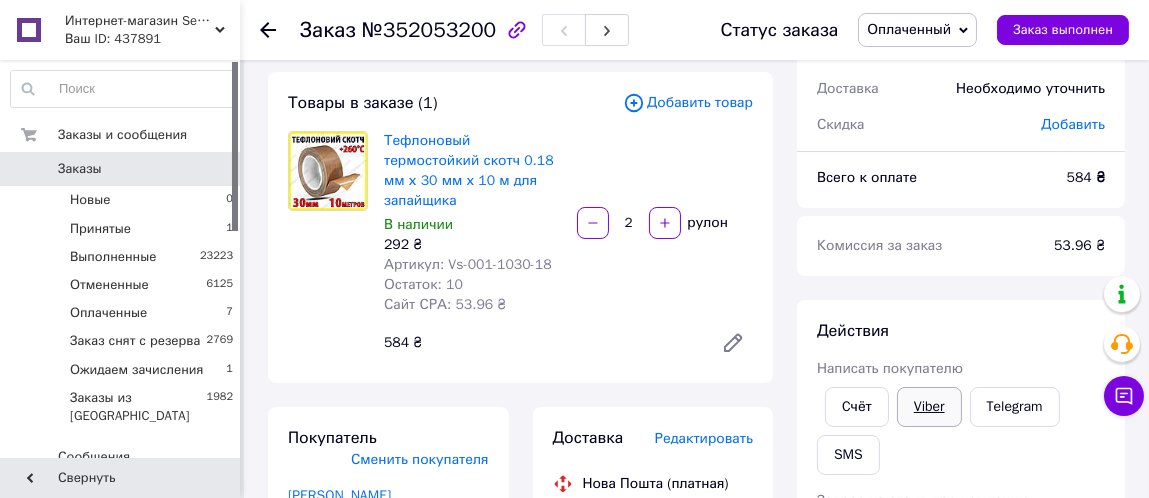 click on "Viber" at bounding box center [929, 407] 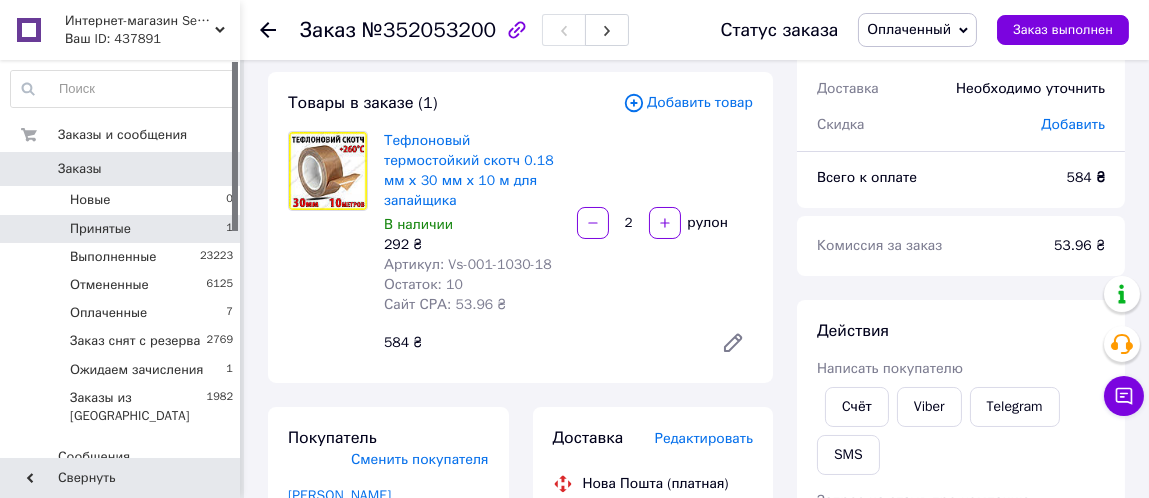 click on "Принятые" at bounding box center (100, 229) 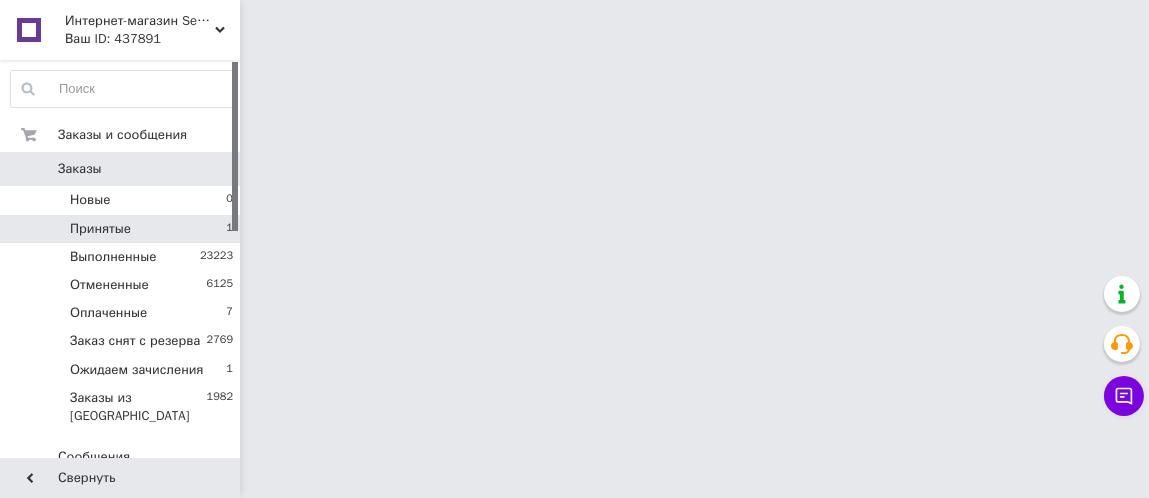 scroll, scrollTop: 0, scrollLeft: 0, axis: both 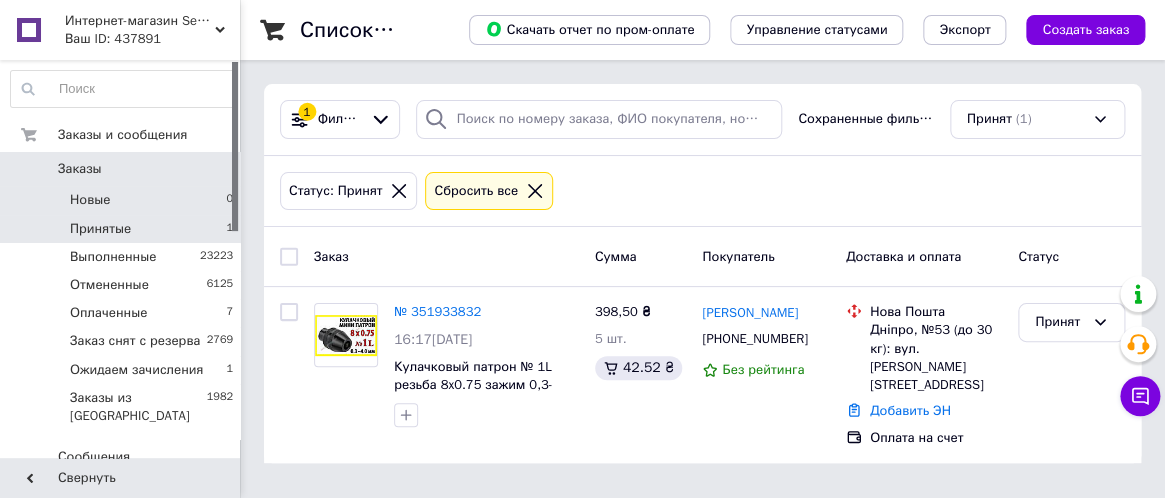 click on "Новые 0" at bounding box center [122, 200] 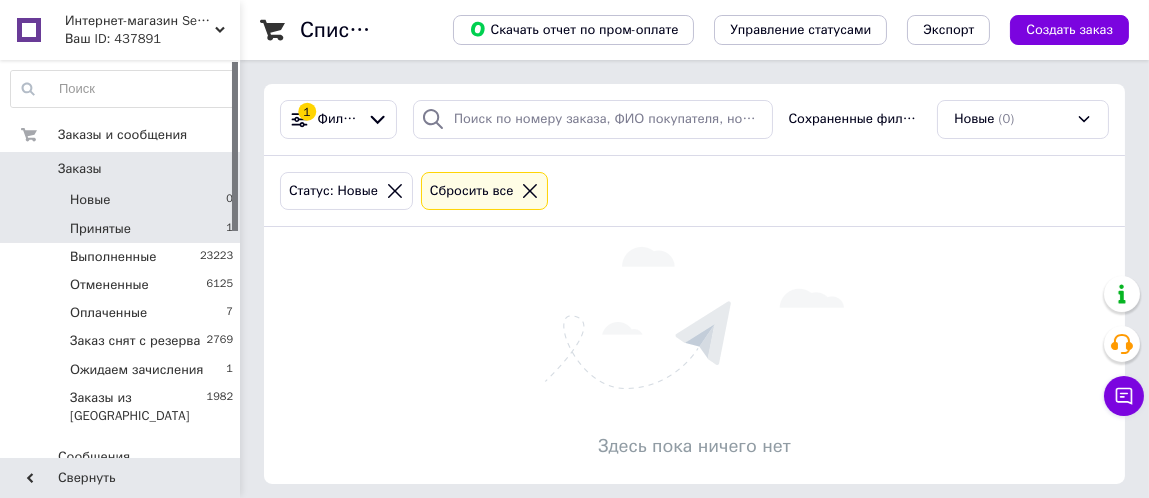 click on "Принятые 1" at bounding box center [122, 229] 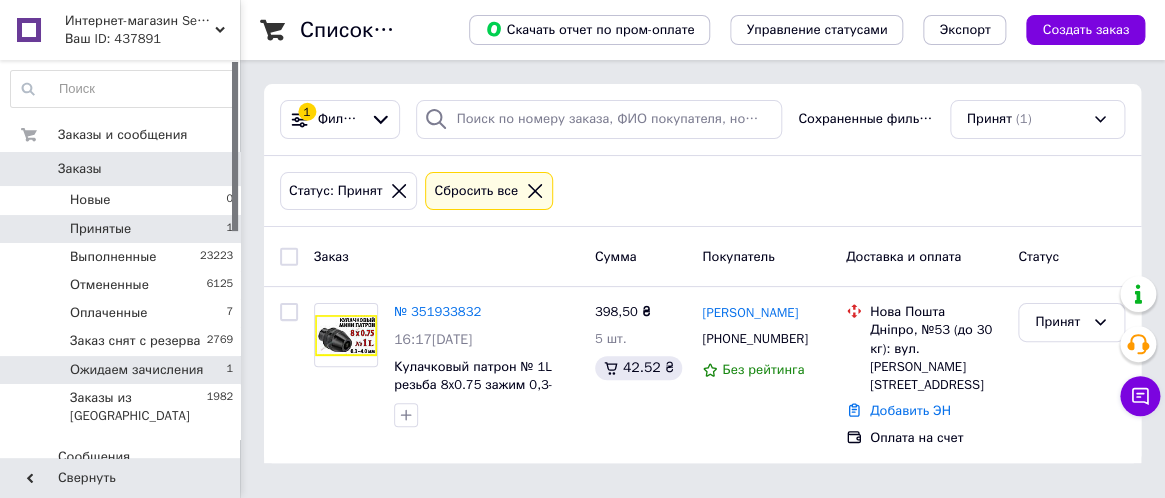 click on "Ожидаем зачисления 1" at bounding box center (122, 370) 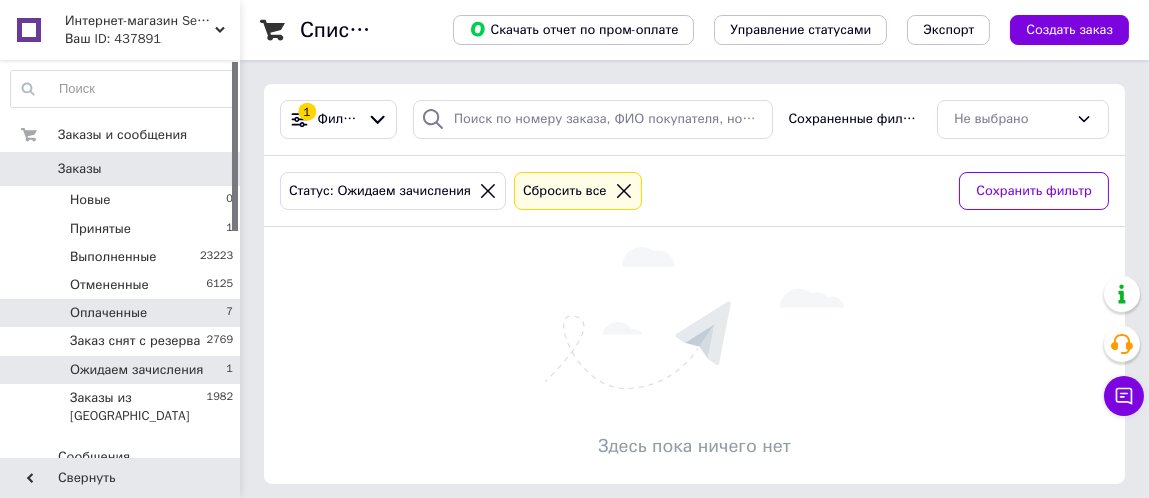 click on "Оплаченные 7" at bounding box center (122, 313) 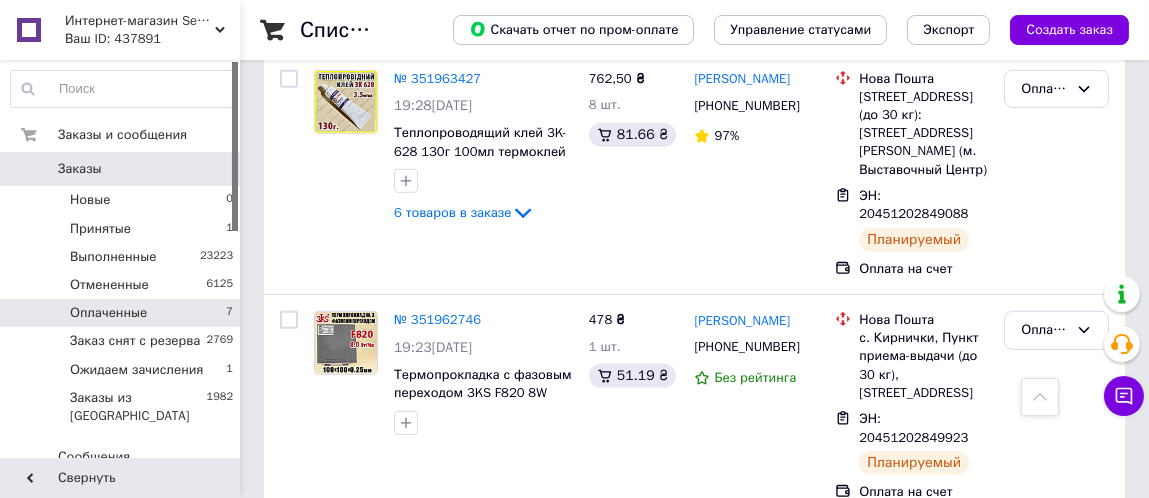 scroll, scrollTop: 1568, scrollLeft: 0, axis: vertical 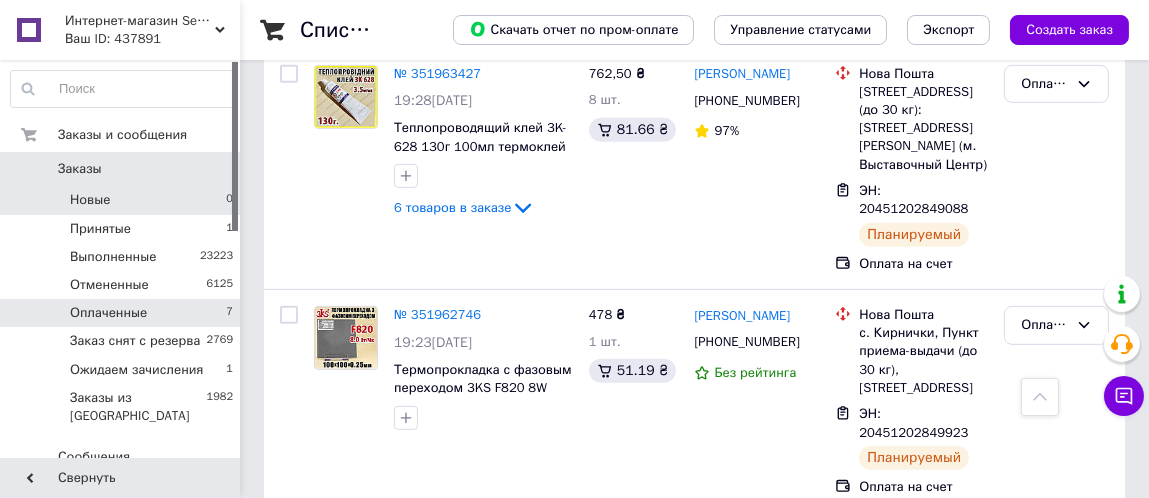 click on "Новые 0" at bounding box center (122, 200) 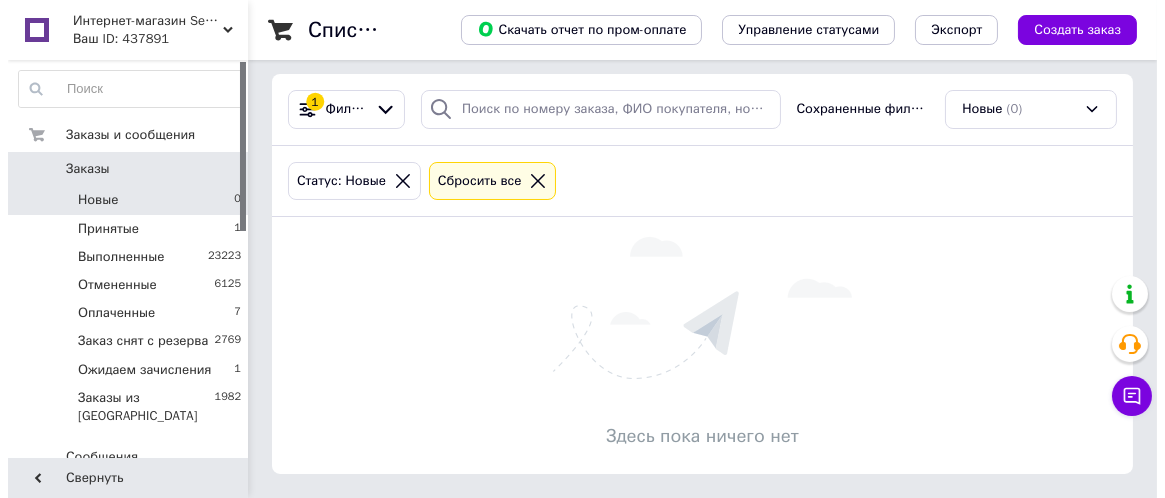 scroll, scrollTop: 0, scrollLeft: 0, axis: both 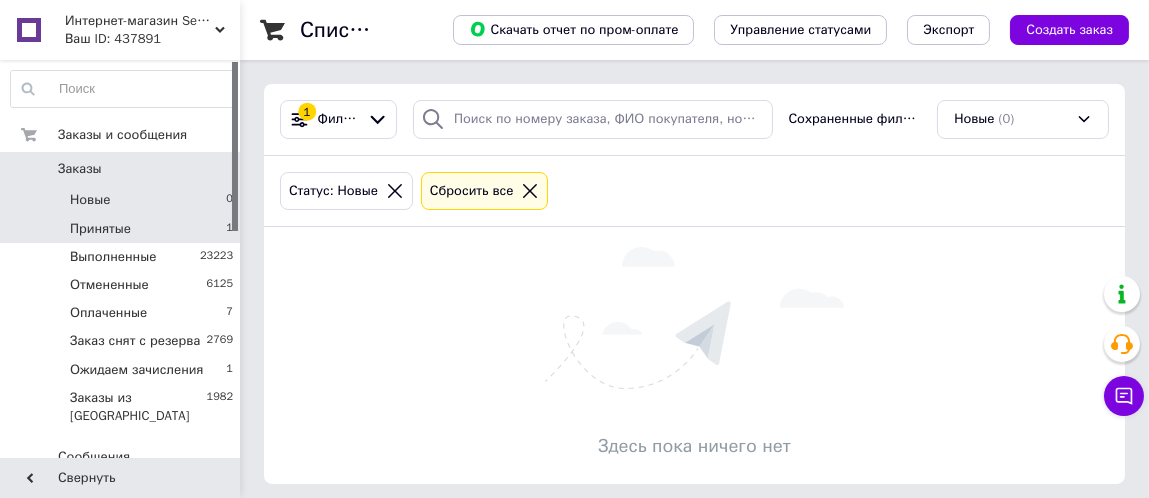 click on "Принятые 1" at bounding box center (122, 229) 